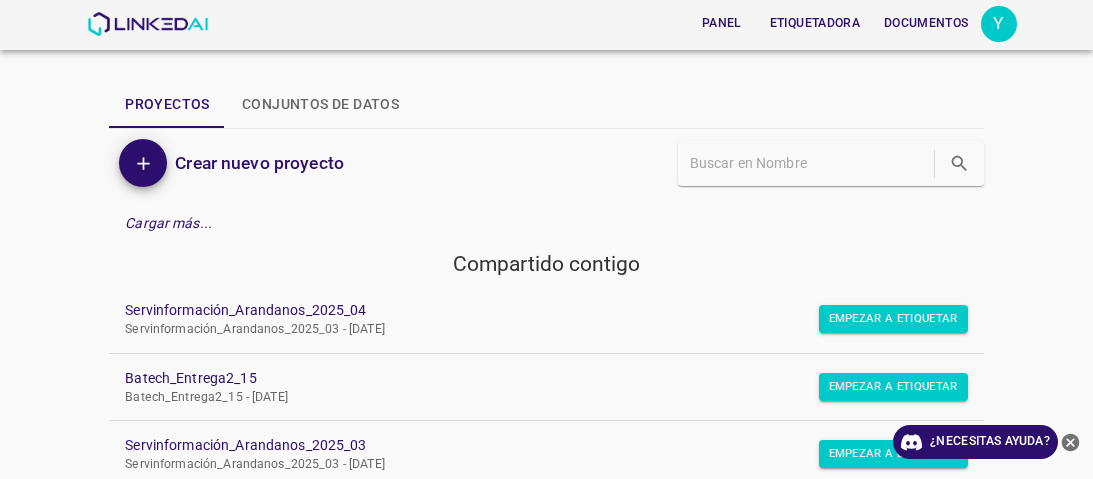 scroll, scrollTop: 0, scrollLeft: 0, axis: both 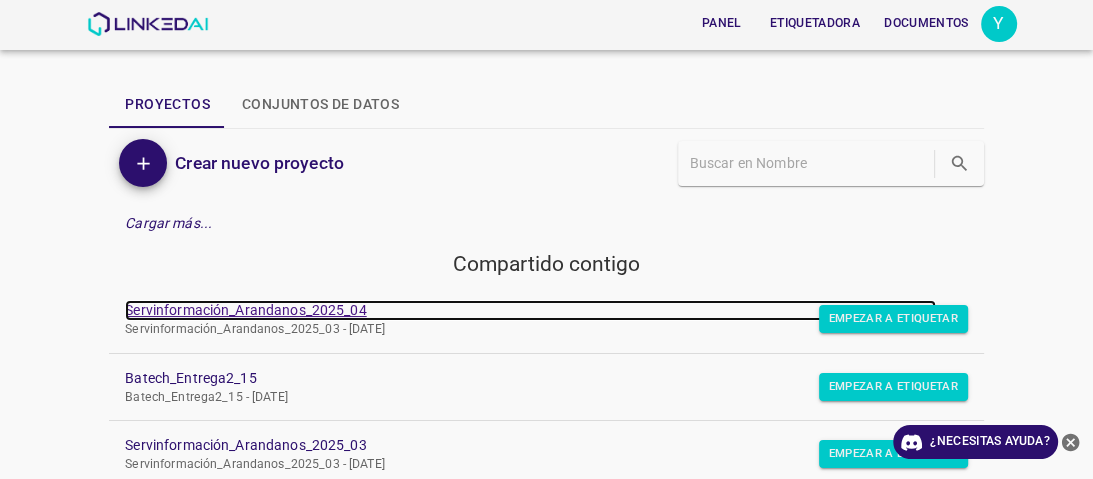 click on "Servinformación_Arandanos_2025_04" at bounding box center [245, 310] 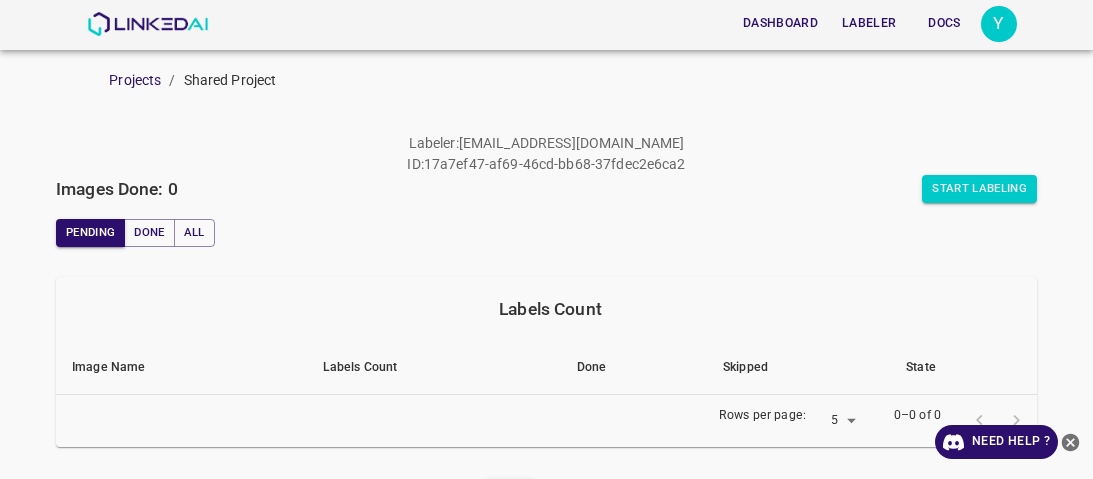 scroll, scrollTop: 0, scrollLeft: 0, axis: both 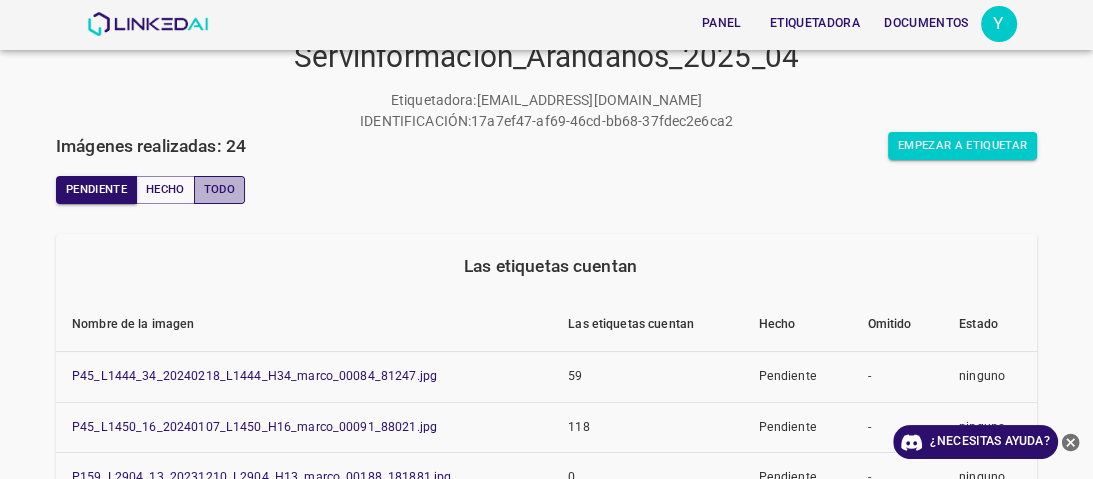 click on "Todo" at bounding box center (219, 190) 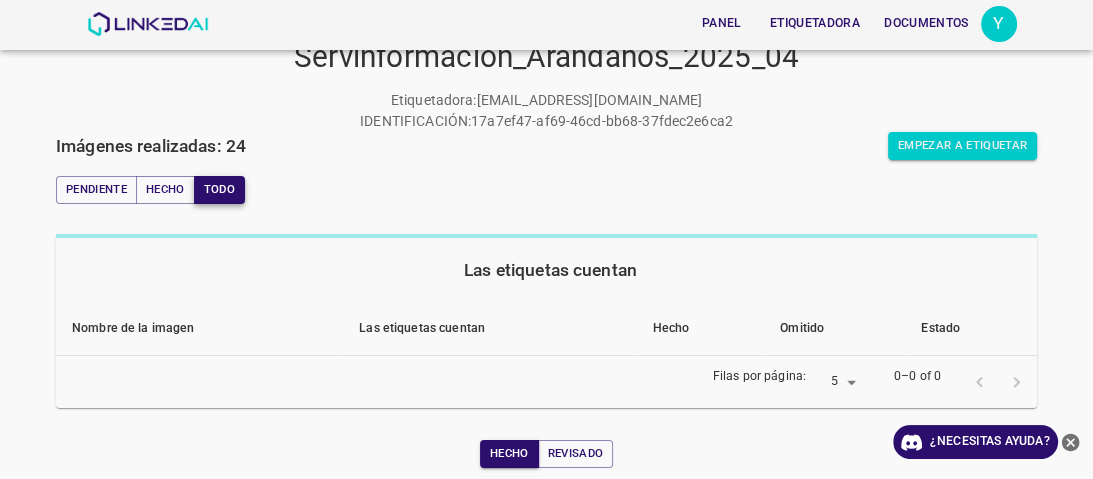 scroll, scrollTop: 160, scrollLeft: 0, axis: vertical 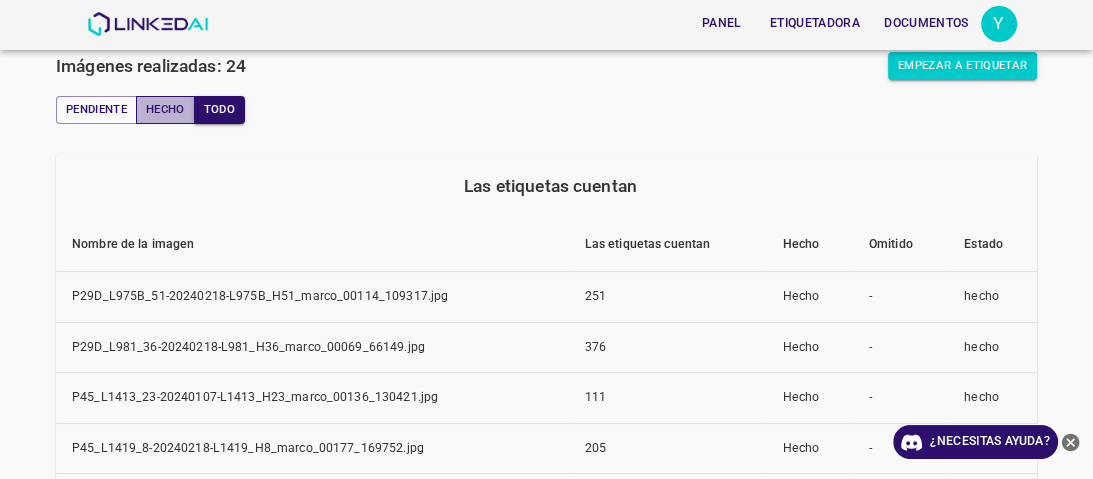 click on "Hecho" at bounding box center [165, 109] 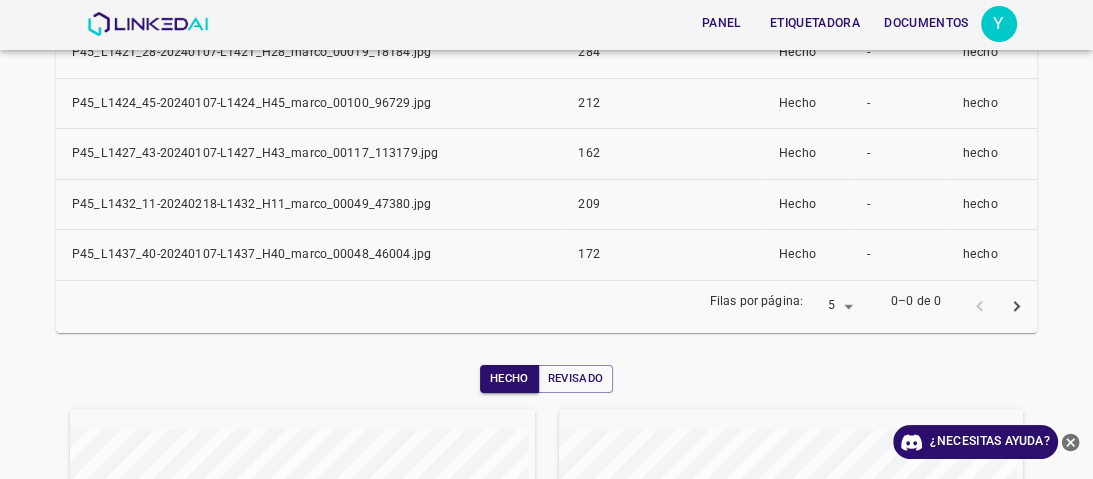 scroll, scrollTop: 480, scrollLeft: 0, axis: vertical 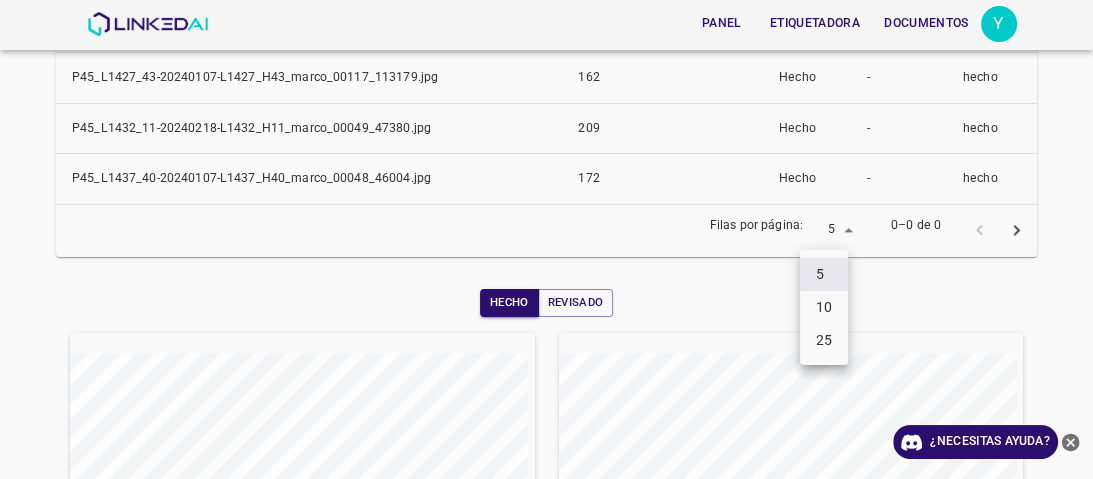 click on "Panel Etiquetadora Documentos Y Proyectos / Proyecto compartido Servinformación_Arandanos_2025_04 Etiquetadora  :  [EMAIL_ADDRESS][DOMAIN_NAME] IDENTIFICACIÓN  :  17a7ef47-af69-46cd-bb68-37fdec2e6ca2 Imágenes realizadas: 24 Empezar a etiquetar Pendiente Hecho Todo Las etiquetas cuentan Nombre de la imagen Las etiquetas cuentan Hecho Omitido Estado P45_L1421_28-20240107-L1421_H28_marco_00019_18184.jpg 284 Hecho - hecho P45_L1424_45-20240107-L1424_H45_marco_00100_96729.jpg 212 Hecho - hecho P45_L1427_43-20240107-L1427_H43_marco_00117_113179.jpg 162 Hecho - hecho P45_L1432_11-20240218-L1432_H11_marco_00049_47380.jpg 209 Hecho - hecho P45_L1437_40-20240107-L1437_H40_marco_00048_46004.jpg 172 Hecho - hecho [PERSON_NAME] por página: 5 5 0–0 de 0 [PERSON_NAME] Semana Mes Todo ¿Necesitas ayuda? Texto original Valora esta traducción Tu opinión servirá para ayudar a mejorar el Traductor de Google Panel Etiquetadora Documentos Cuenta Modo oscuro Cerrar sesión versión 4.3.7 5 10 25" at bounding box center (546, 239) 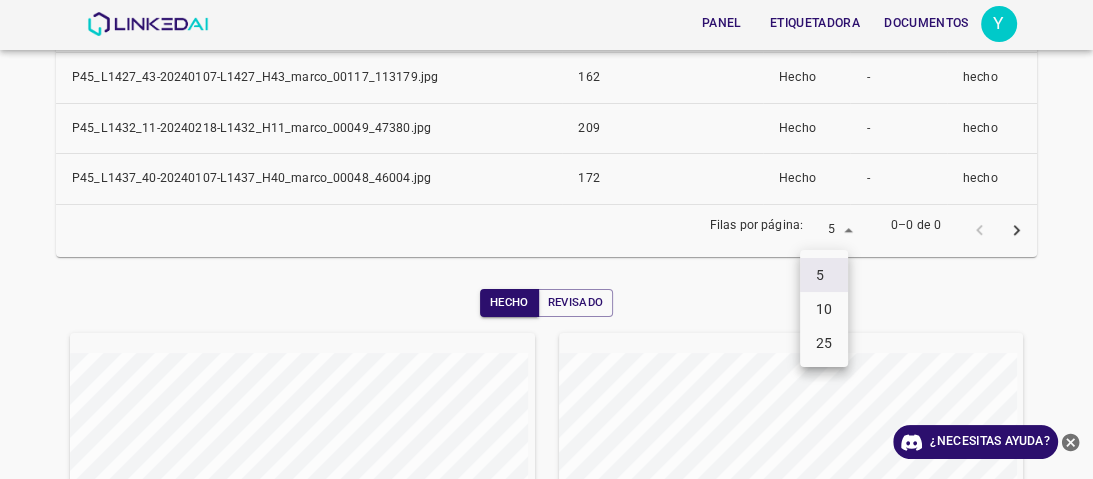 click on "25" at bounding box center [824, 342] 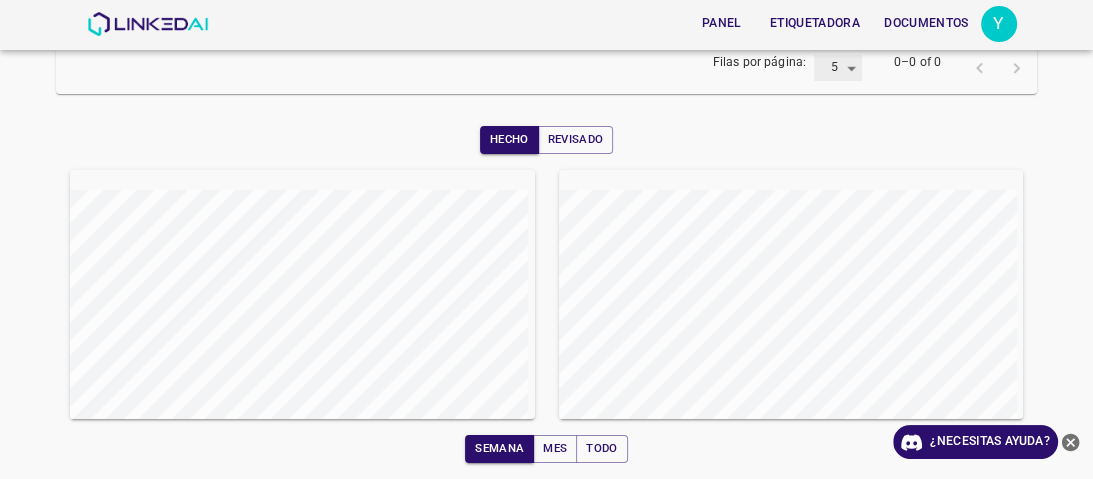 type on "25" 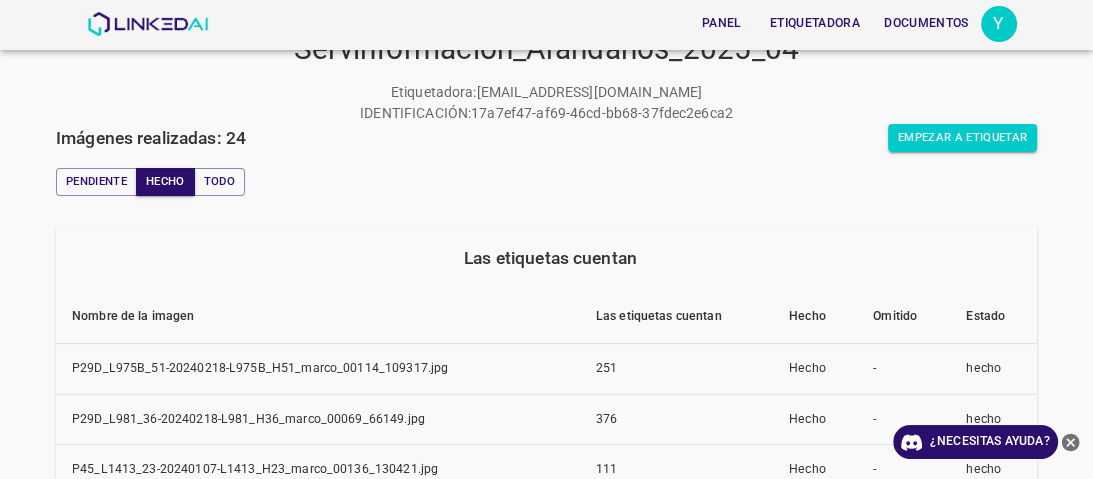 scroll, scrollTop: 80, scrollLeft: 0, axis: vertical 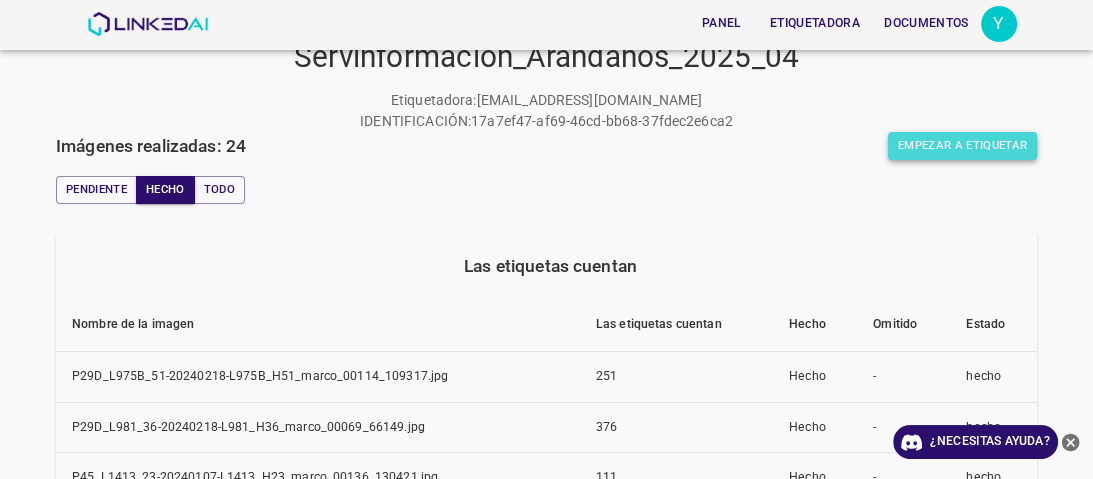 click on "Empezar a etiquetar" at bounding box center (962, 145) 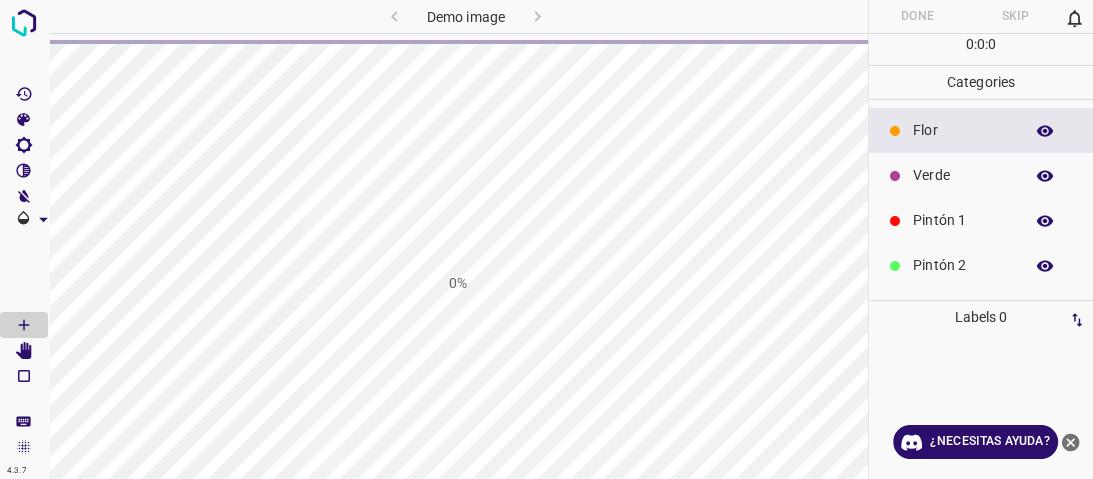scroll, scrollTop: 0, scrollLeft: 0, axis: both 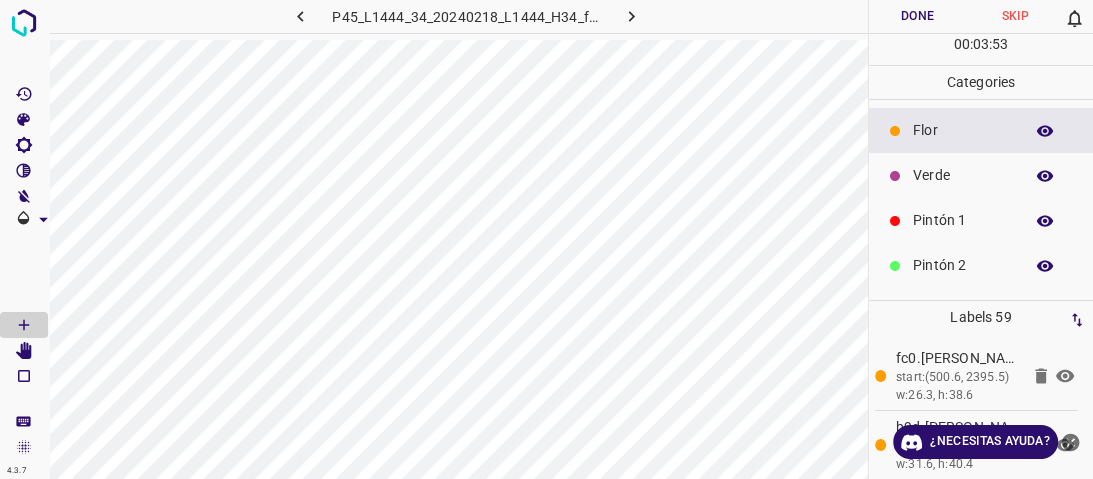 click on "Verde" at bounding box center (981, 175) 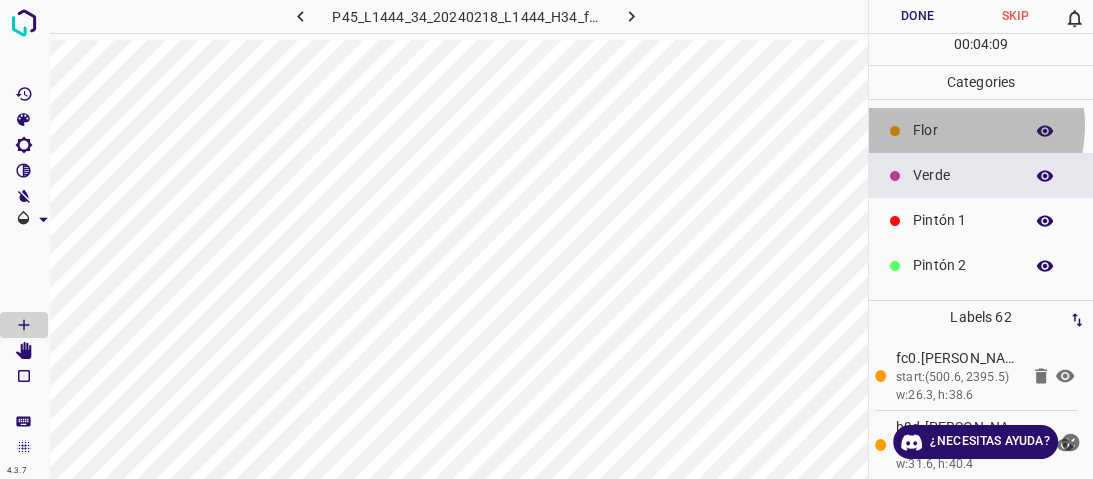 click on "Flor" at bounding box center (963, 130) 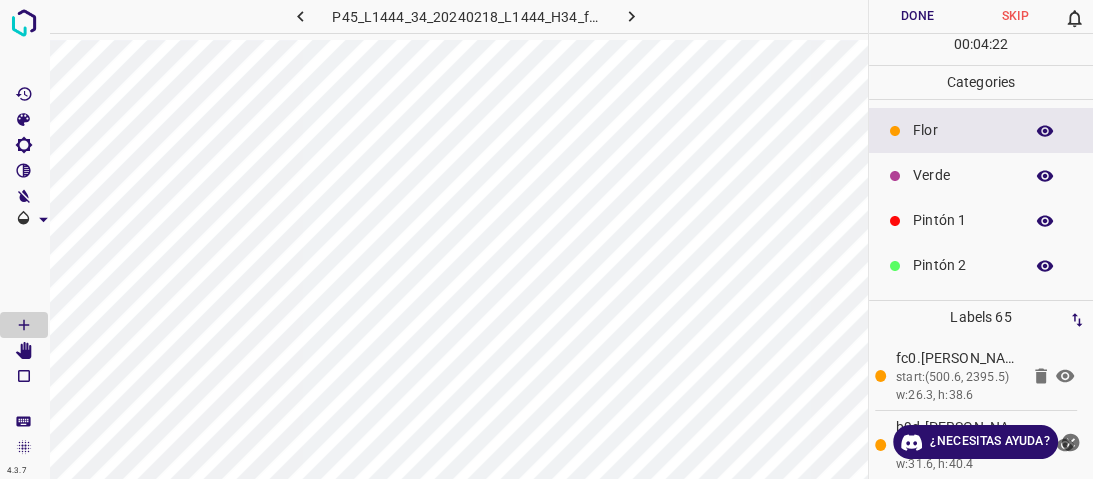 drag, startPoint x: 941, startPoint y: 184, endPoint x: 923, endPoint y: 184, distance: 18 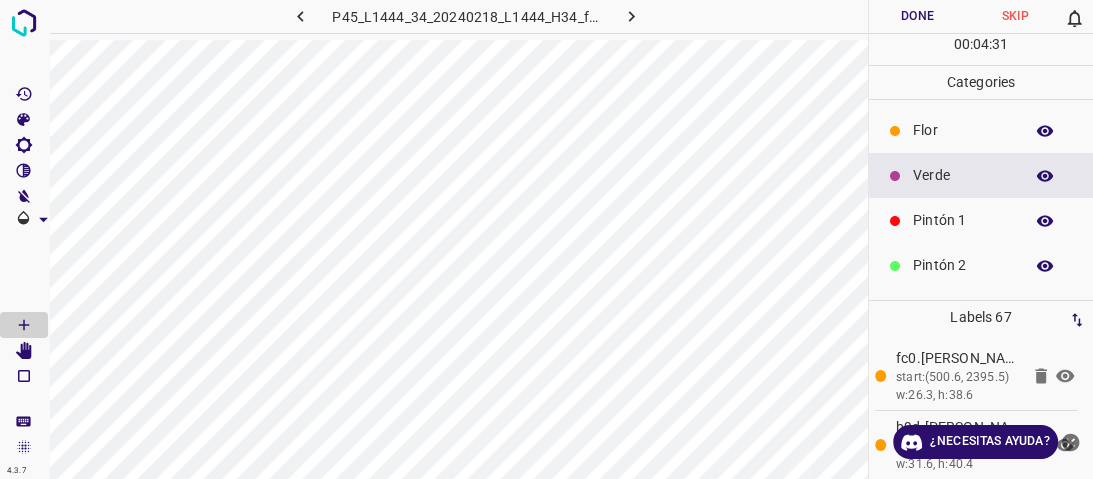 click 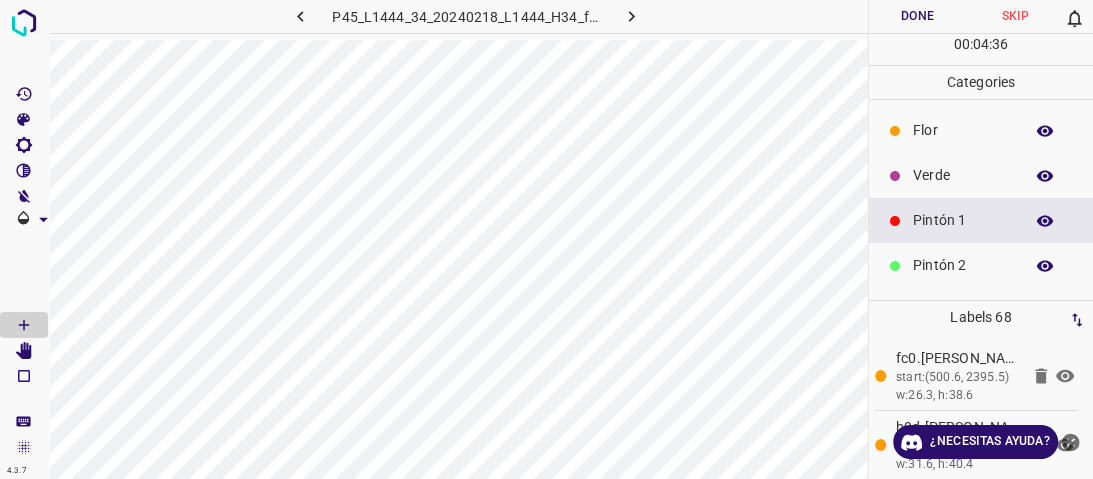 drag, startPoint x: 934, startPoint y: 183, endPoint x: 919, endPoint y: 186, distance: 15.297058 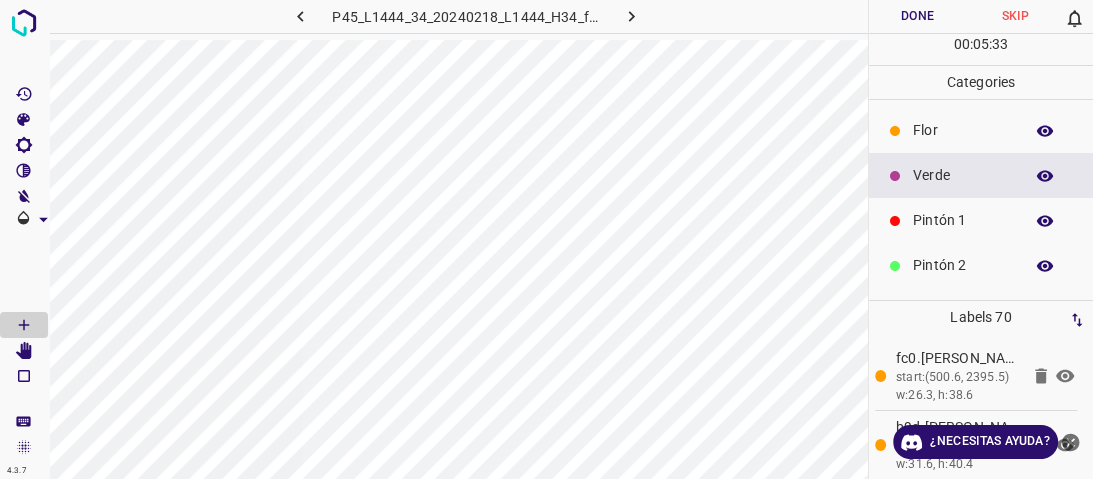 click on "Pintón 1" at bounding box center (963, 220) 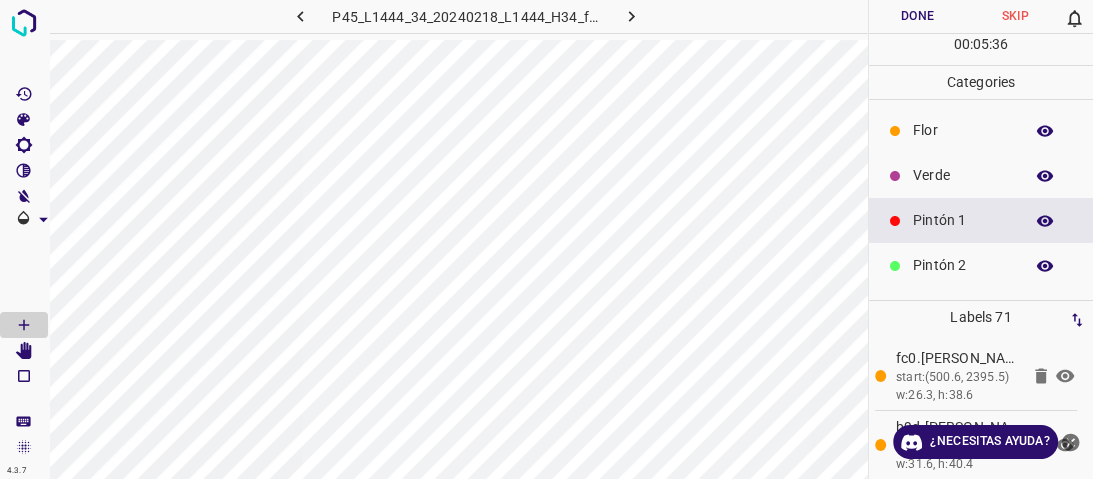 click on "Verde" at bounding box center (981, 175) 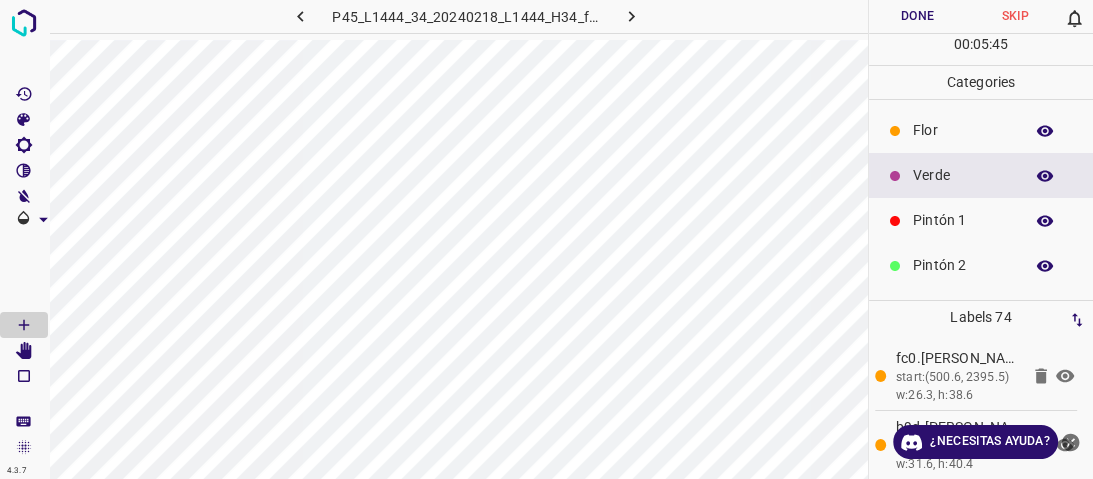 drag, startPoint x: 922, startPoint y: 231, endPoint x: 912, endPoint y: 230, distance: 10.049875 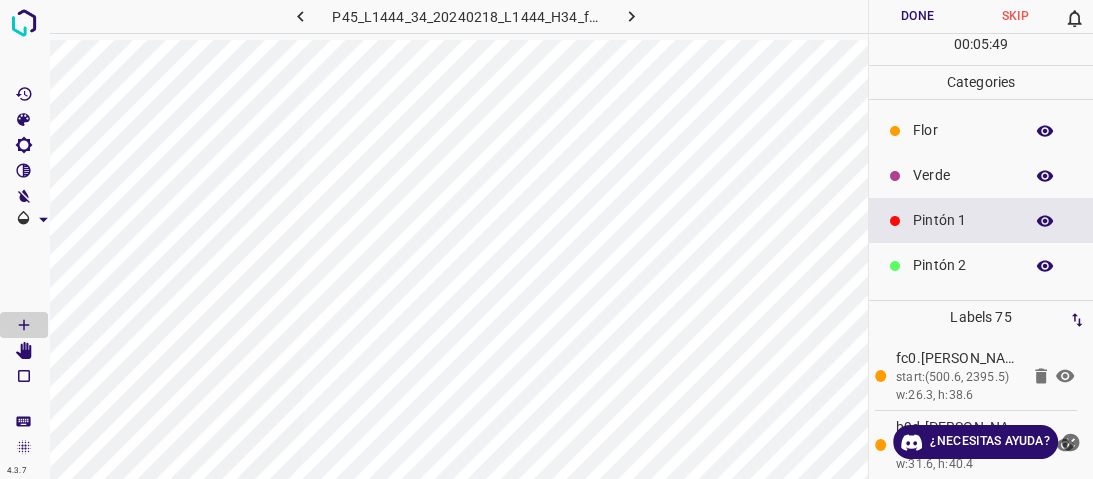 click on "Verde" at bounding box center [981, 175] 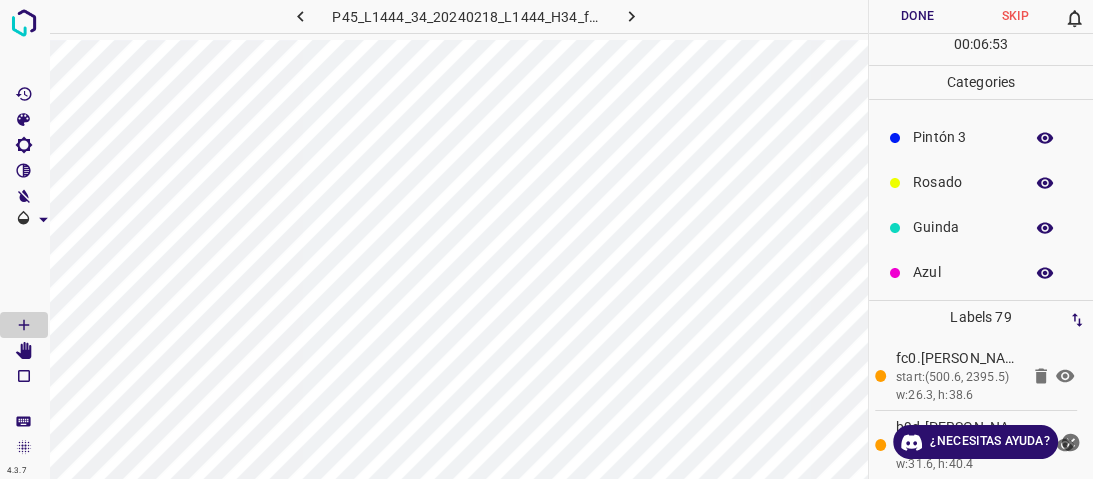 scroll, scrollTop: 176, scrollLeft: 0, axis: vertical 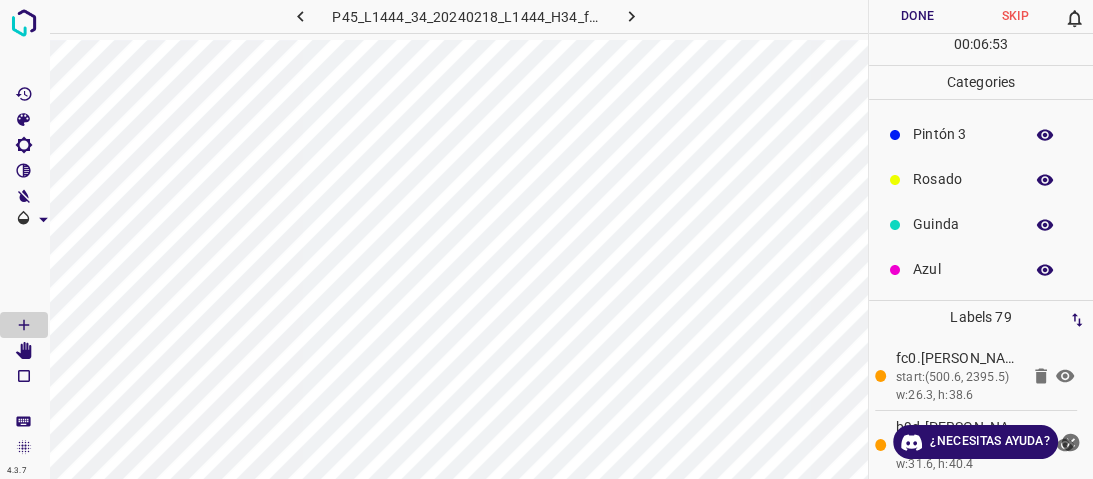 click on "Azul" at bounding box center (963, 269) 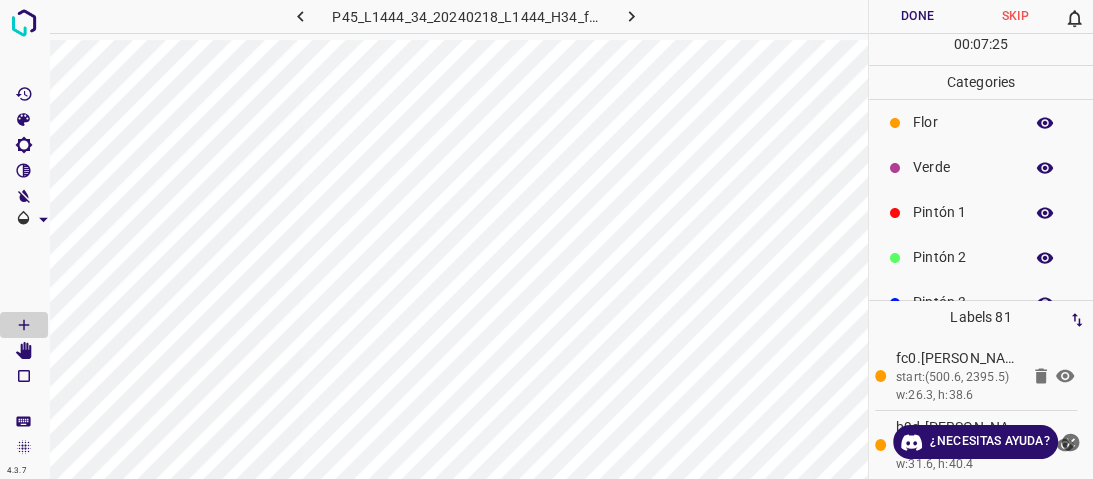 scroll, scrollTop: 0, scrollLeft: 0, axis: both 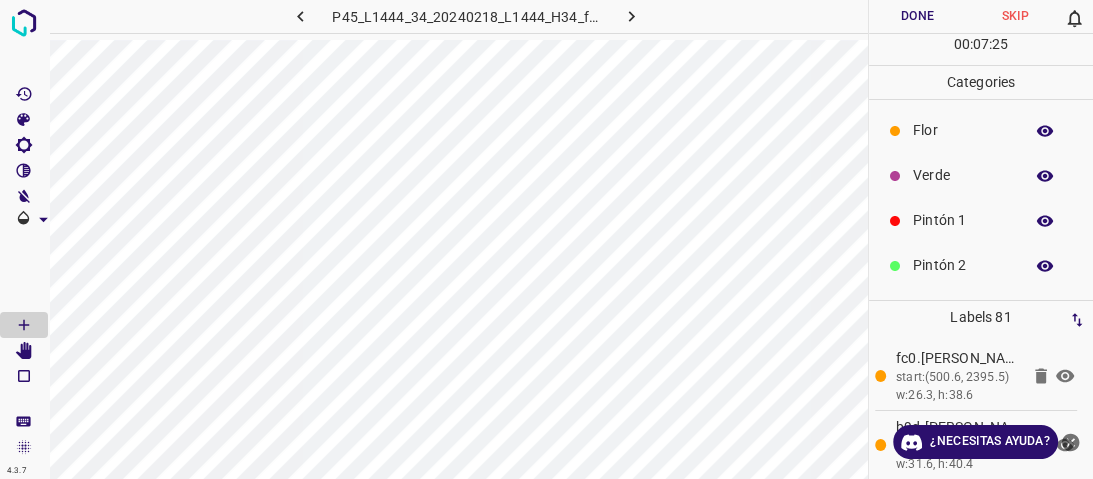 click on "Verde" at bounding box center (981, 175) 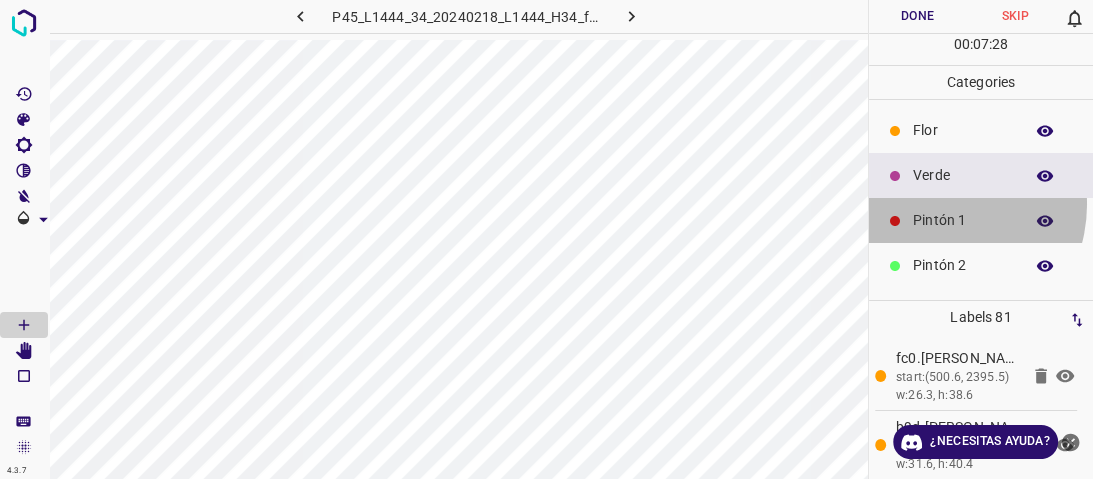 click on "Pintón 1" at bounding box center [981, 220] 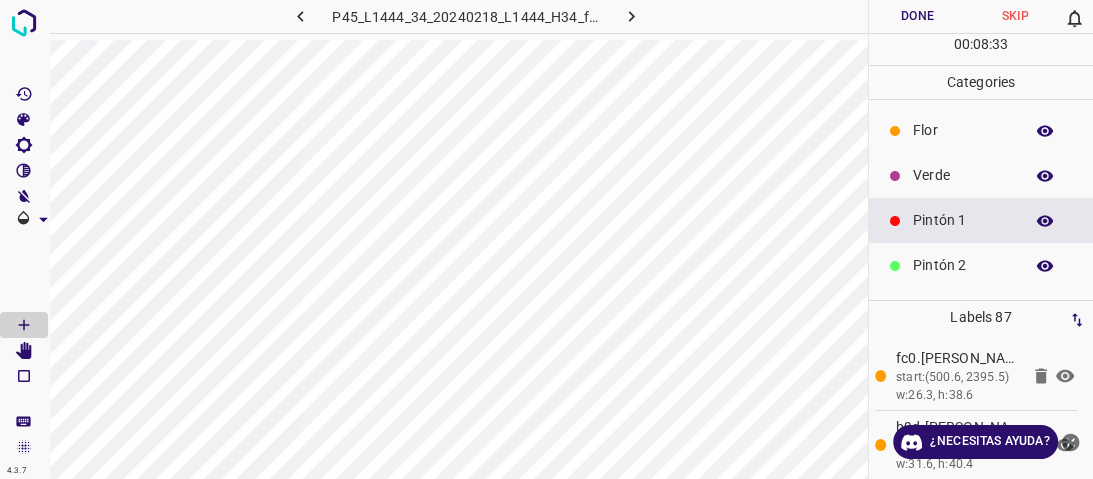scroll, scrollTop: 80, scrollLeft: 0, axis: vertical 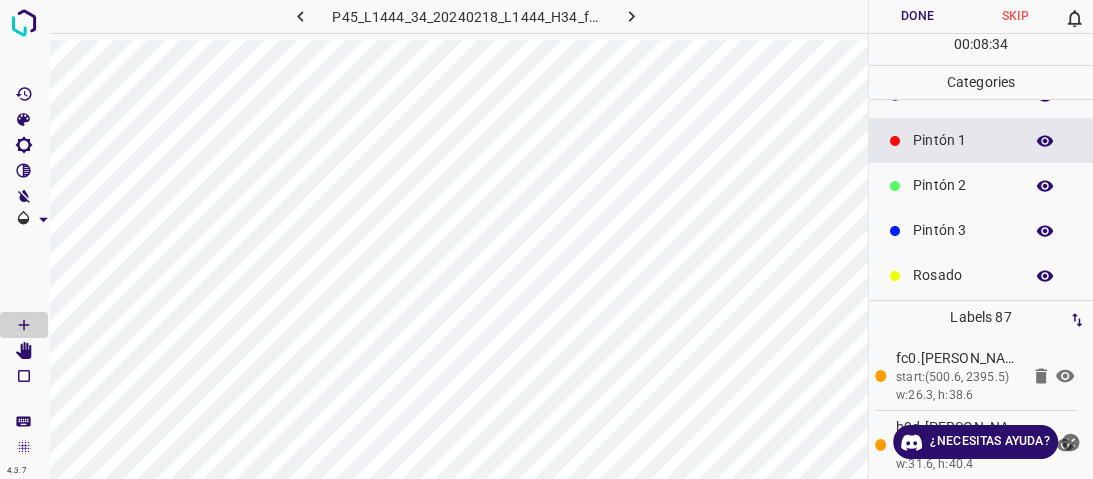click on "Pintón 3" at bounding box center [963, 230] 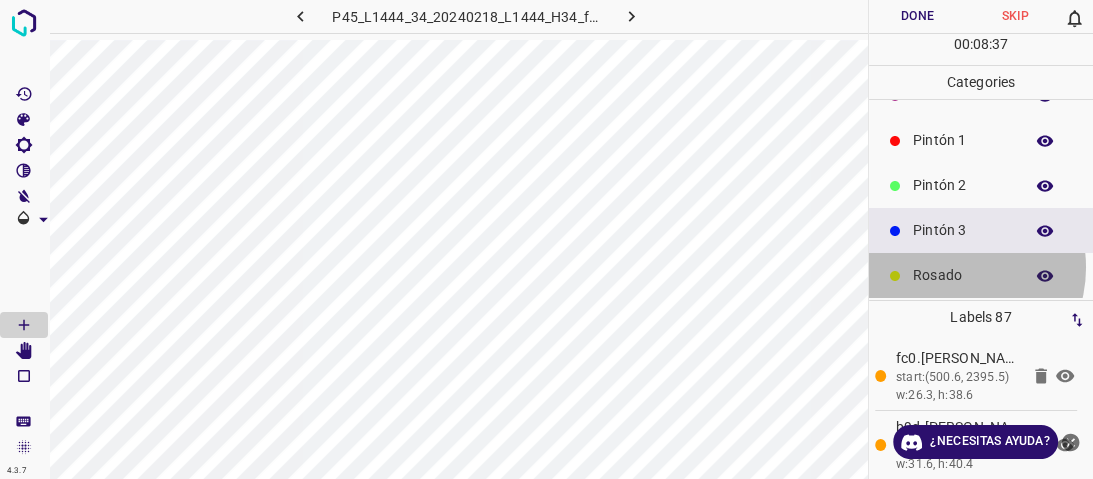 click on "Rosado" at bounding box center (963, 275) 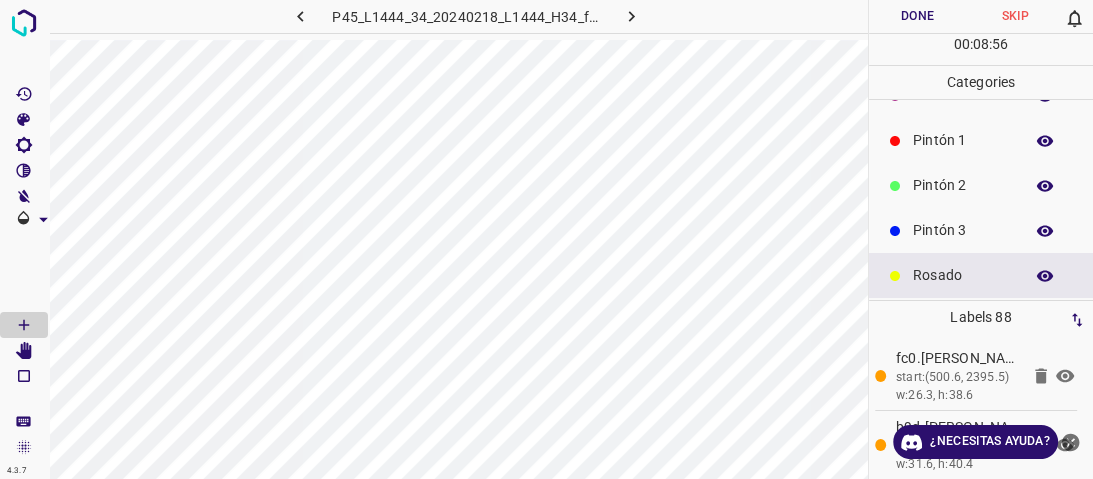 scroll, scrollTop: 0, scrollLeft: 0, axis: both 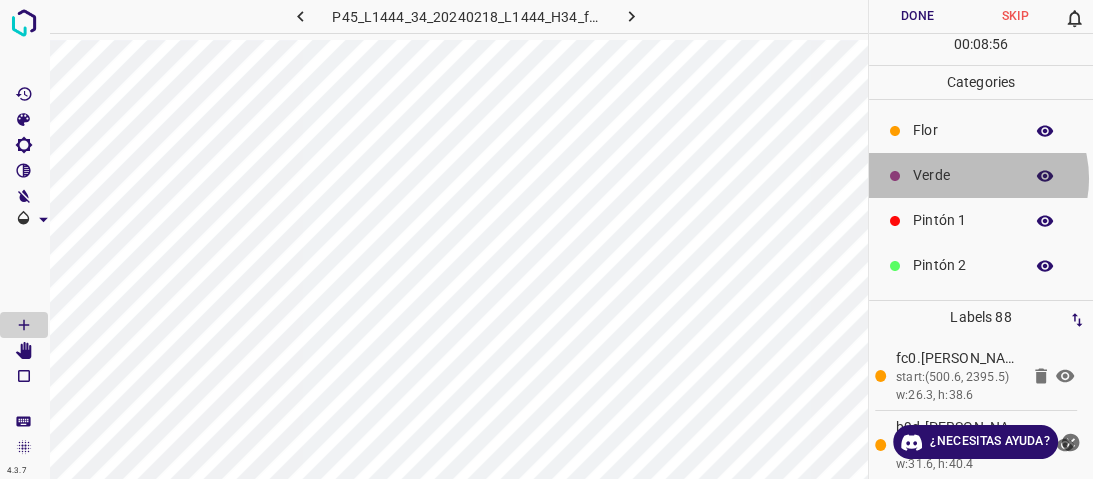 click on "Verde" at bounding box center (963, 175) 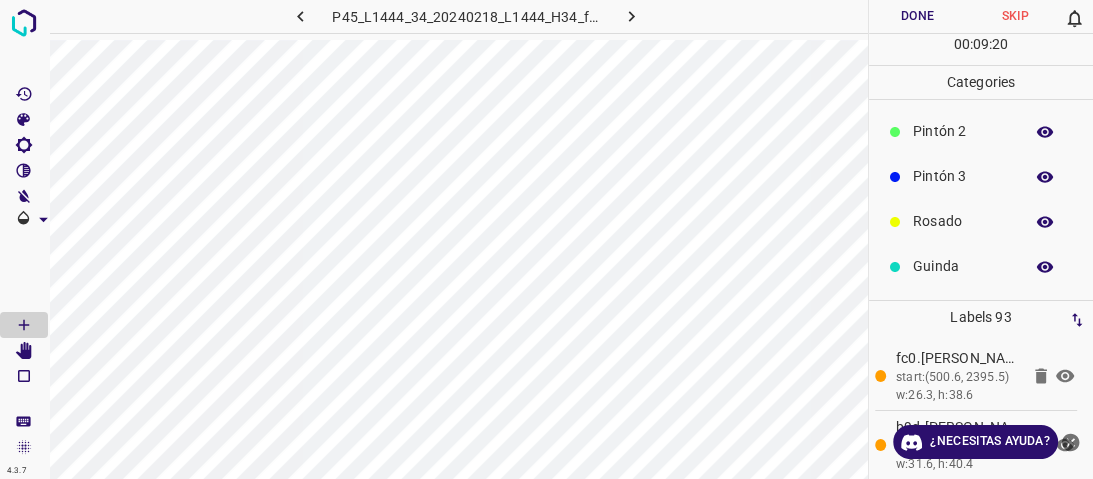 scroll, scrollTop: 176, scrollLeft: 0, axis: vertical 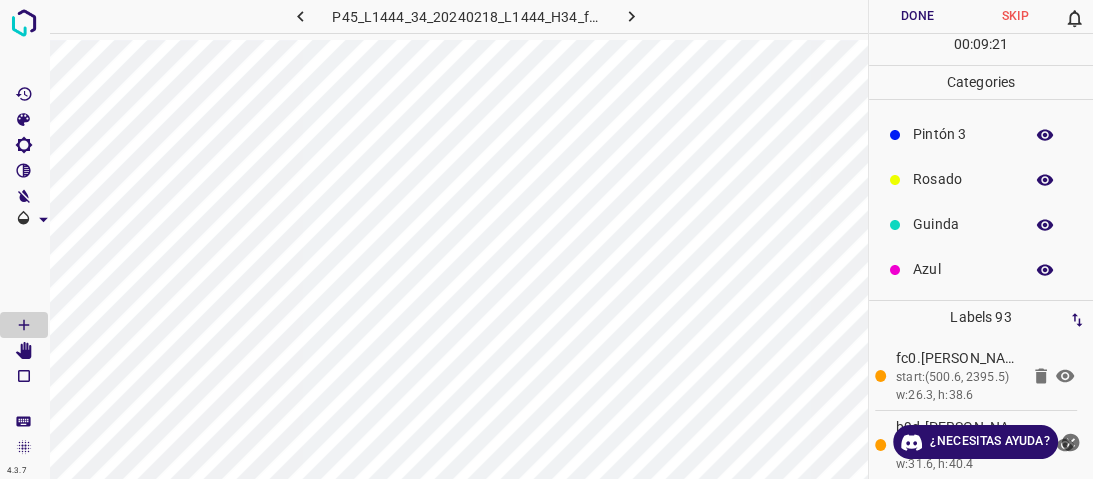 click on "Azul" at bounding box center (963, 269) 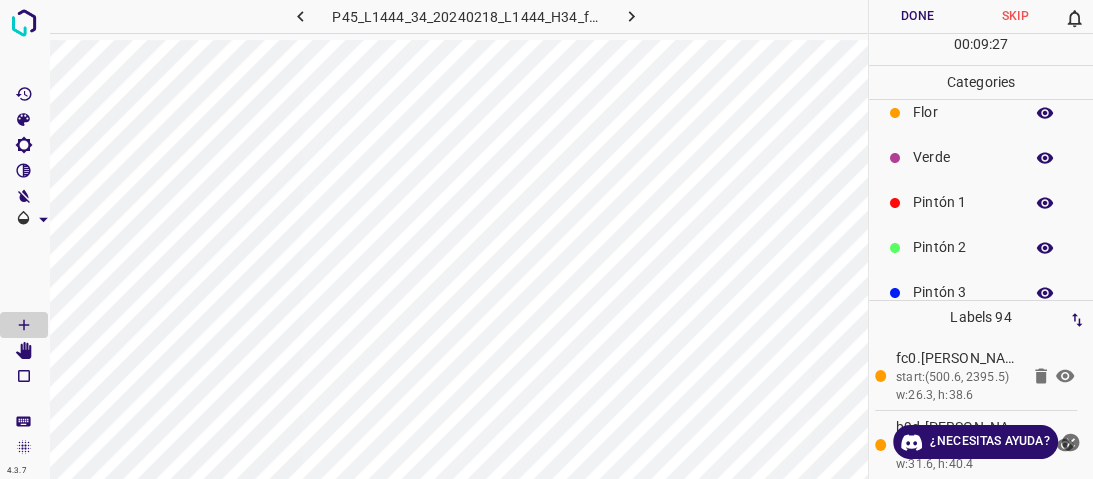 scroll, scrollTop: 0, scrollLeft: 0, axis: both 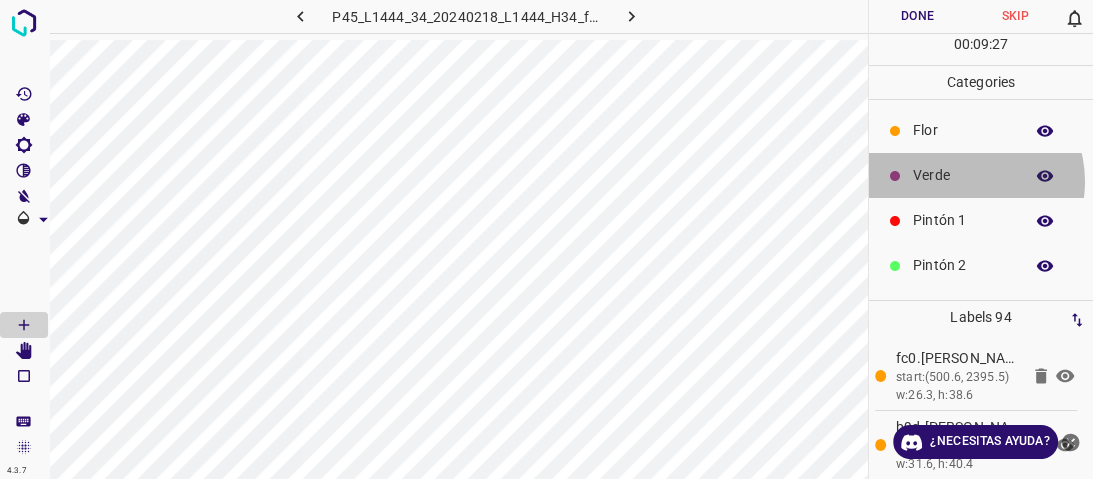 drag, startPoint x: 962, startPoint y: 181, endPoint x: 952, endPoint y: 183, distance: 10.198039 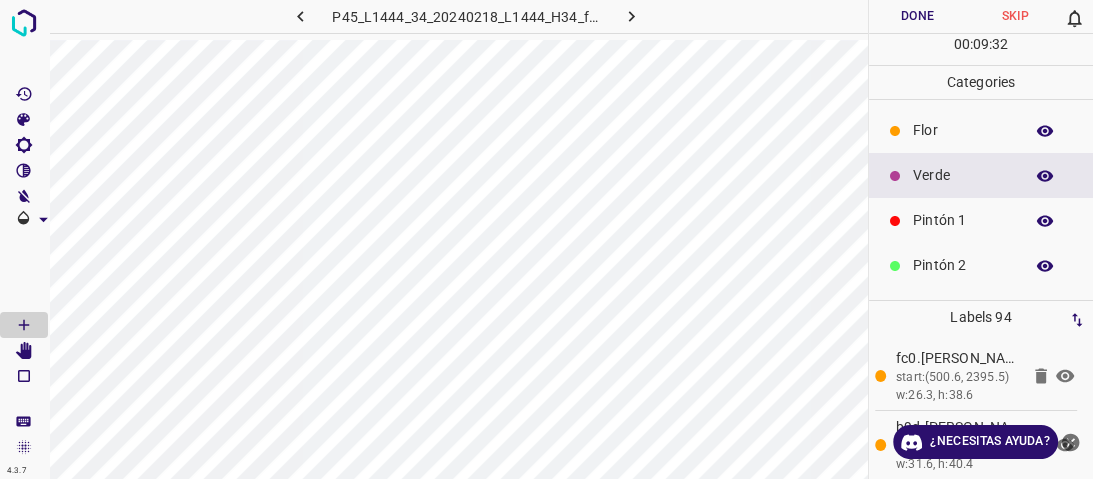 drag, startPoint x: 988, startPoint y: 140, endPoint x: 979, endPoint y: 148, distance: 12.0415945 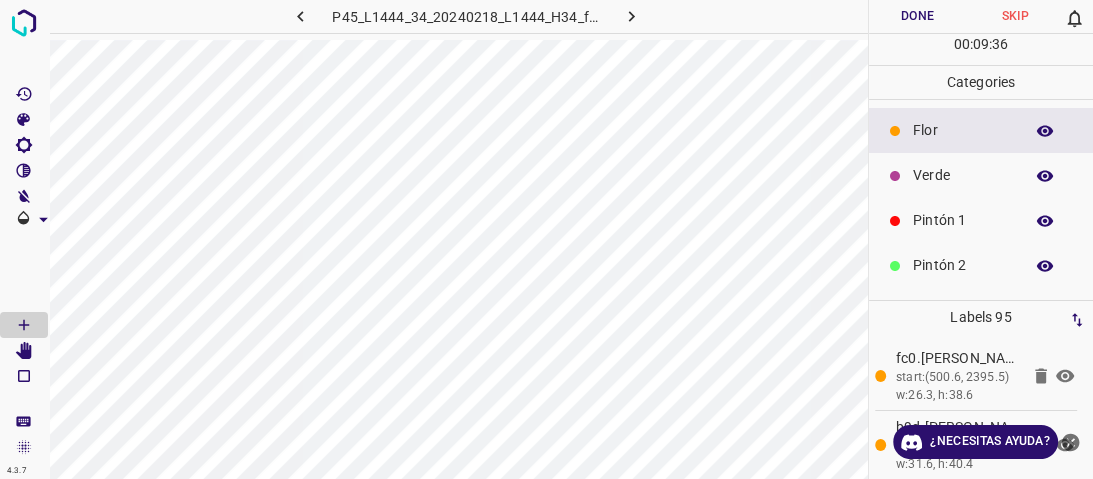 click on "Verde" at bounding box center [963, 175] 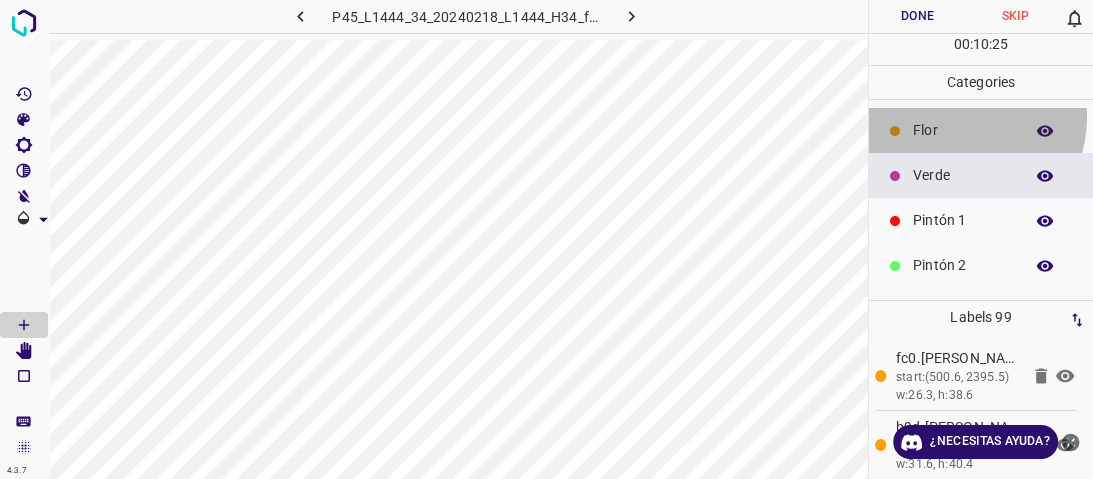 click on "Flor" at bounding box center (981, 130) 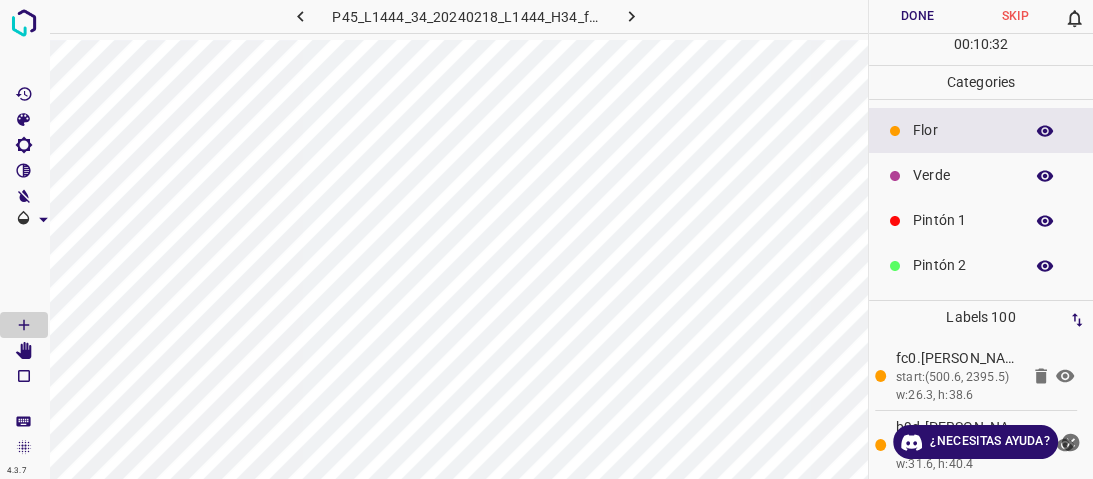click on "Verde" at bounding box center (963, 175) 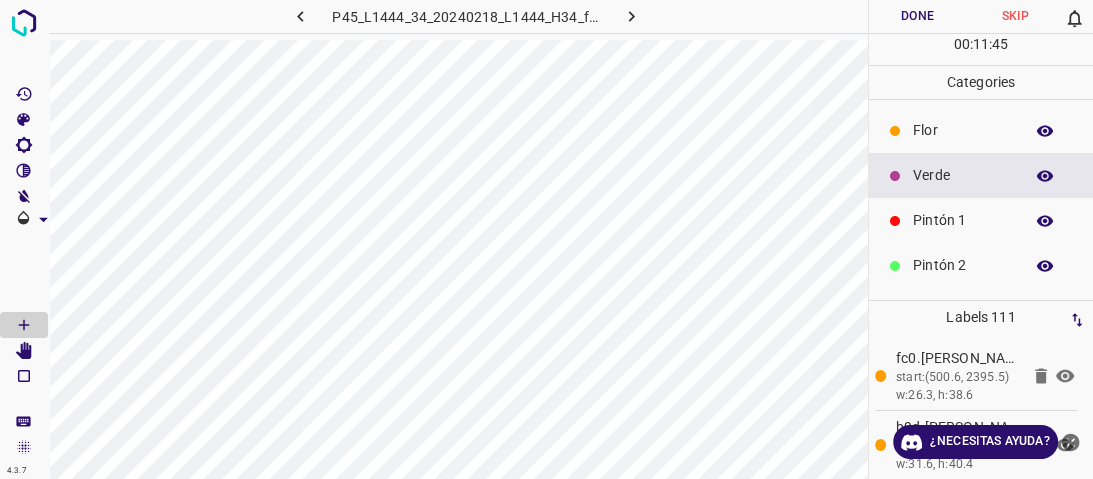 click on "Flor" at bounding box center [963, 130] 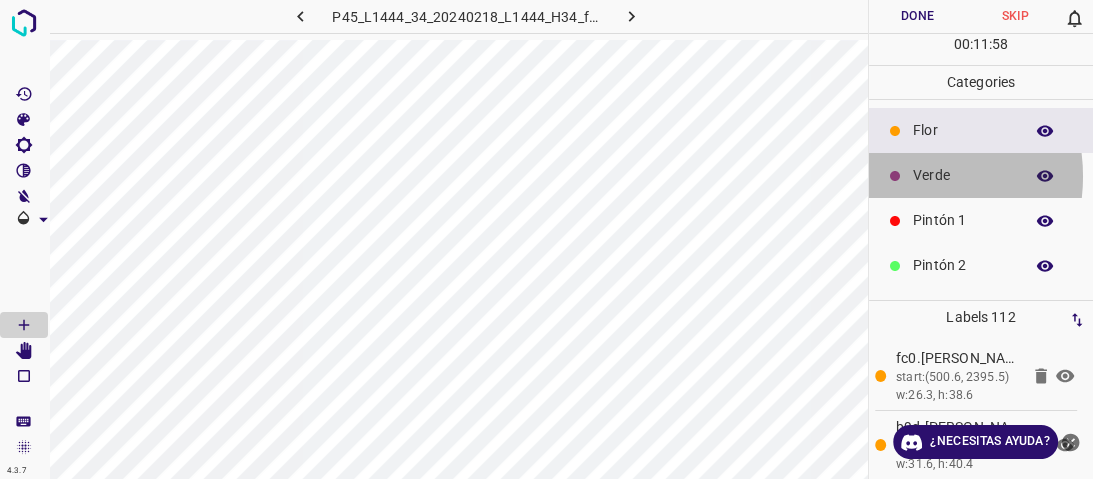 click 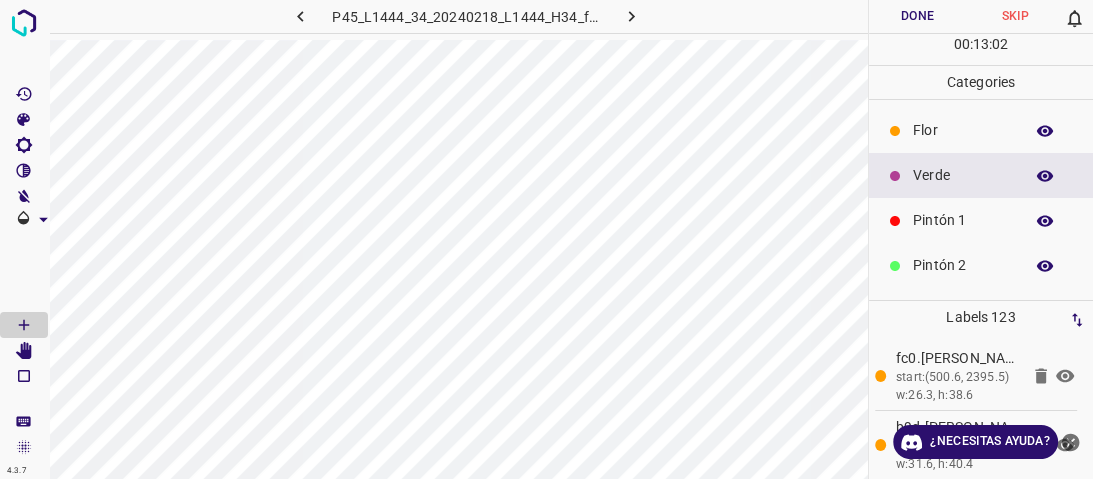 click on "Pintón 1" at bounding box center (963, 220) 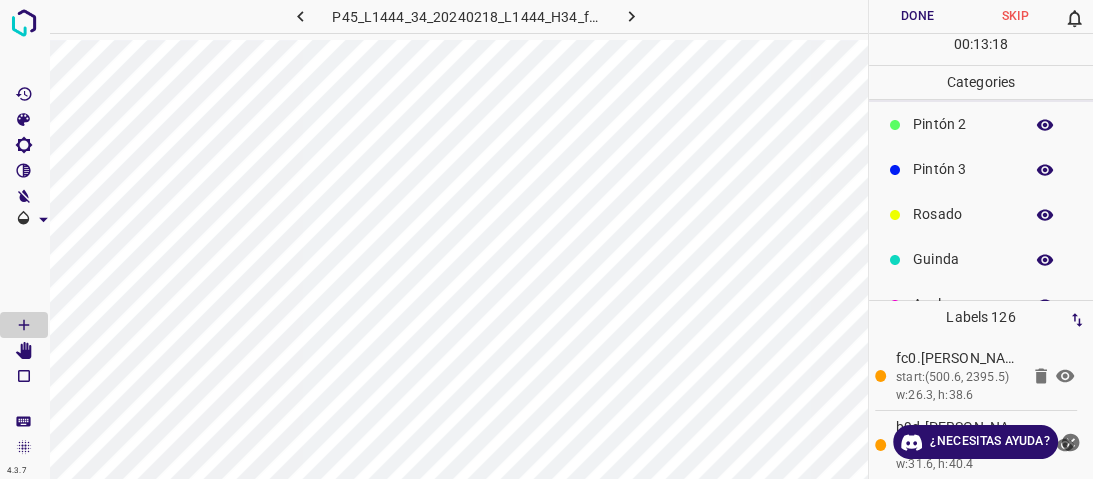 scroll, scrollTop: 176, scrollLeft: 0, axis: vertical 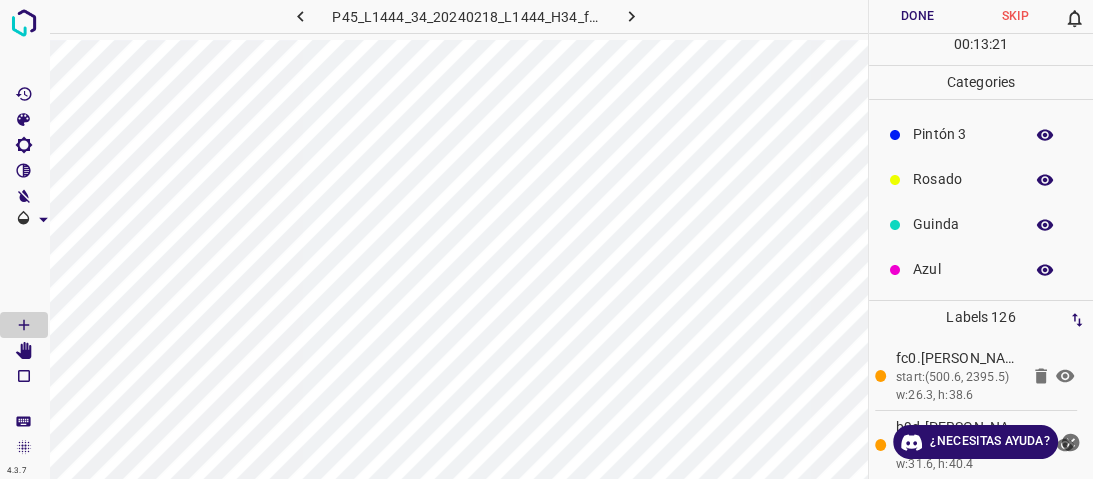 click on "Azul" at bounding box center (981, 269) 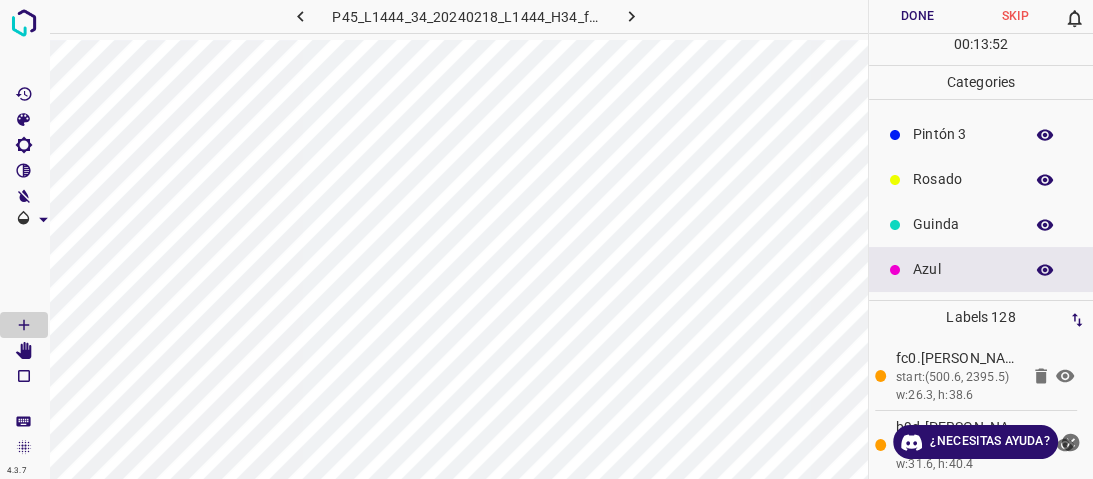 scroll, scrollTop: 0, scrollLeft: 0, axis: both 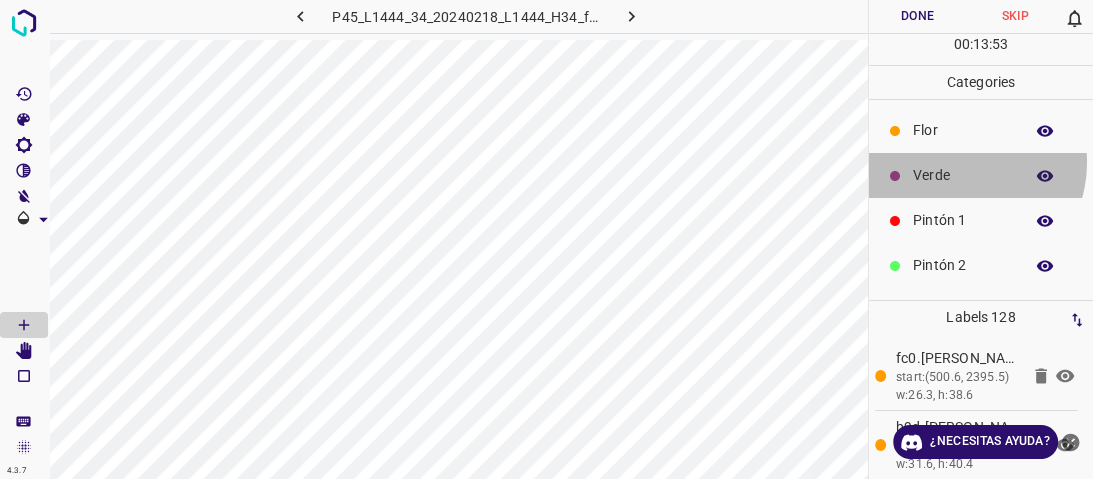click on "Verde" at bounding box center (981, 175) 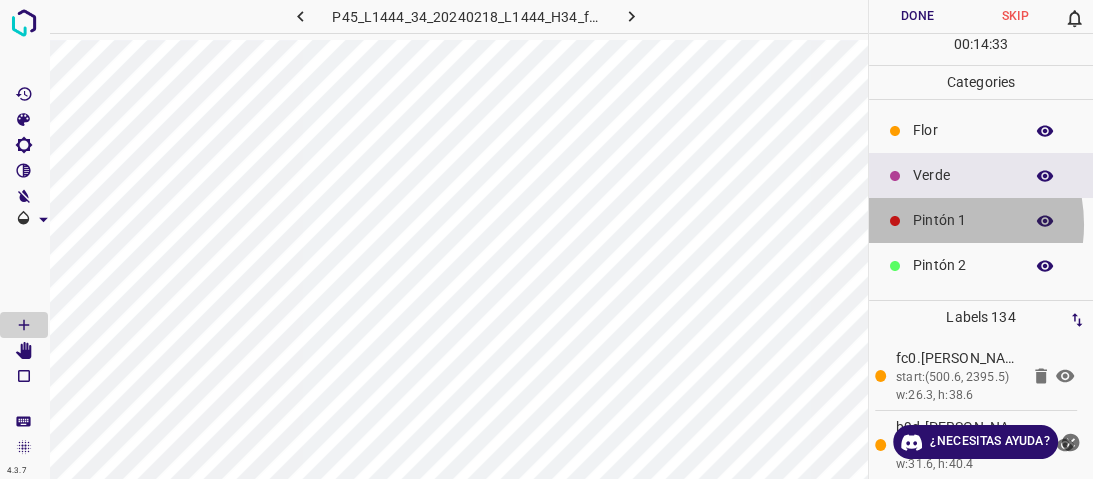 click on "Pintón 1" at bounding box center (963, 220) 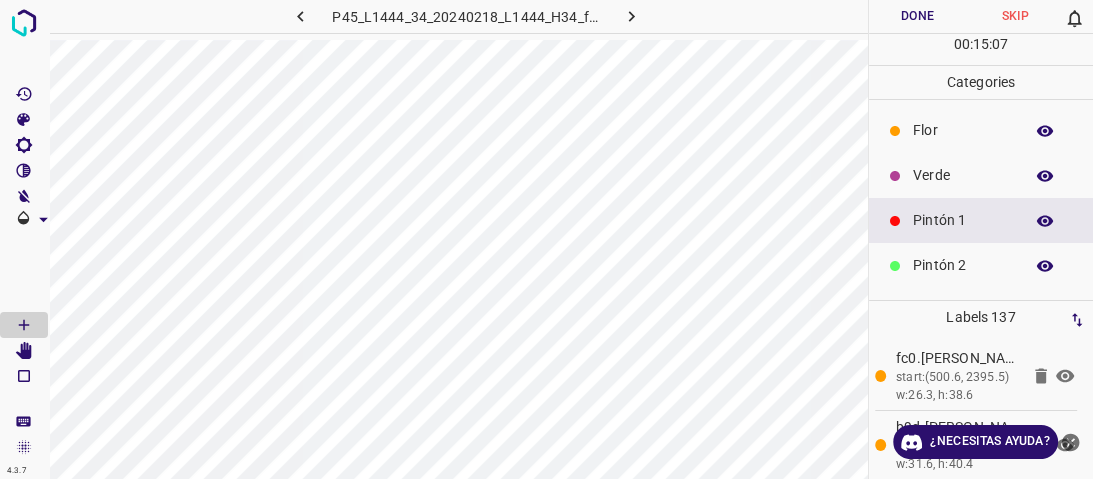 click on "Verde" at bounding box center [981, 175] 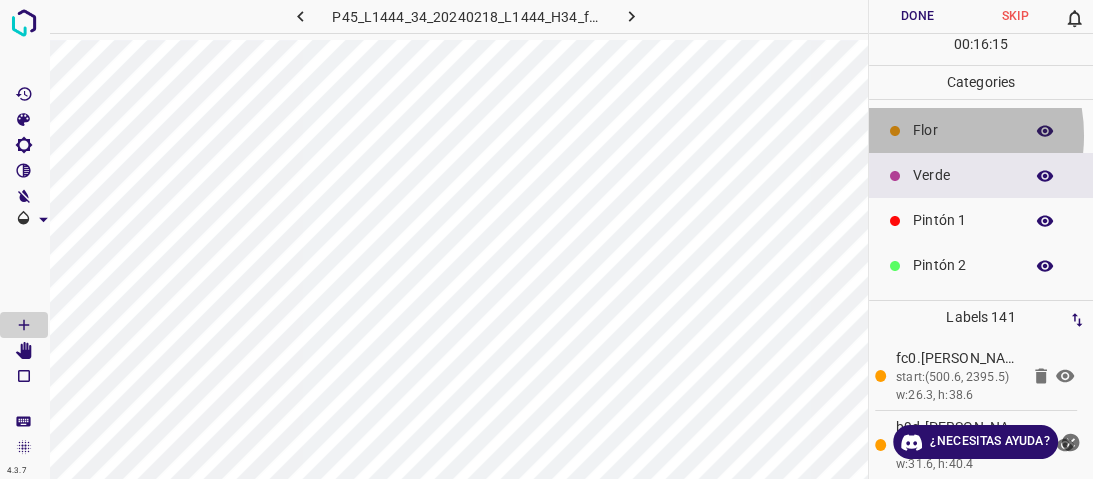 click on "Flor" at bounding box center (963, 130) 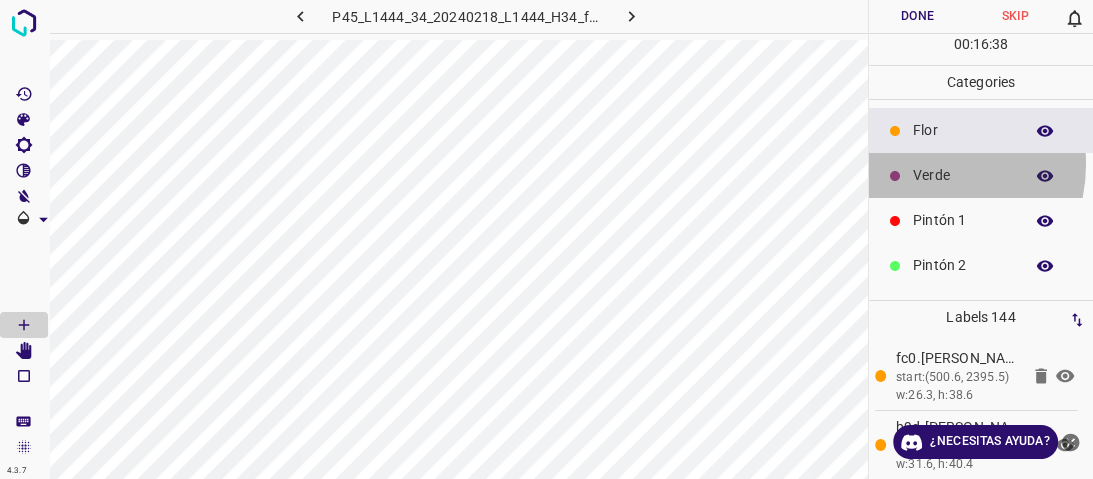 click on "Verde" at bounding box center (981, 175) 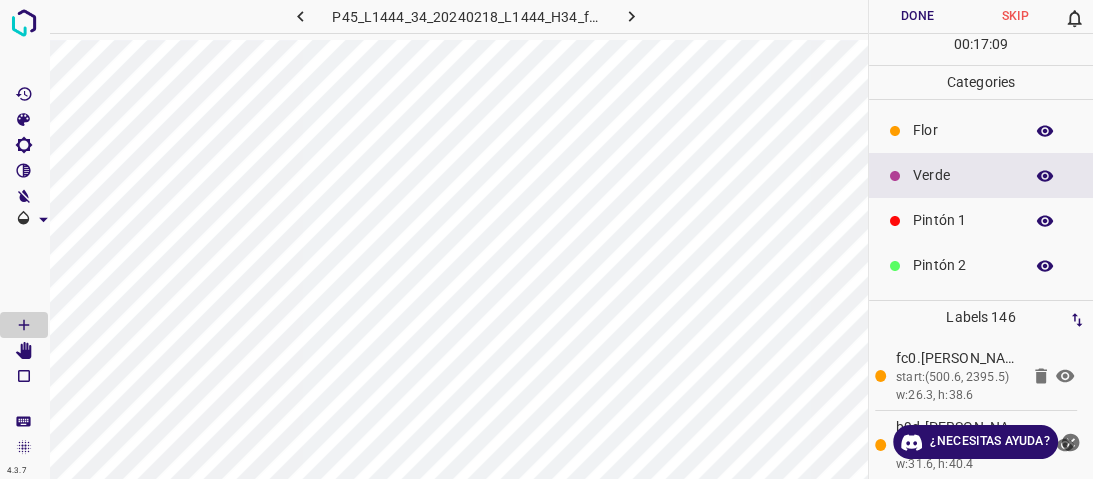 click on "Flor" at bounding box center (963, 130) 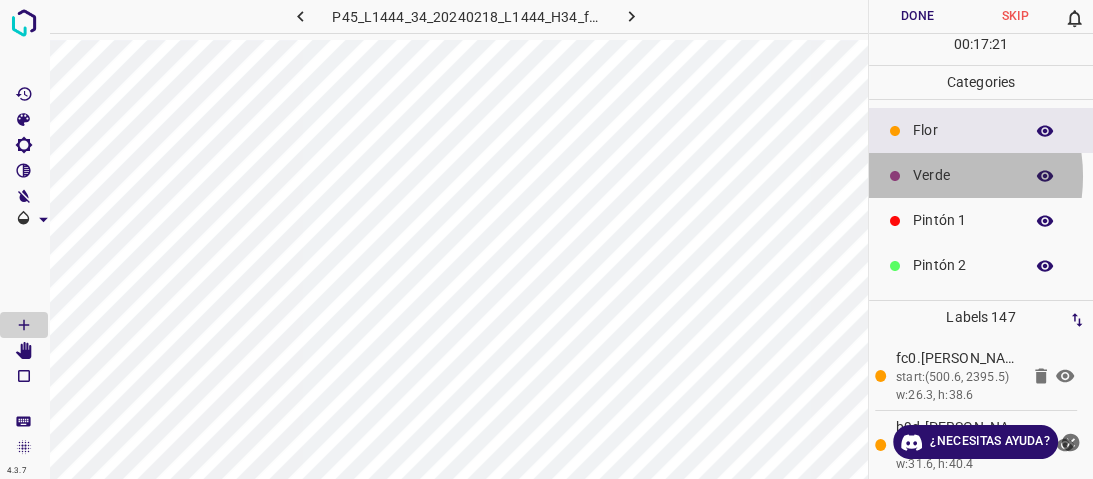 click on "Verde" at bounding box center (981, 175) 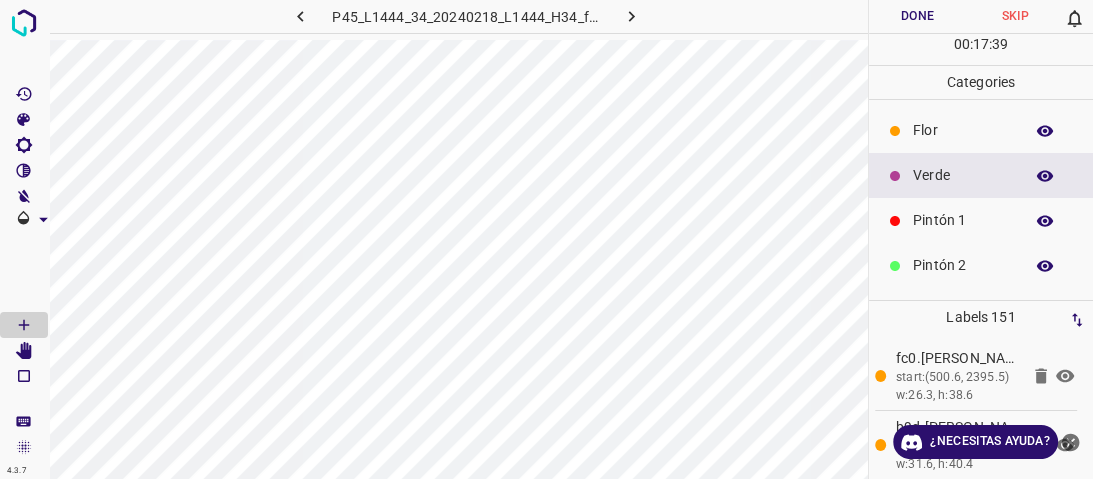 click on "Verde" at bounding box center [981, 175] 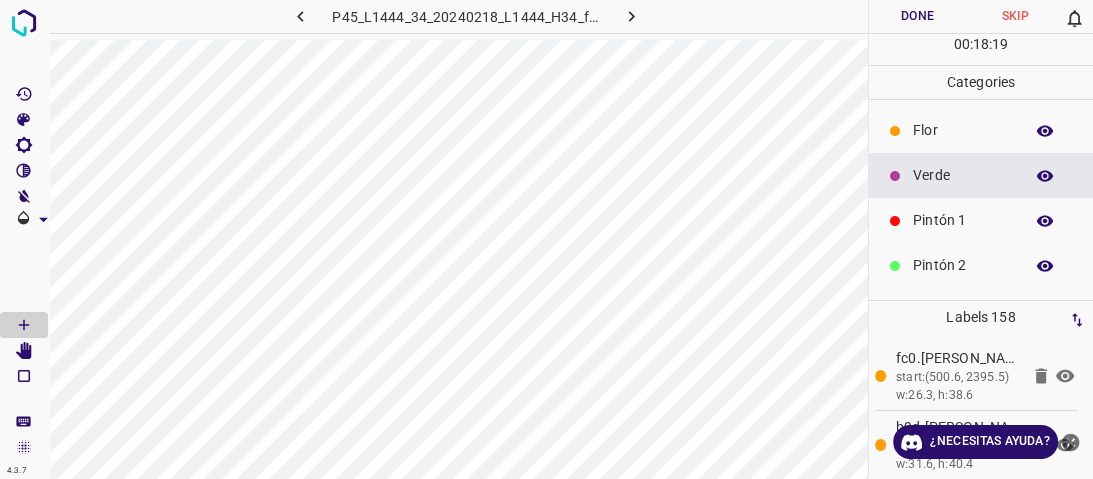 click on "Flor" at bounding box center [981, 130] 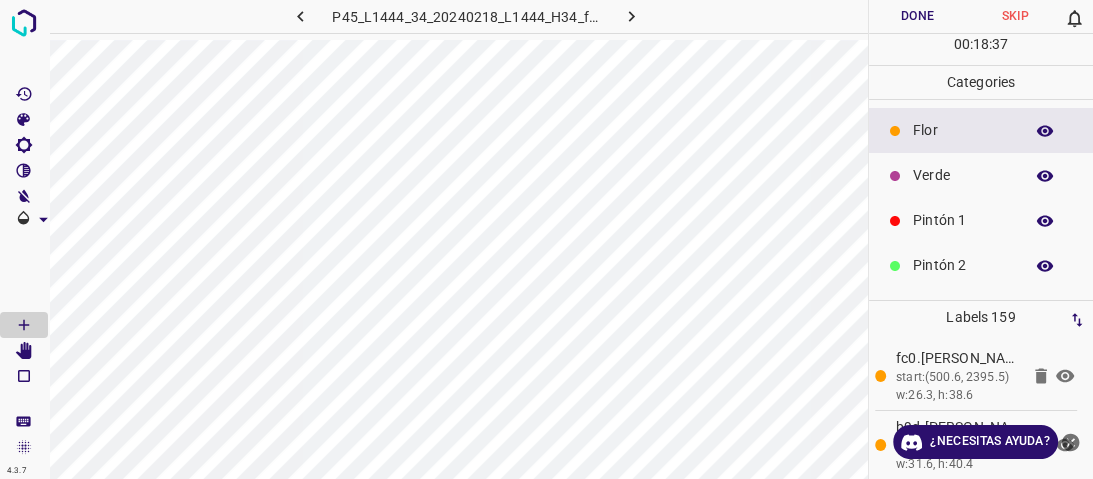 click on "Verde" at bounding box center [963, 175] 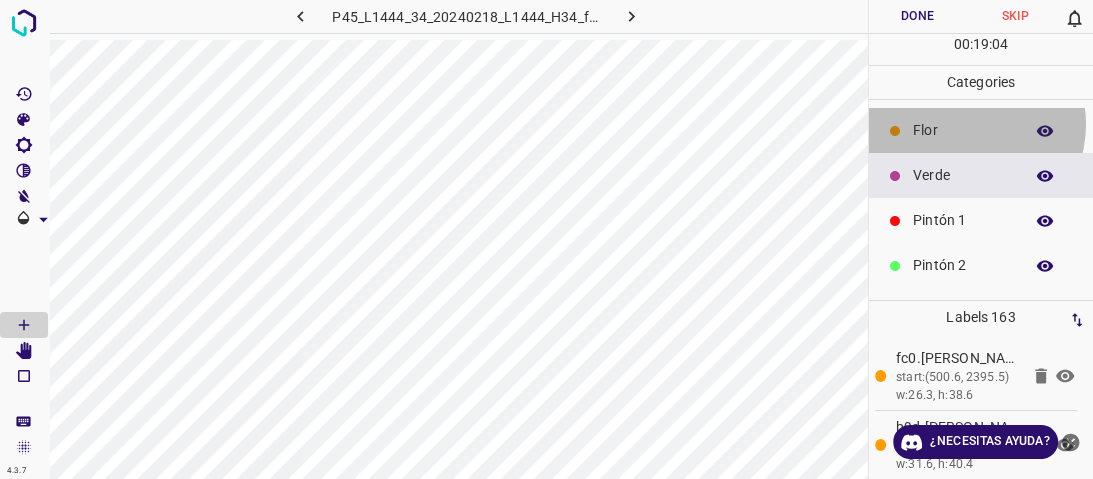 click on "Flor" at bounding box center [963, 130] 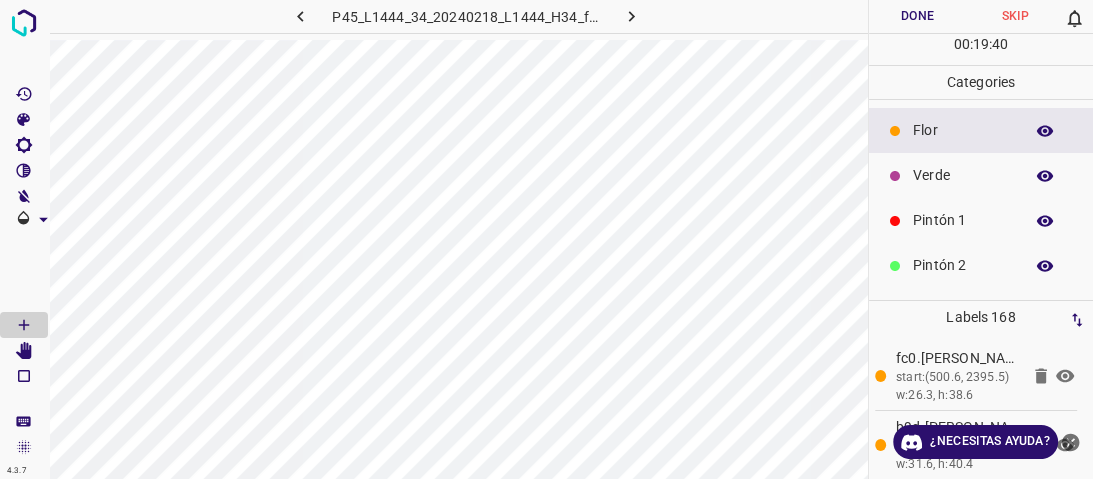 click on "Verde" at bounding box center (963, 175) 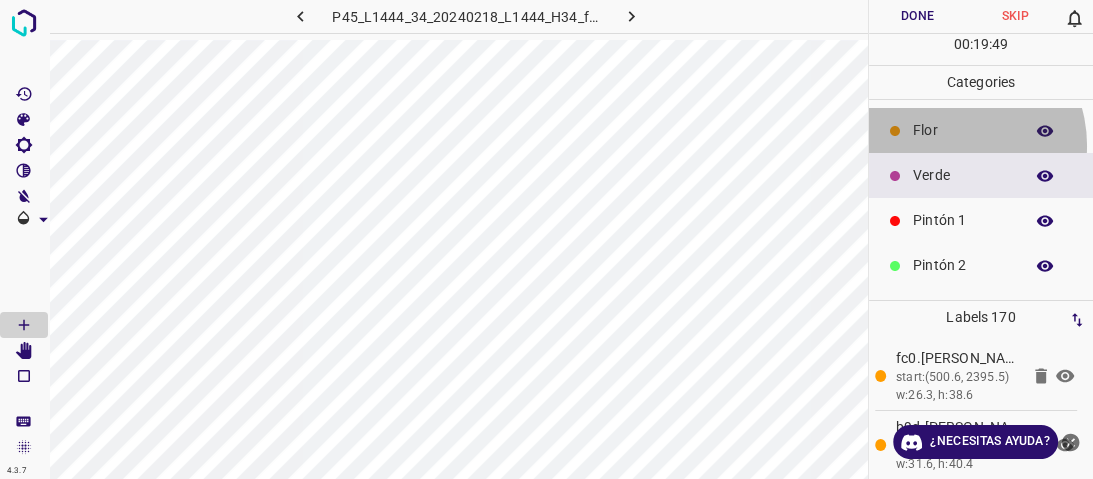 click on "Flor" at bounding box center [981, 130] 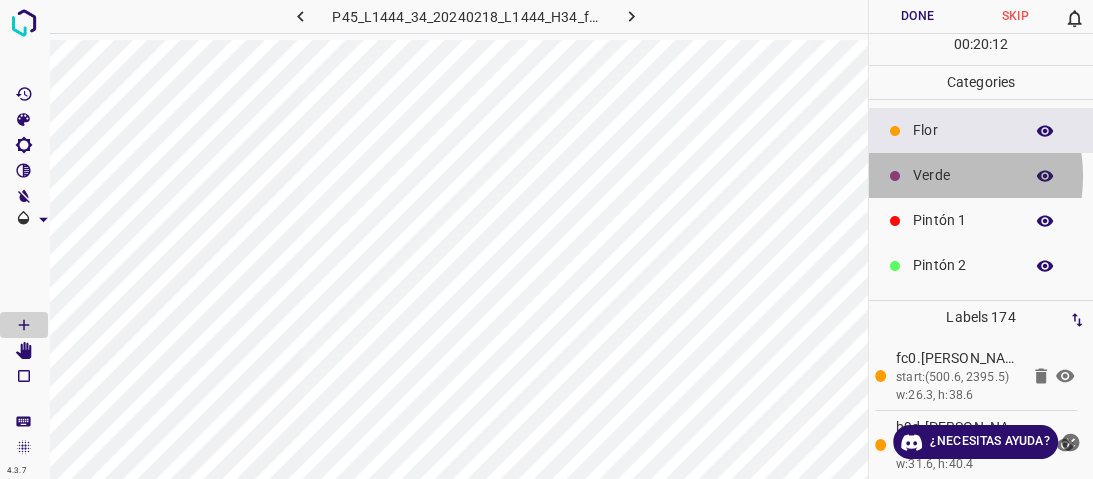 click on "Verde" at bounding box center (963, 175) 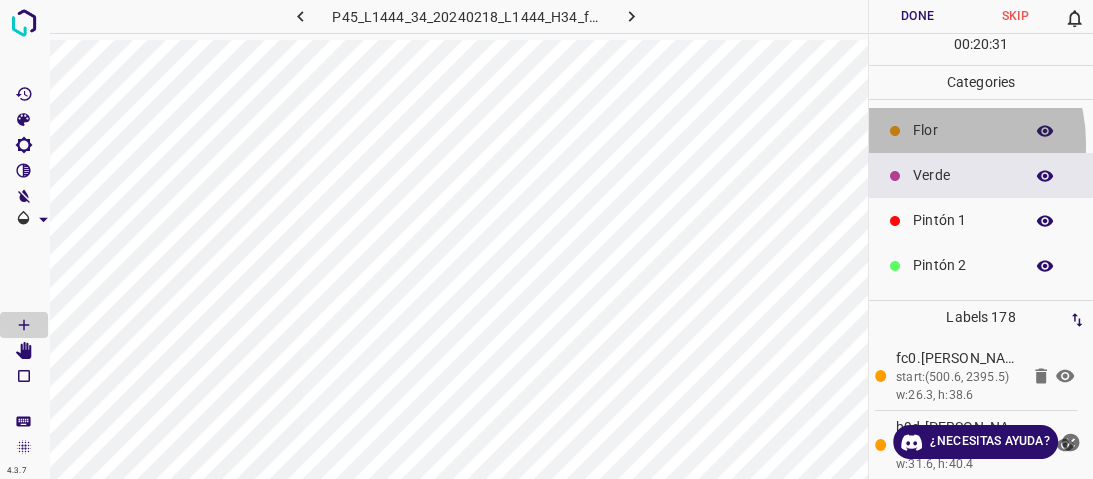 click on "Flor" at bounding box center (981, 130) 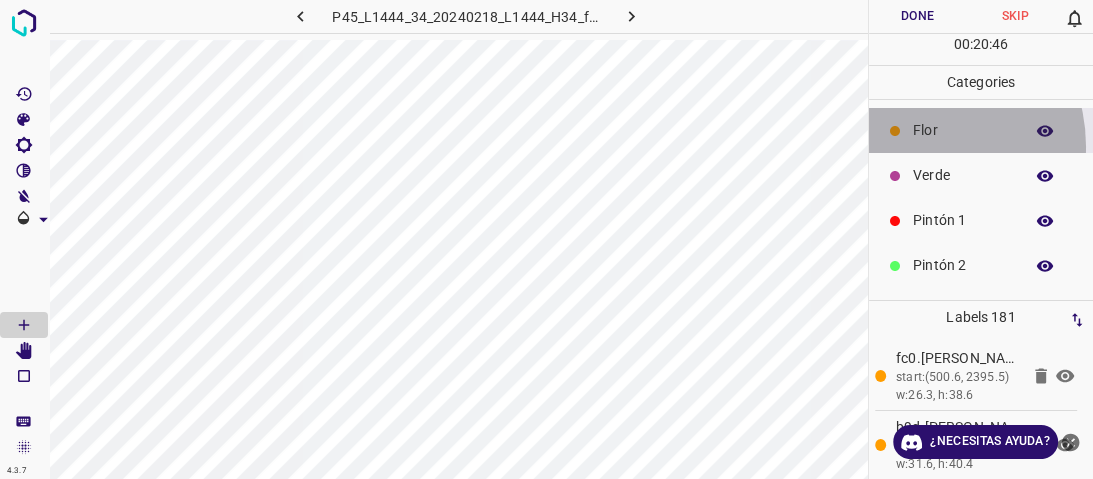 drag, startPoint x: 913, startPoint y: 147, endPoint x: 927, endPoint y: 171, distance: 27.784887 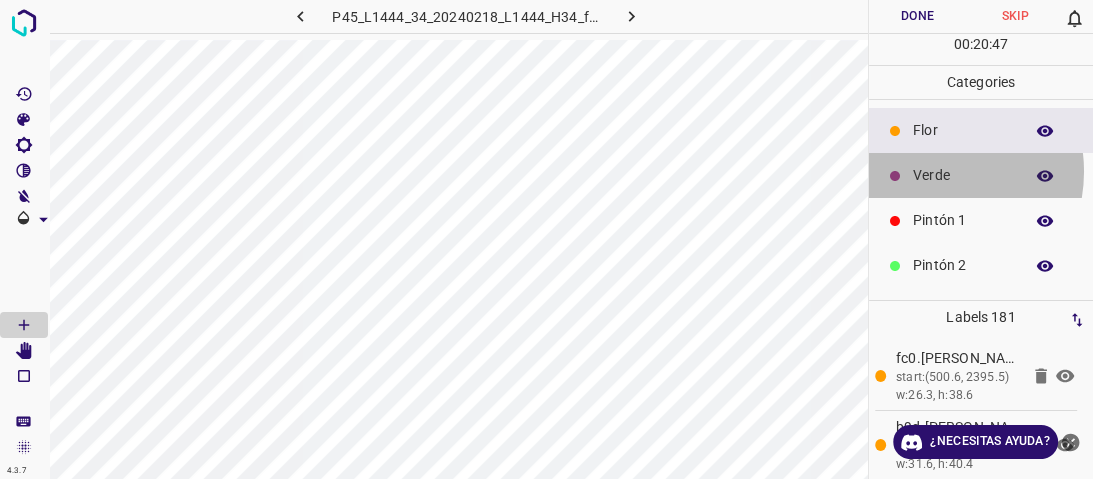 click on "Verde" at bounding box center (963, 175) 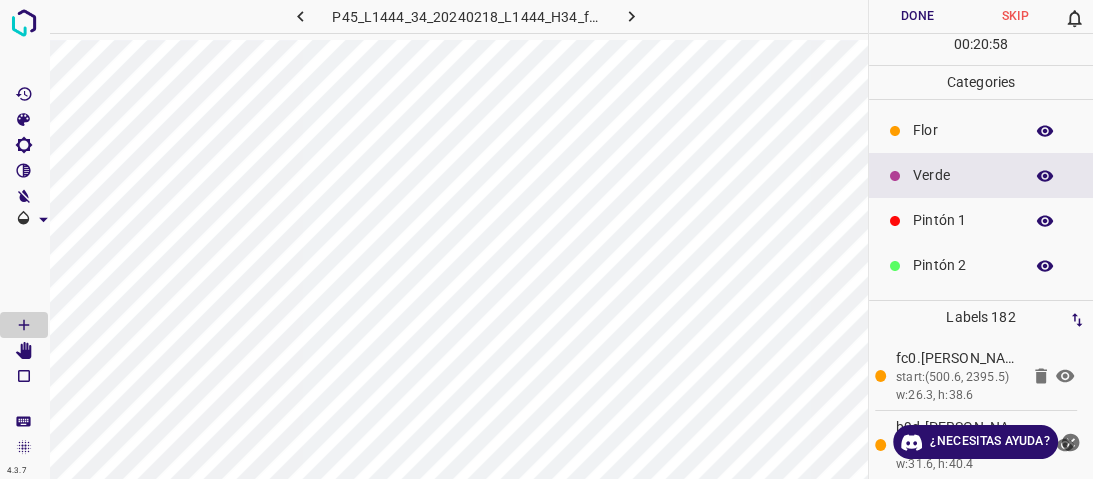 click on "Verde" at bounding box center [963, 175] 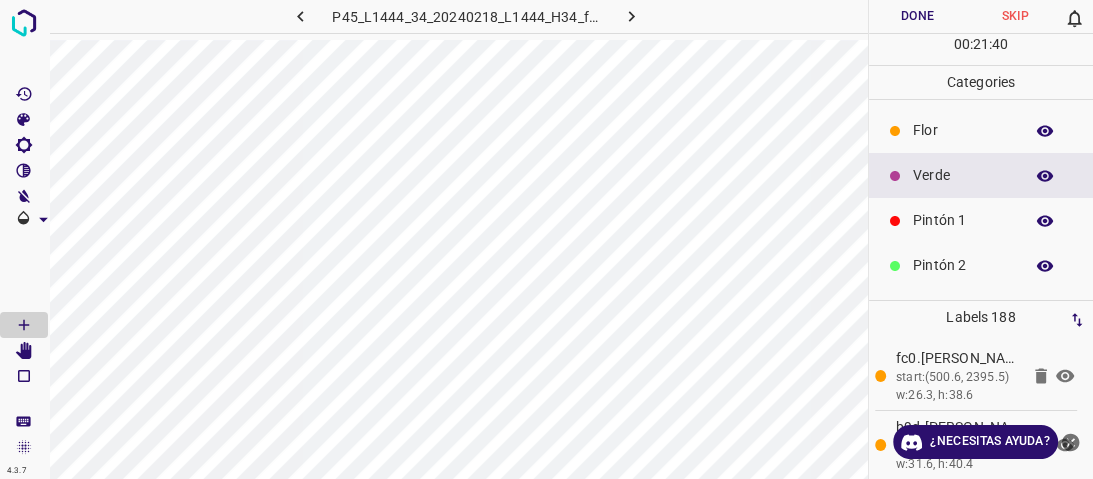 click on "Pintón 1" at bounding box center [963, 220] 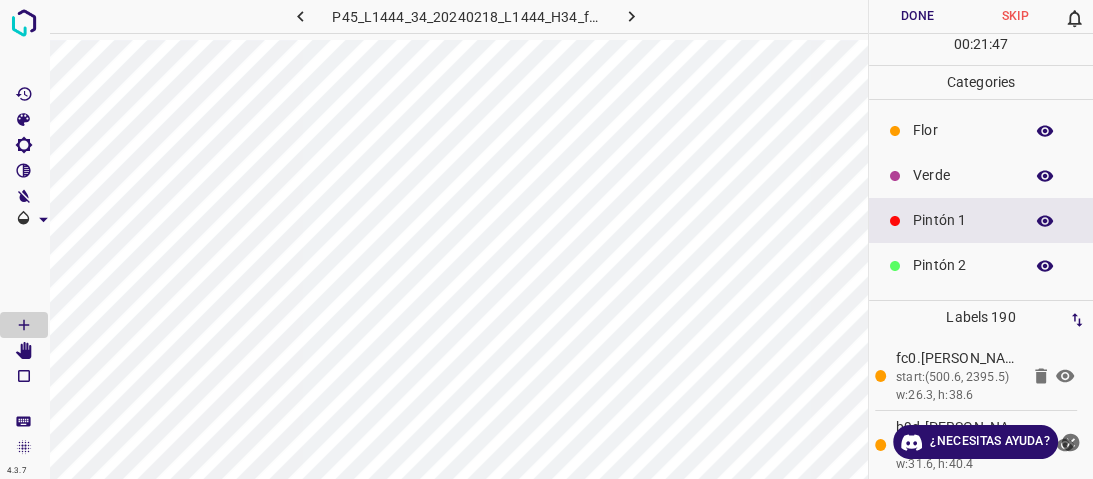 drag, startPoint x: 916, startPoint y: 176, endPoint x: 898, endPoint y: 202, distance: 31.622776 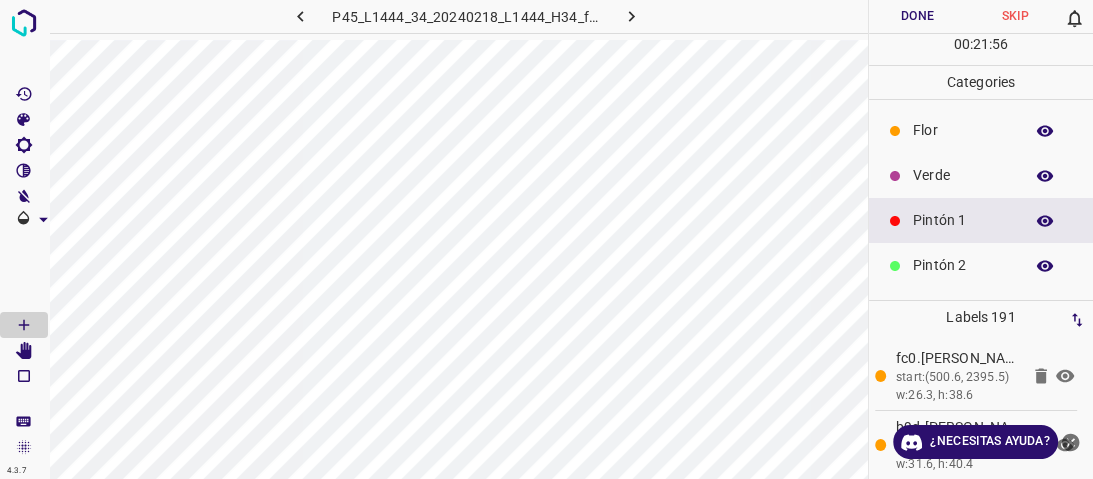 click on "Verde" at bounding box center [963, 175] 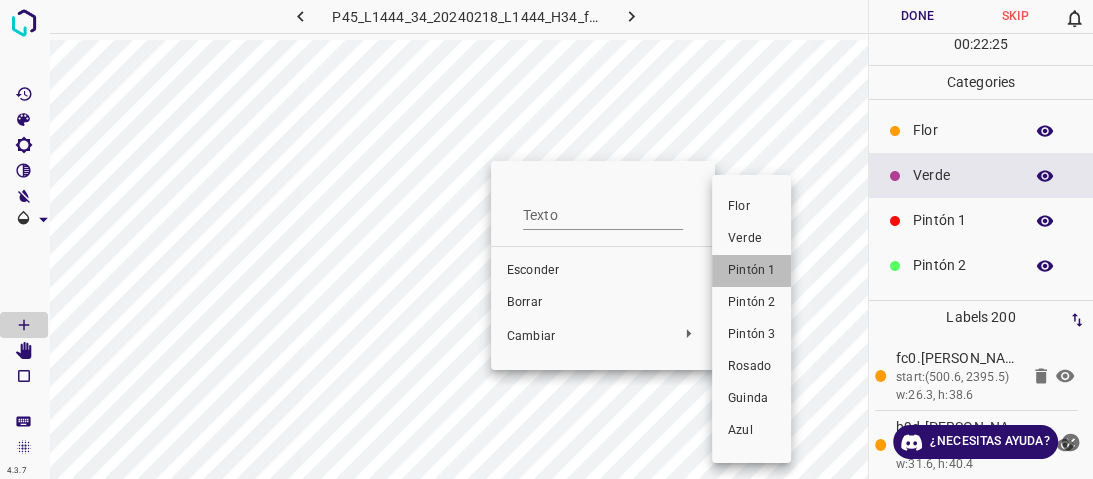 drag, startPoint x: 756, startPoint y: 274, endPoint x: 468, endPoint y: 184, distance: 301.735 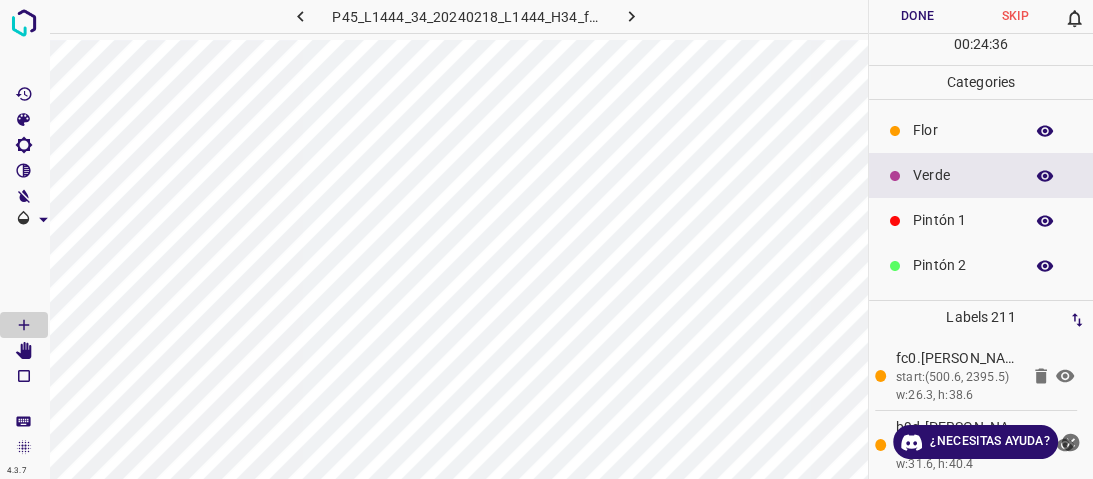 click on "Flor" at bounding box center [963, 130] 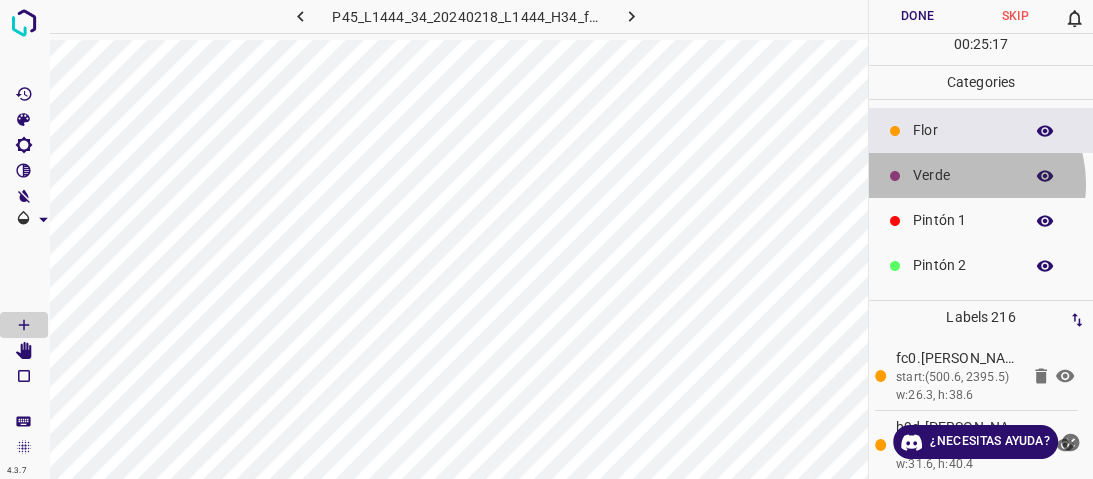 click on "Verde" at bounding box center [963, 175] 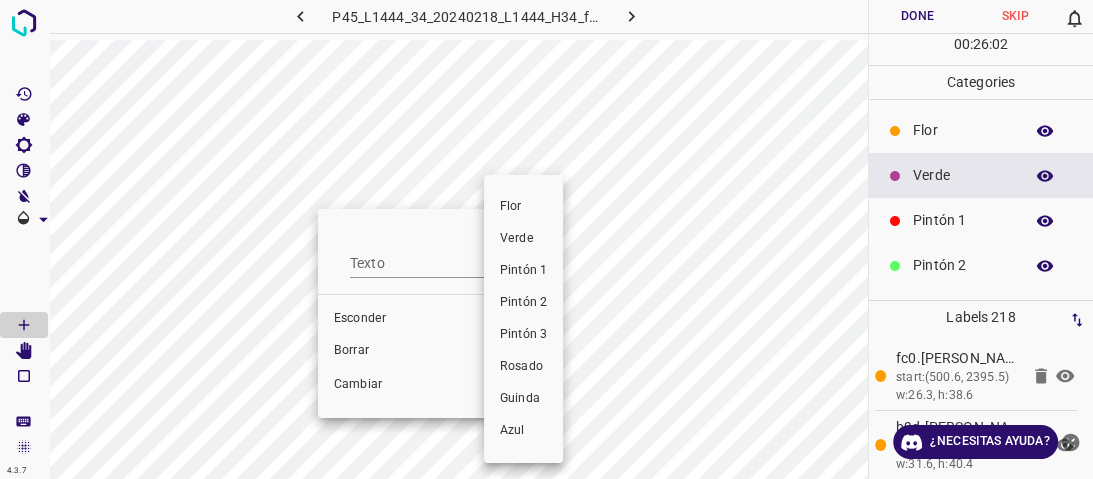 click at bounding box center (546, 239) 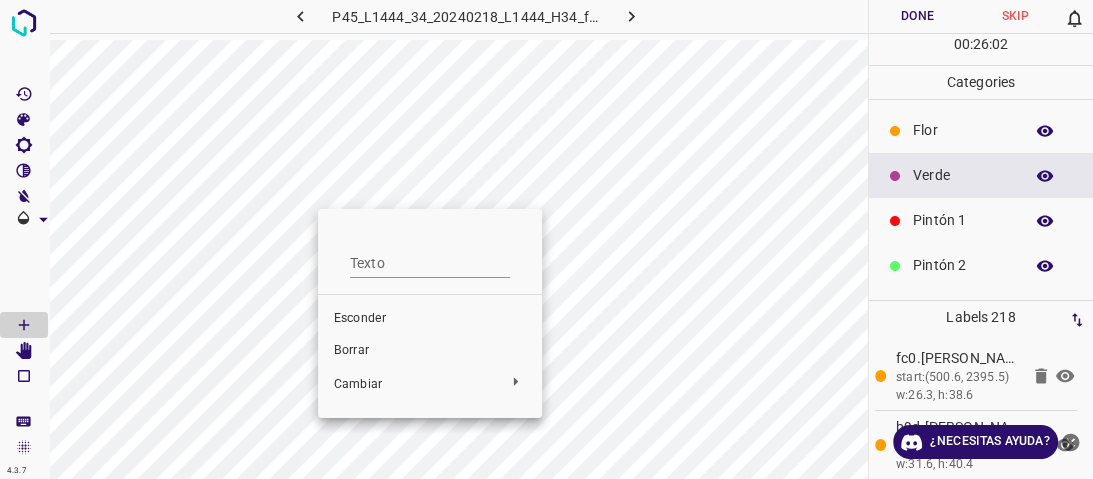 click on "Borrar" at bounding box center (351, 350) 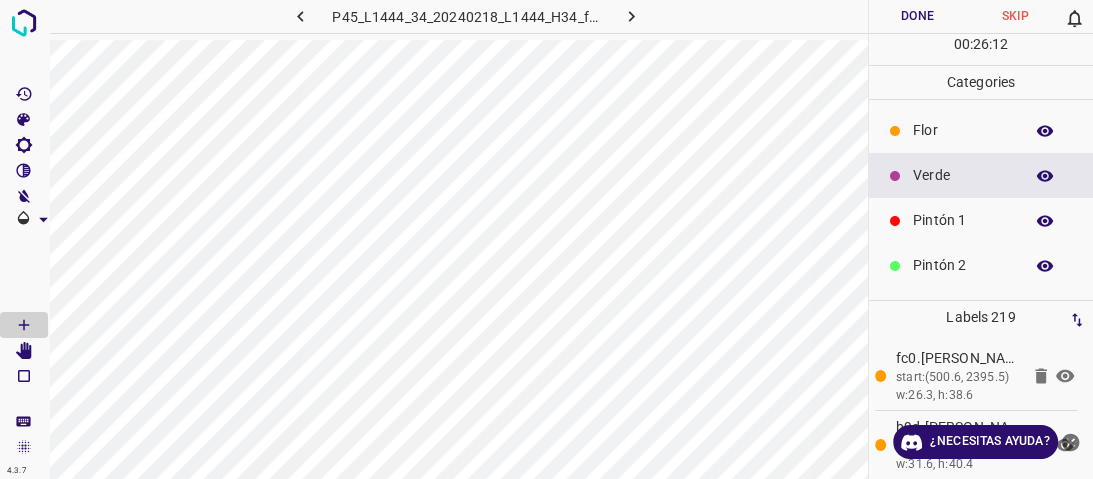 click on "Flor" at bounding box center [963, 130] 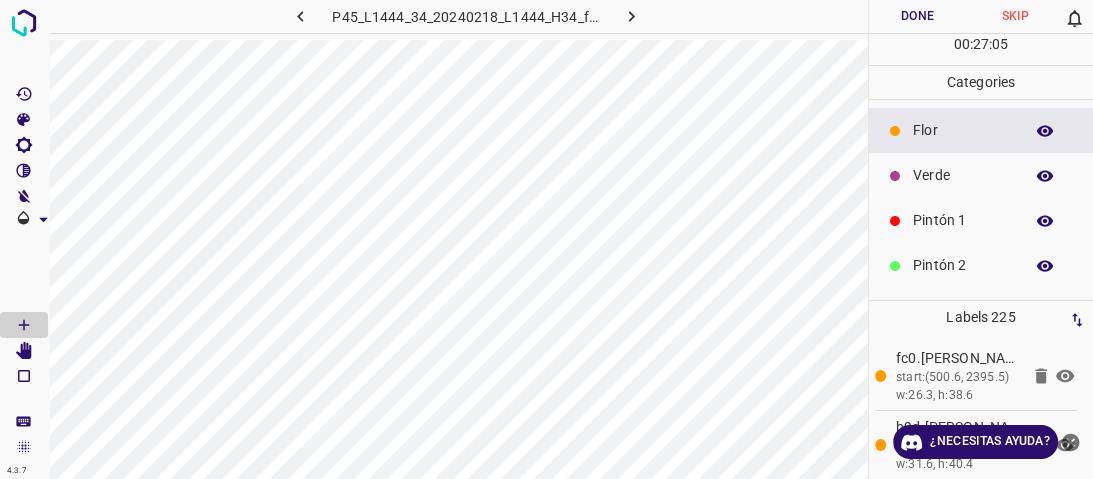 scroll, scrollTop: 176, scrollLeft: 0, axis: vertical 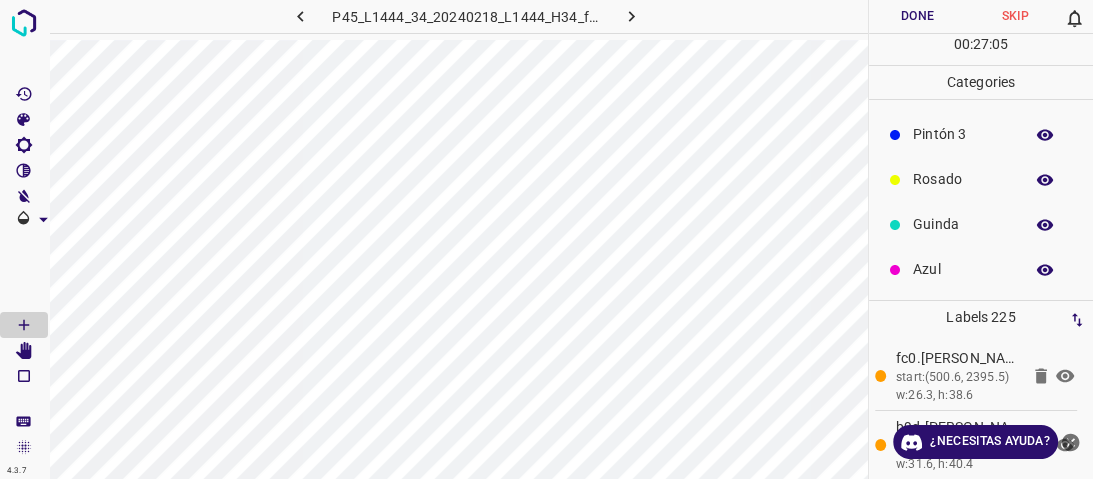 click on "Azul" at bounding box center (981, 269) 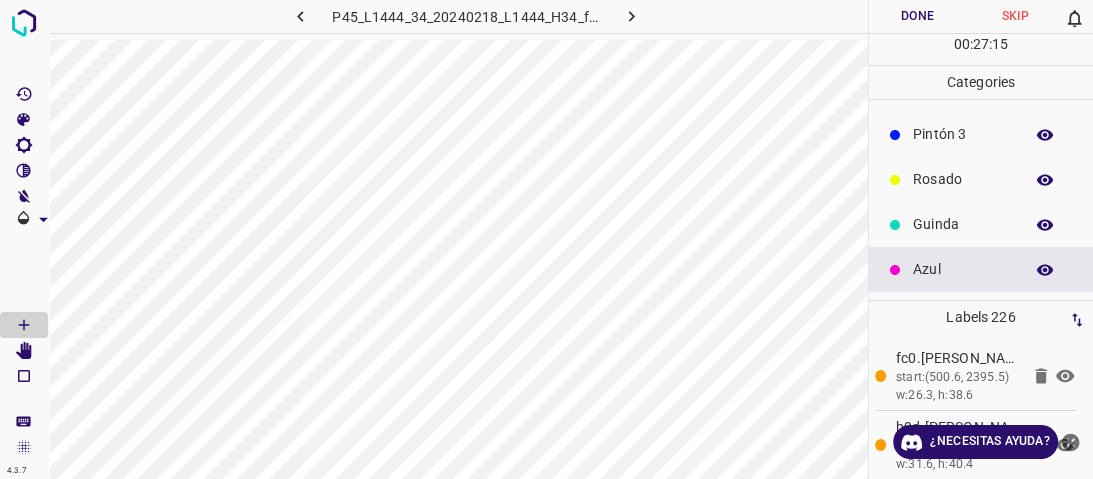 scroll, scrollTop: 0, scrollLeft: 0, axis: both 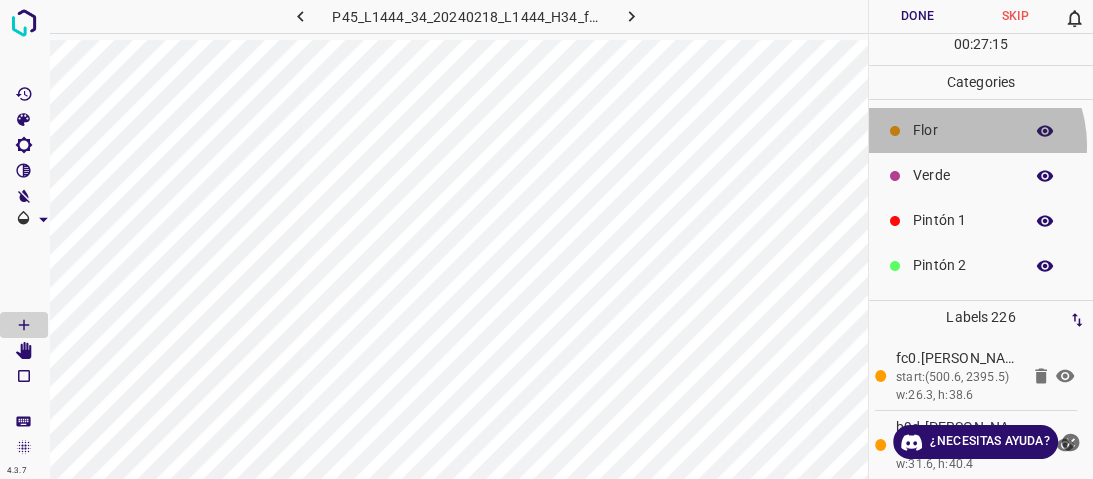 click on "Flor" at bounding box center [981, 130] 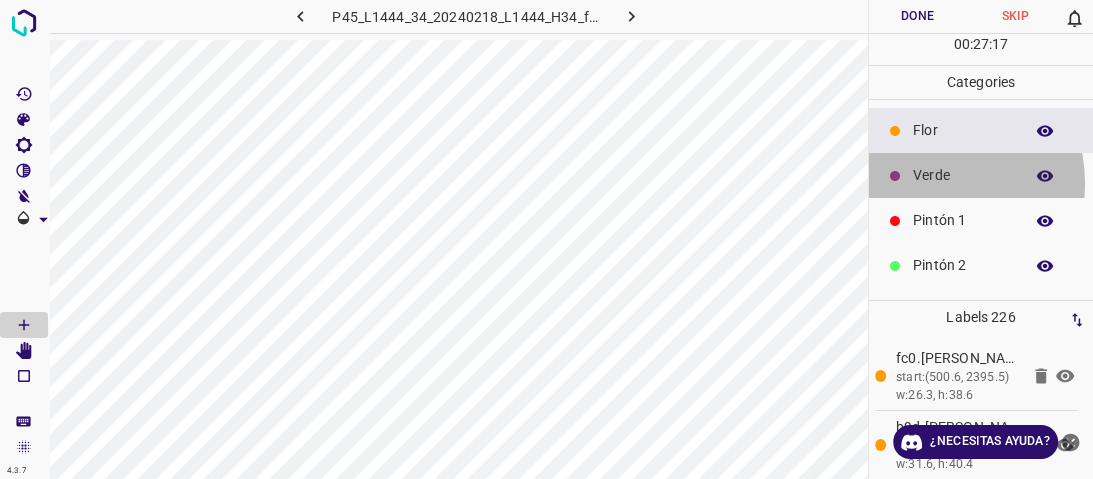 click on "Verde" at bounding box center (981, 175) 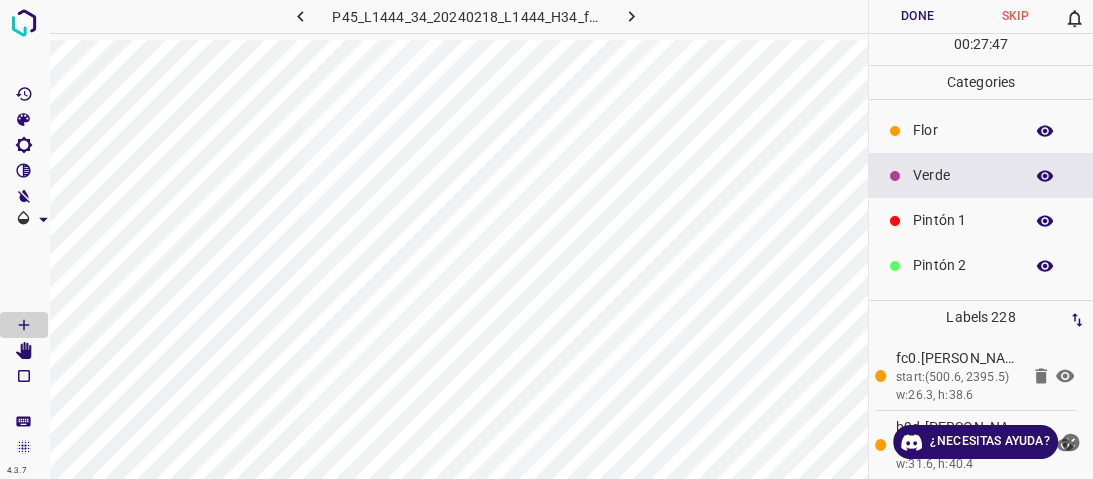 click on "Flor" at bounding box center [963, 130] 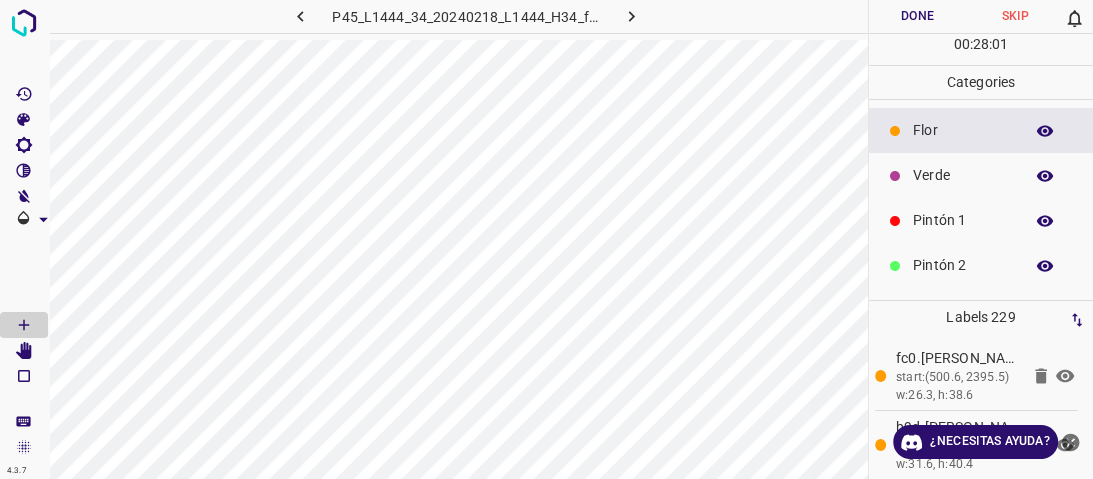 click on "Verde" at bounding box center (963, 175) 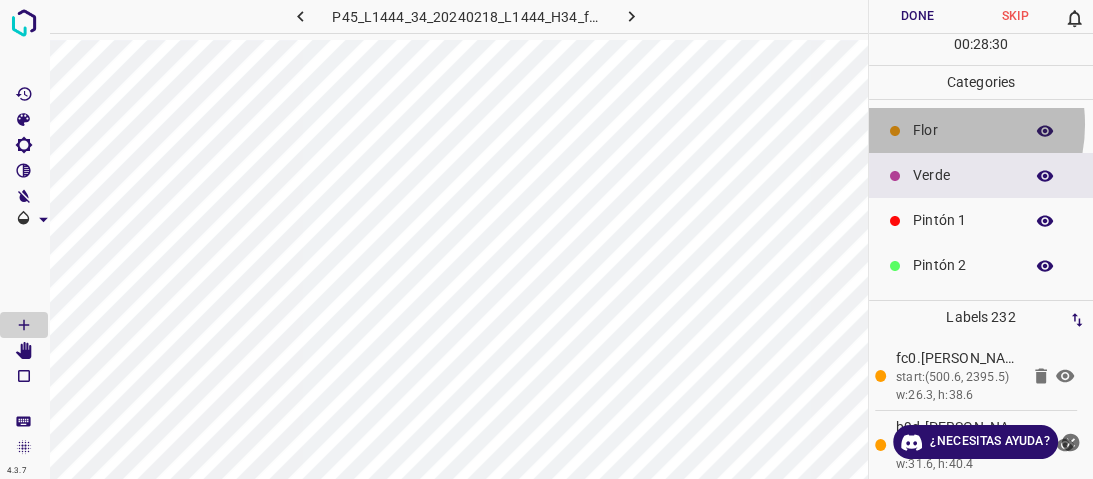 click on "Flor" at bounding box center [963, 130] 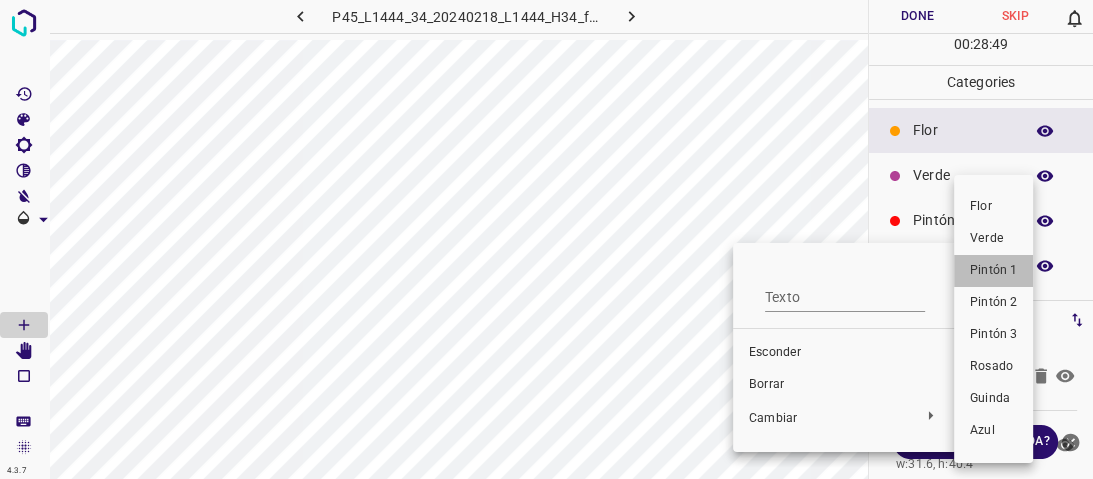 click on "Pintón 1" at bounding box center [993, 271] 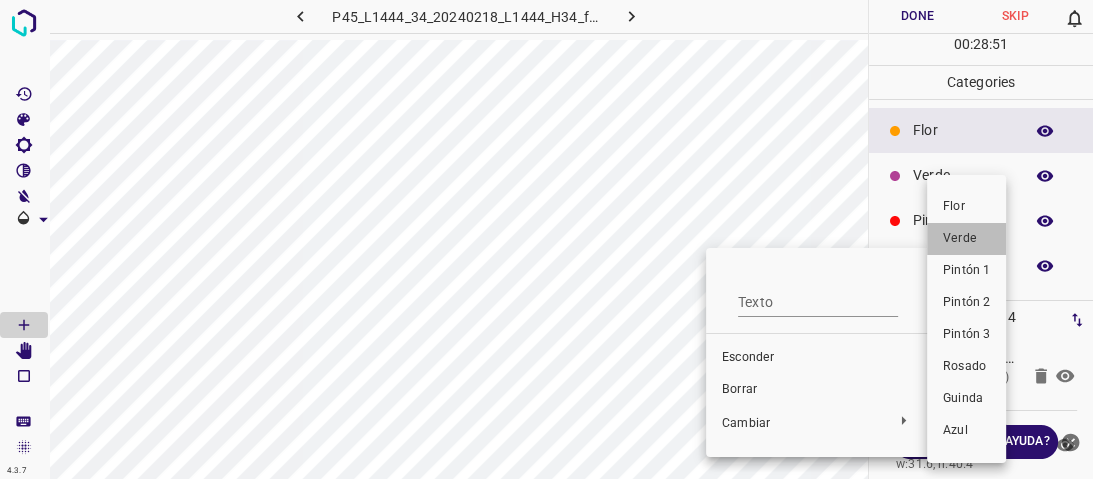 click on "Verde" at bounding box center [960, 238] 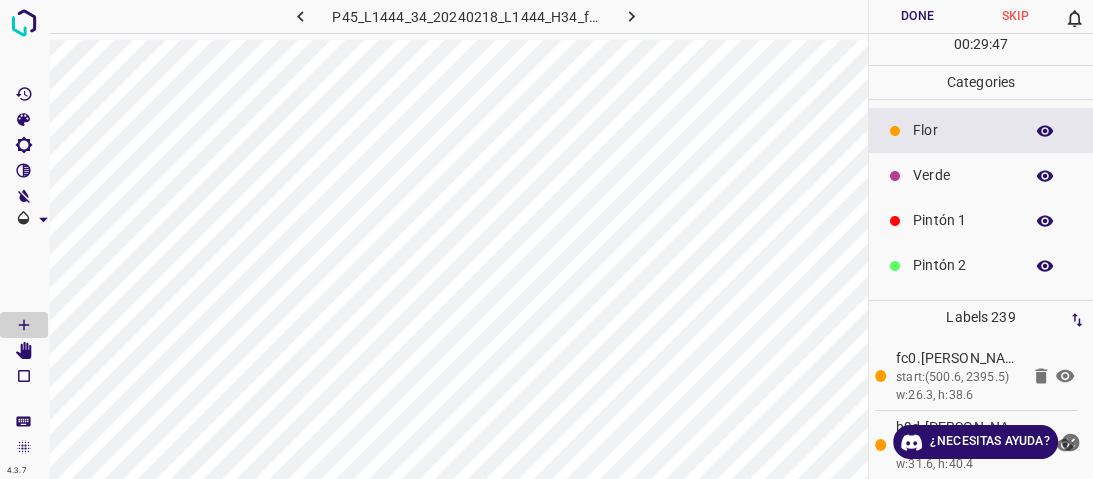 click at bounding box center [1045, 266] 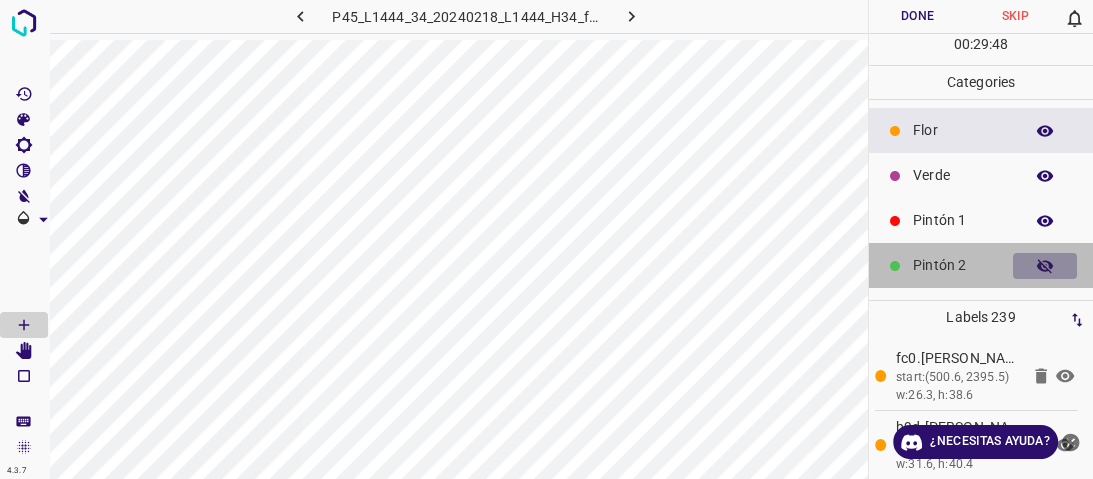 click 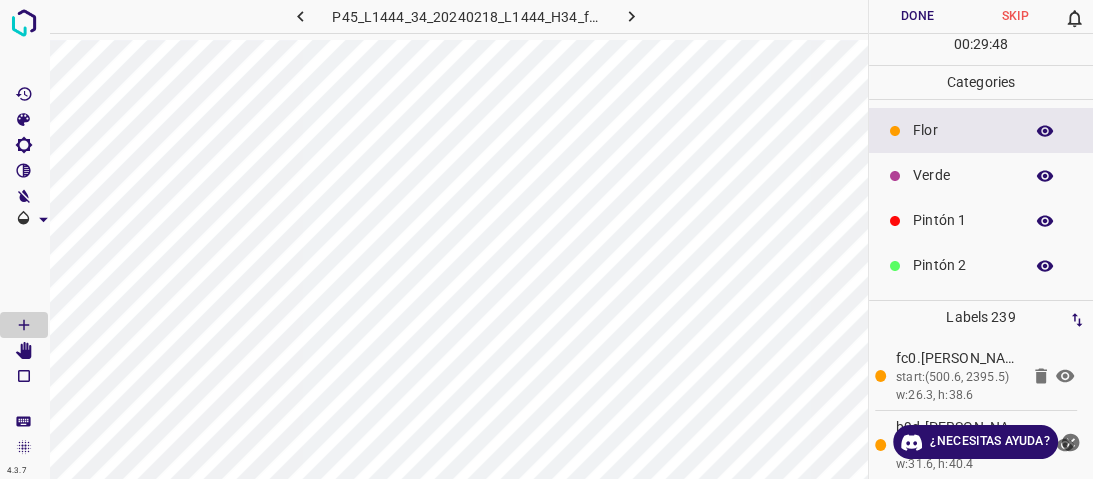 click on "Pintón 2" at bounding box center [963, 265] 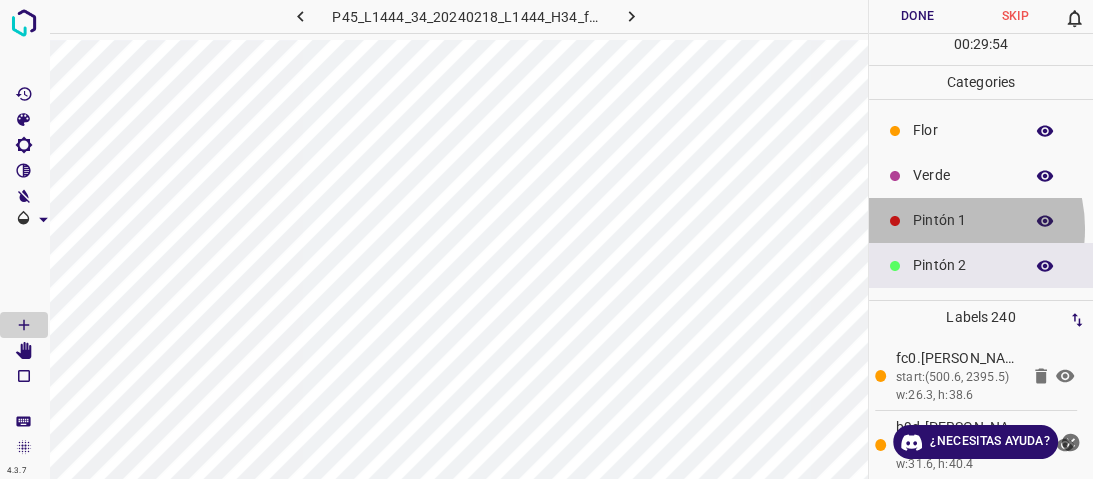 click on "Pintón 1" at bounding box center (963, 220) 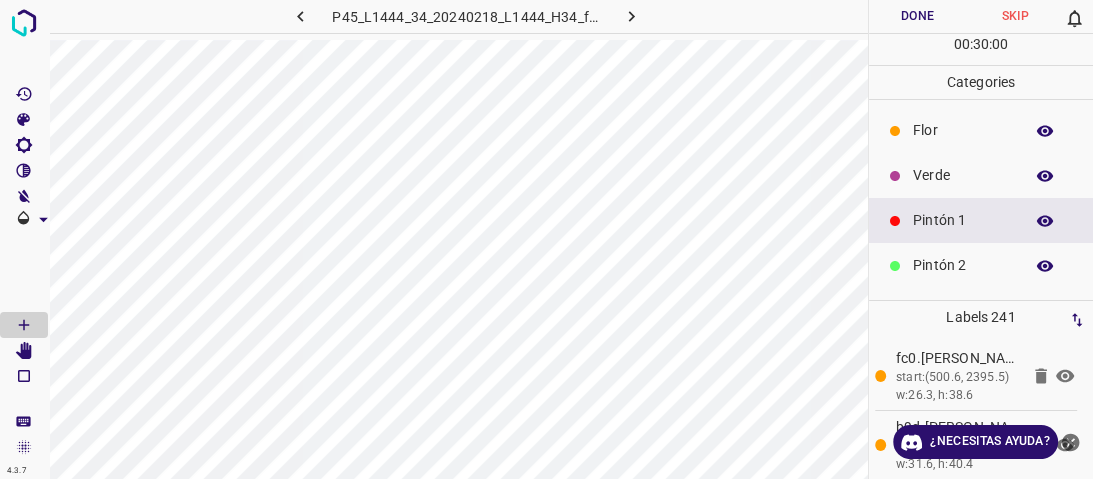 scroll, scrollTop: 176, scrollLeft: 0, axis: vertical 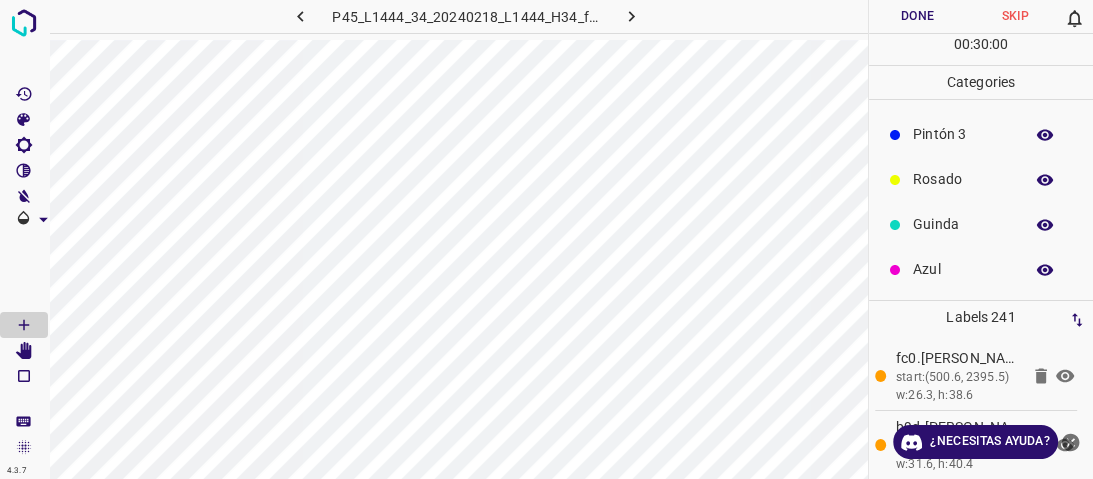 click on "Azul" at bounding box center (981, 269) 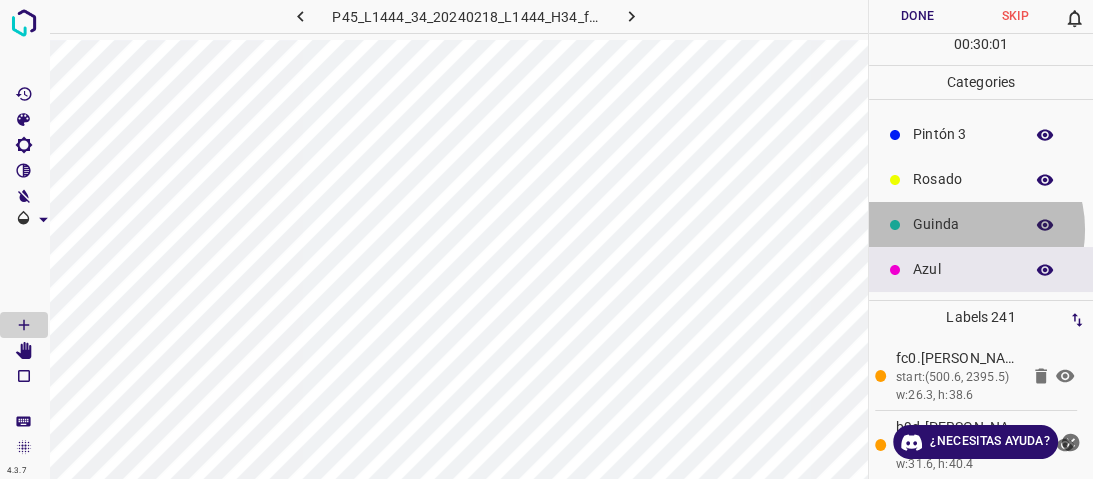 click on "Guinda" at bounding box center [963, 224] 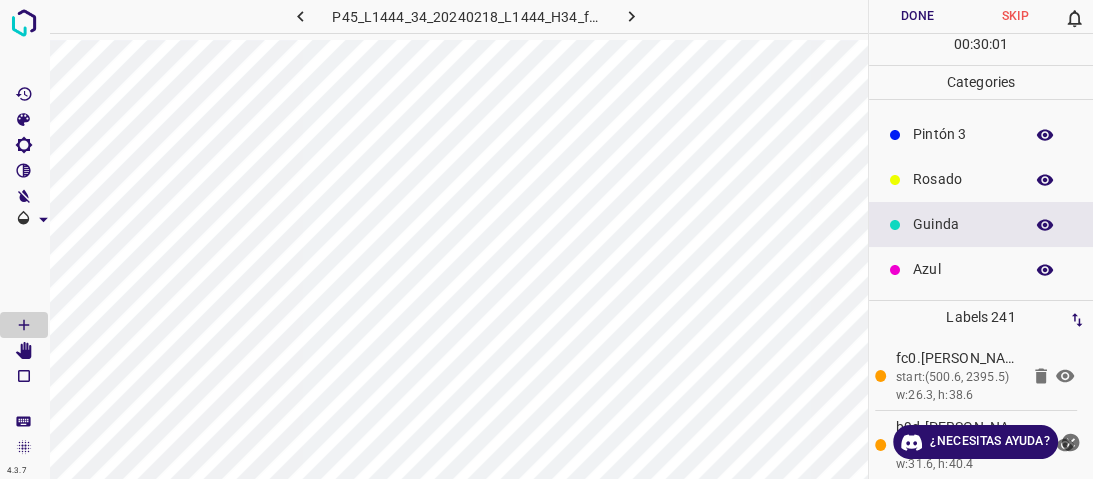 click on "Guinda" at bounding box center [963, 224] 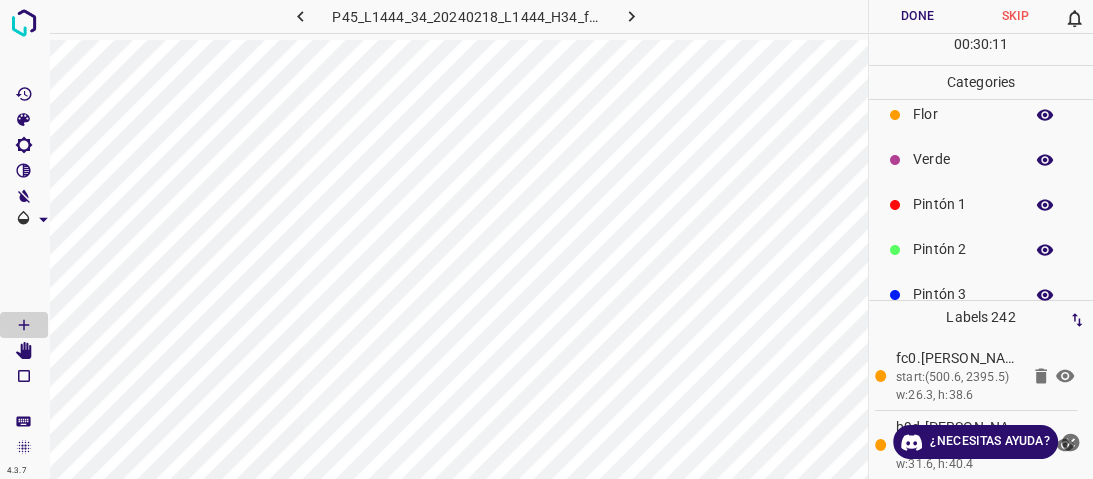 scroll, scrollTop: 0, scrollLeft: 0, axis: both 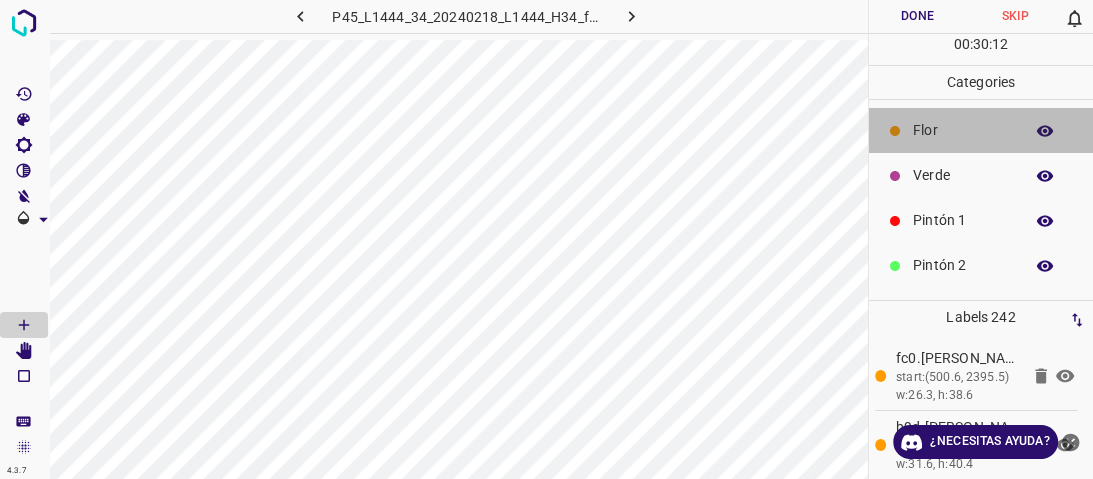 click on "Flor" at bounding box center [963, 130] 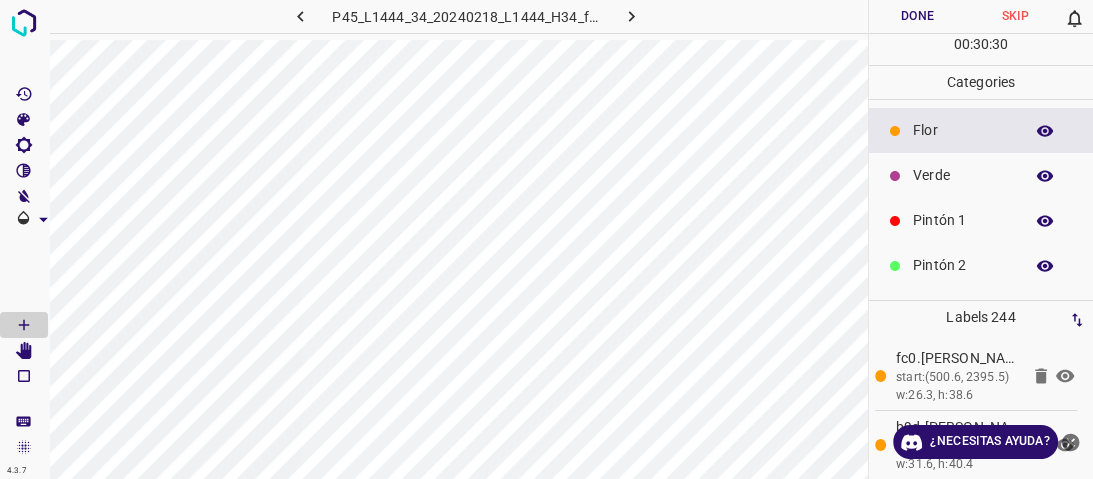 click on "Verde" at bounding box center (963, 175) 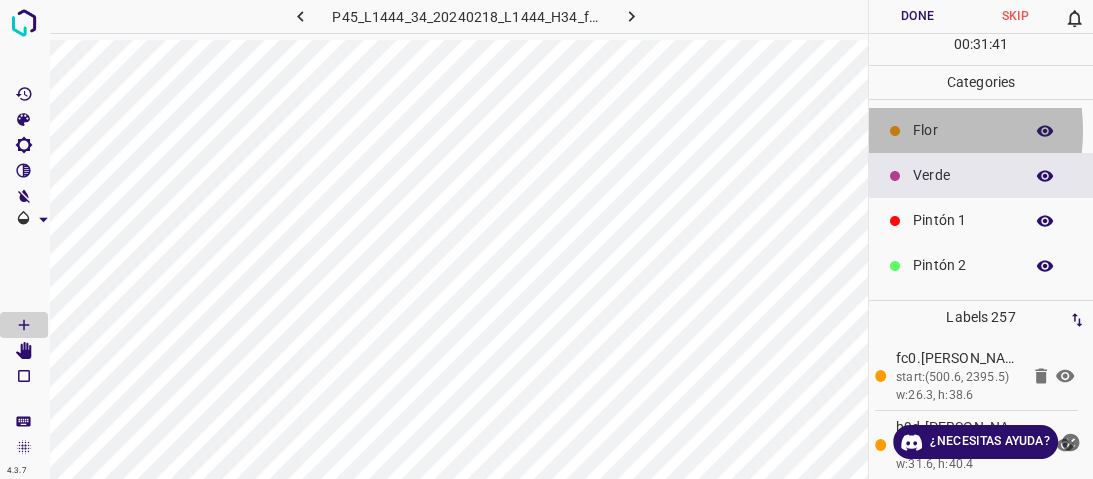 click 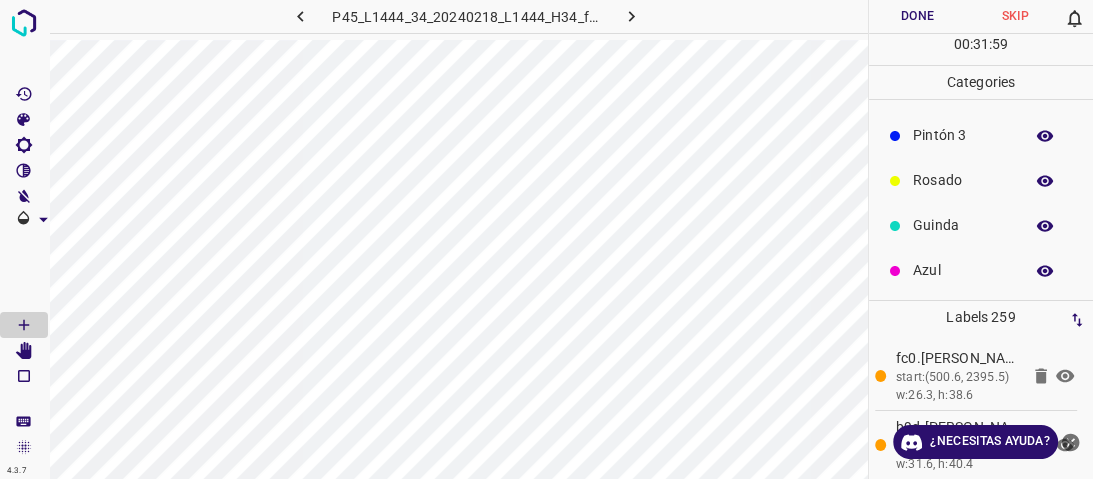 scroll, scrollTop: 176, scrollLeft: 0, axis: vertical 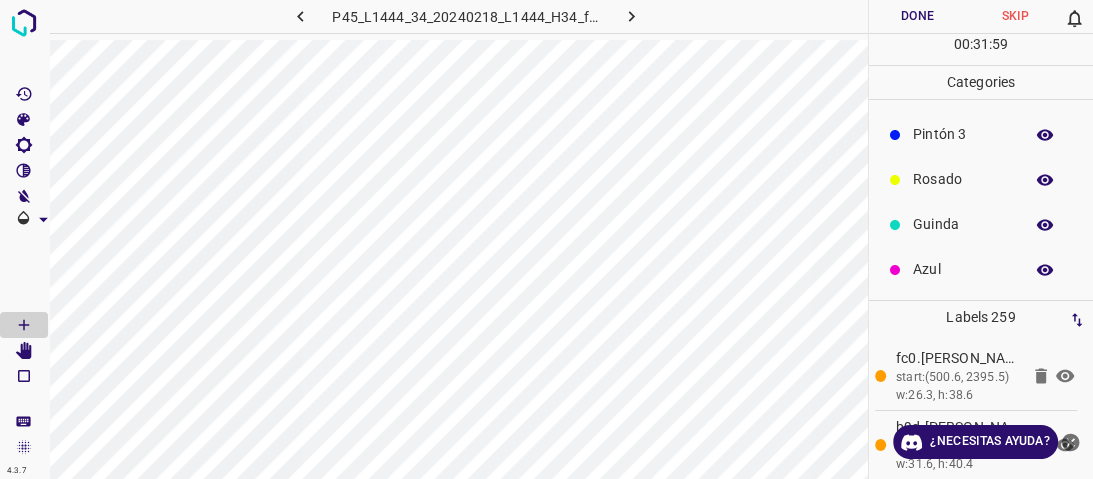 click on "Azul" at bounding box center (963, 269) 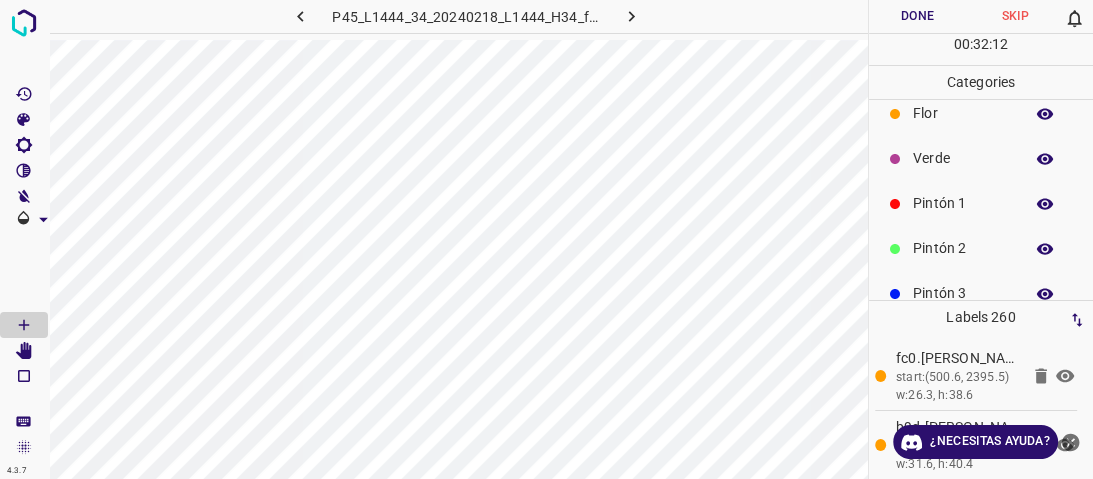 scroll, scrollTop: 16, scrollLeft: 0, axis: vertical 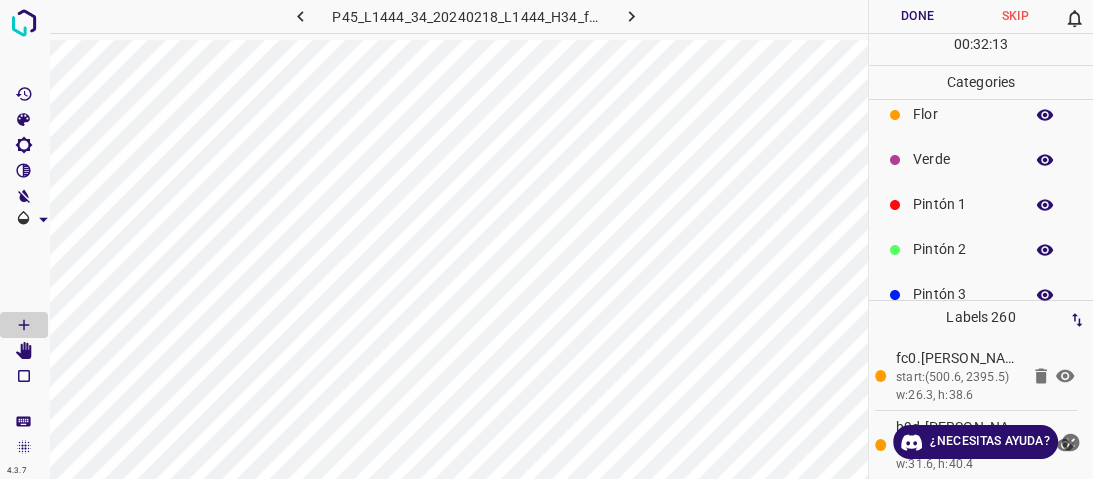 click on "Pintón 1" at bounding box center [963, 204] 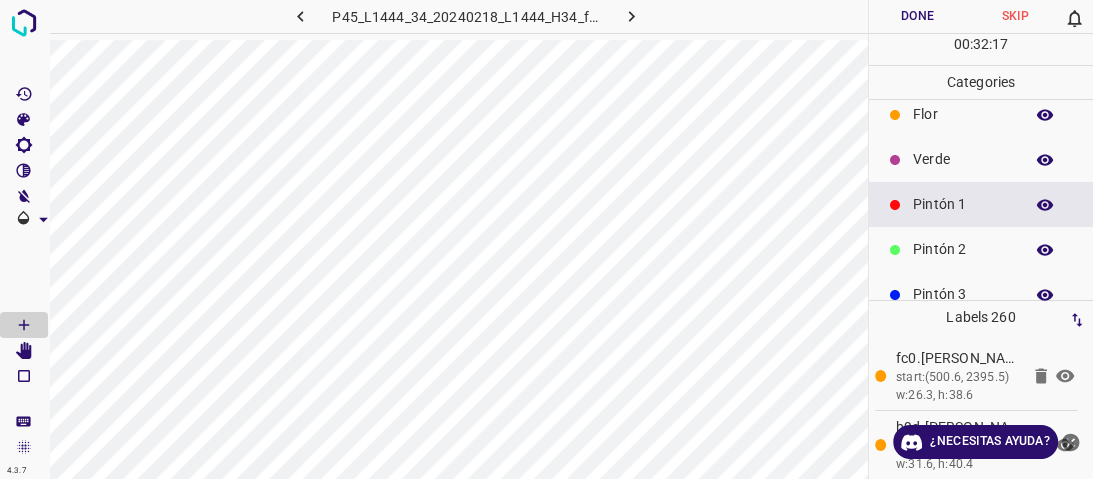 click on "Verde" at bounding box center [963, 159] 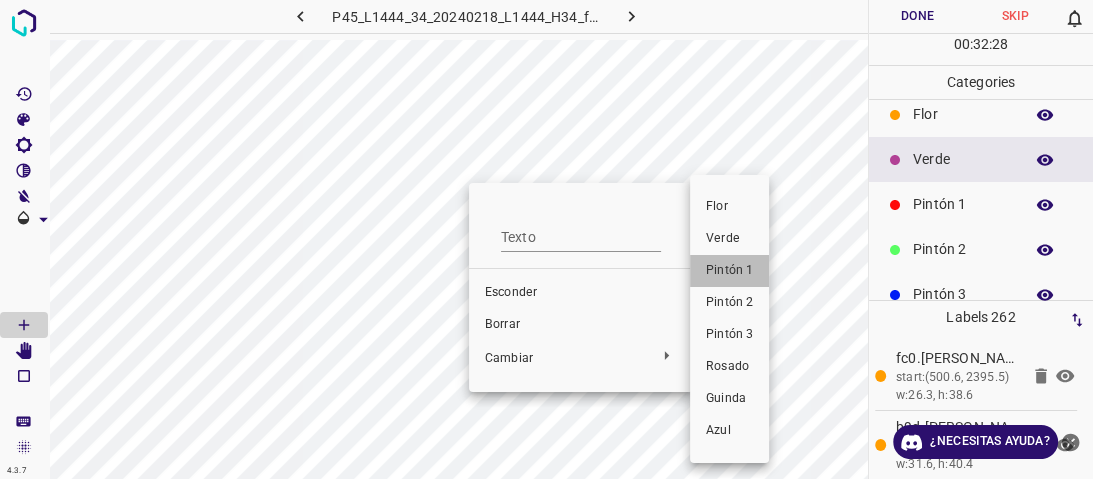 click on "Pintón 1" at bounding box center (729, 270) 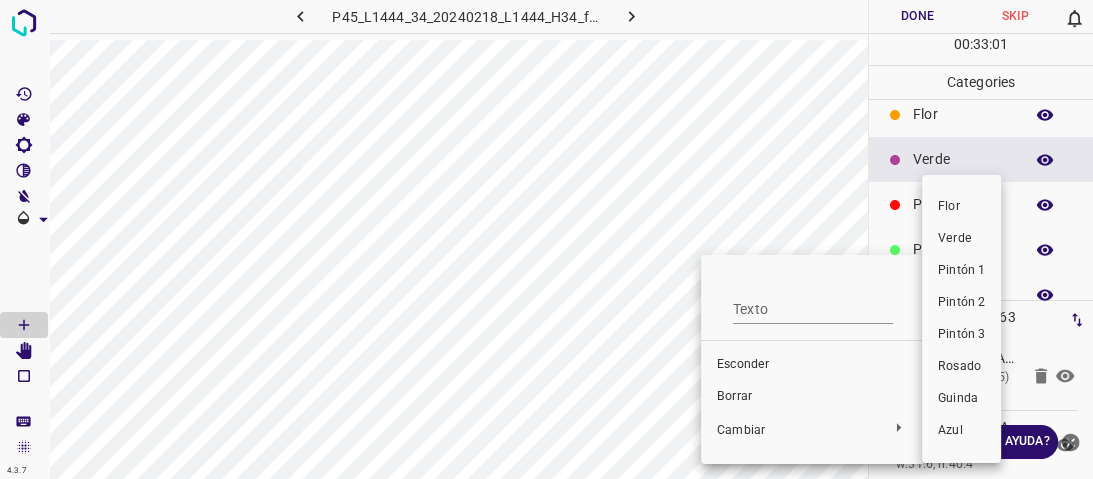 drag, startPoint x: 972, startPoint y: 279, endPoint x: 696, endPoint y: 406, distance: 303.81738 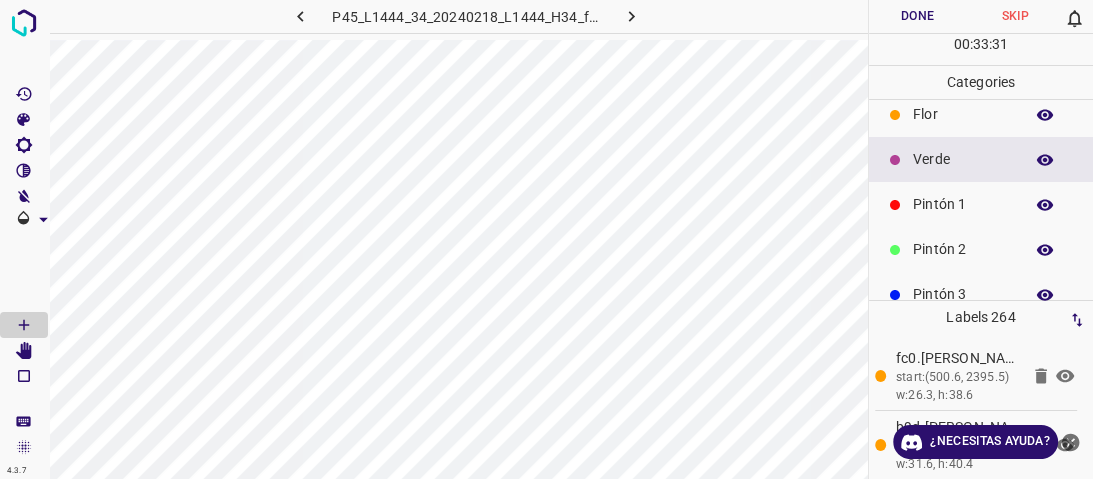 click on "Flor" at bounding box center [981, 114] 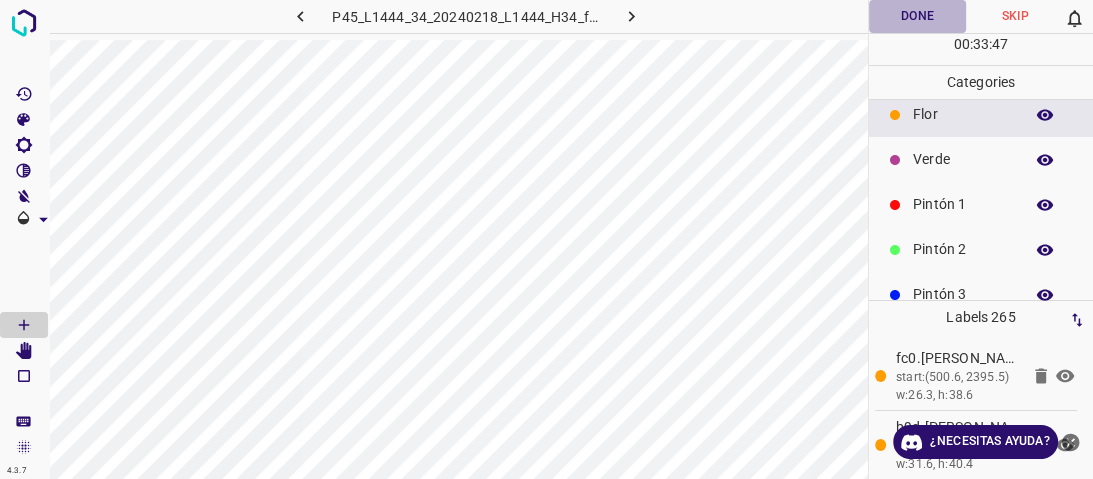 click on "Done" at bounding box center [918, 16] 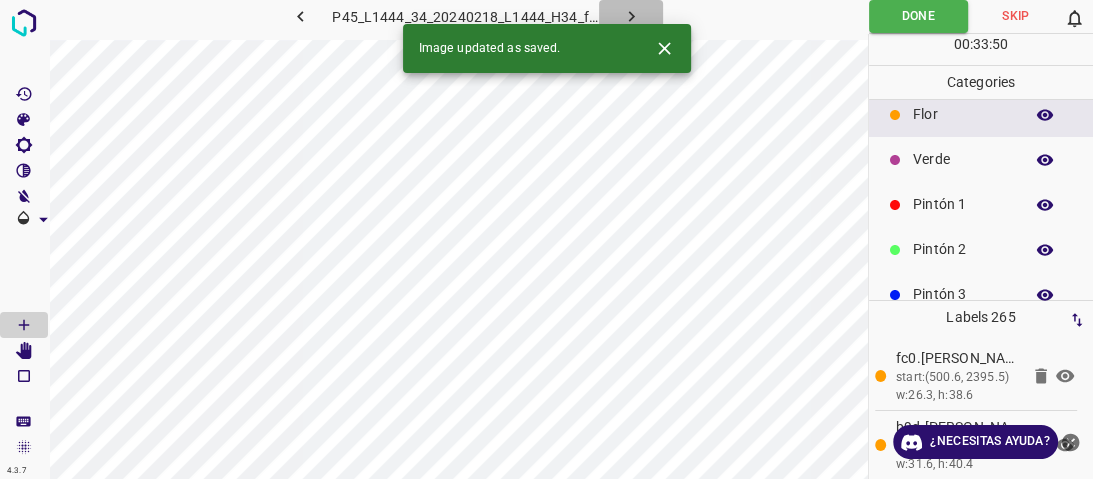 click 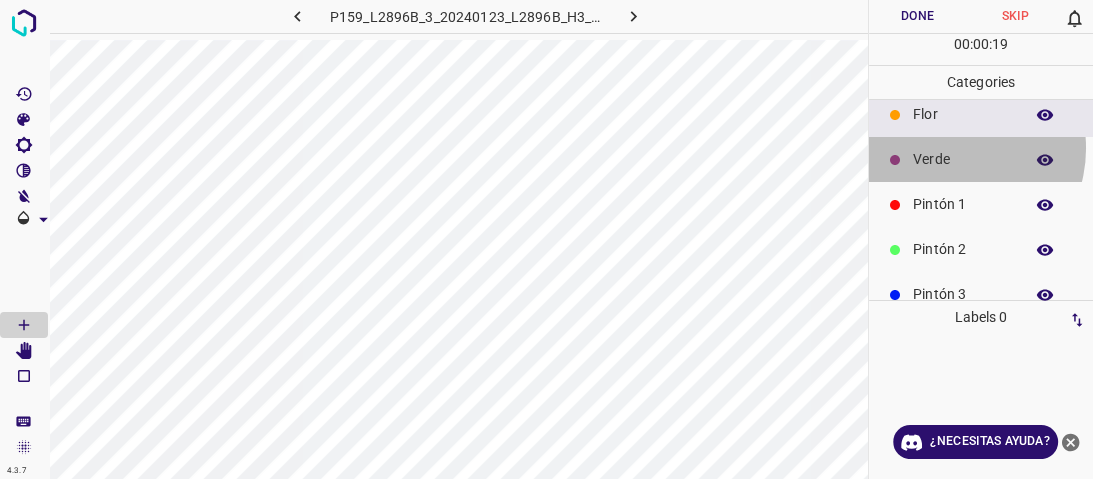 click on "Verde" at bounding box center [963, 159] 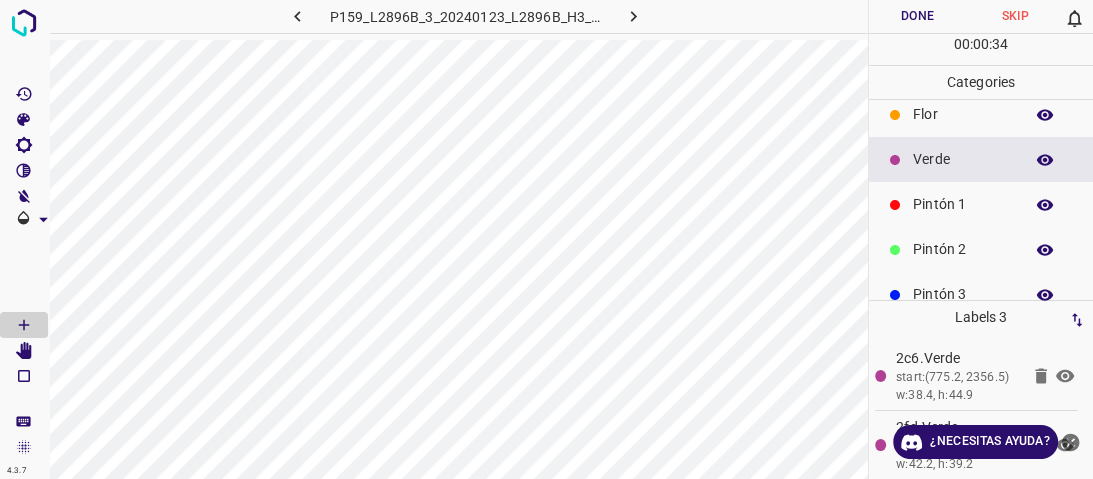 click on "Pintón 1" at bounding box center (981, 204) 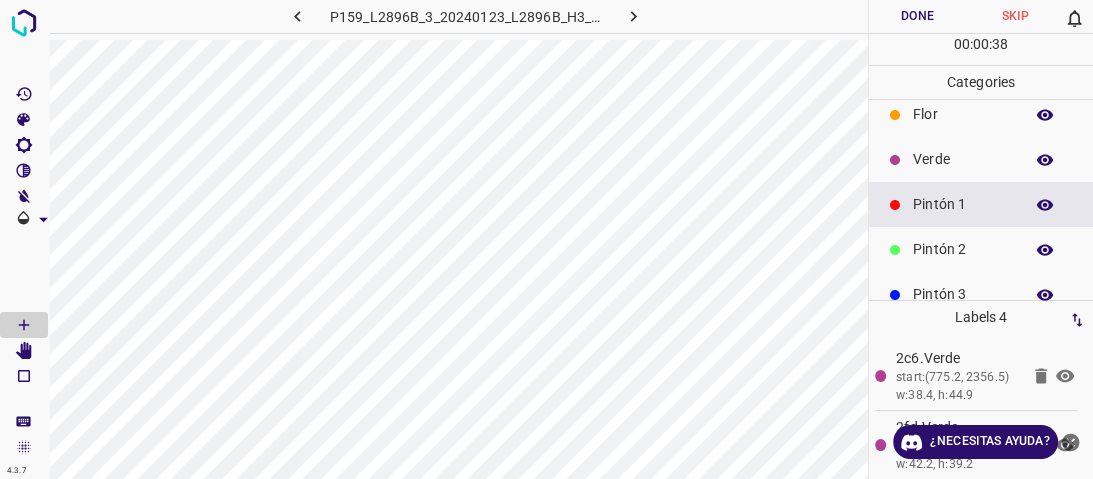 click on "P159_L2896B_3_20240123_L2896B_H3_frame_00030_28995.jpg Done Skip 0 00   : 00   : 38   Categories [PERSON_NAME] Verde Pintón 1 Pintón 2 Pintón 3 [PERSON_NAME] Azul Labels   4 2c6.Verde
start:(775.2, 2356.5)
w:38.4, h:44.9
2fd.Verde
start:(733, 2359.1)
w:42.2, h:39.2
022.Verde
start:(777.9, 2321.4)
w:38.8, h:40.7
588.Pintón 1
start:(753.5, 2293.2)
w:43, h:39.2" at bounding box center (546, 239) 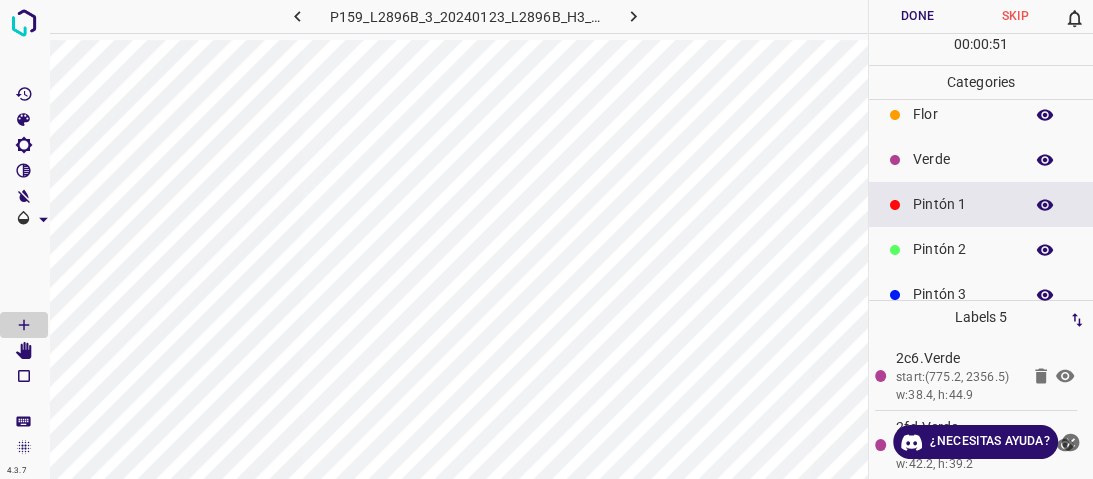 click on "Verde" at bounding box center [963, 159] 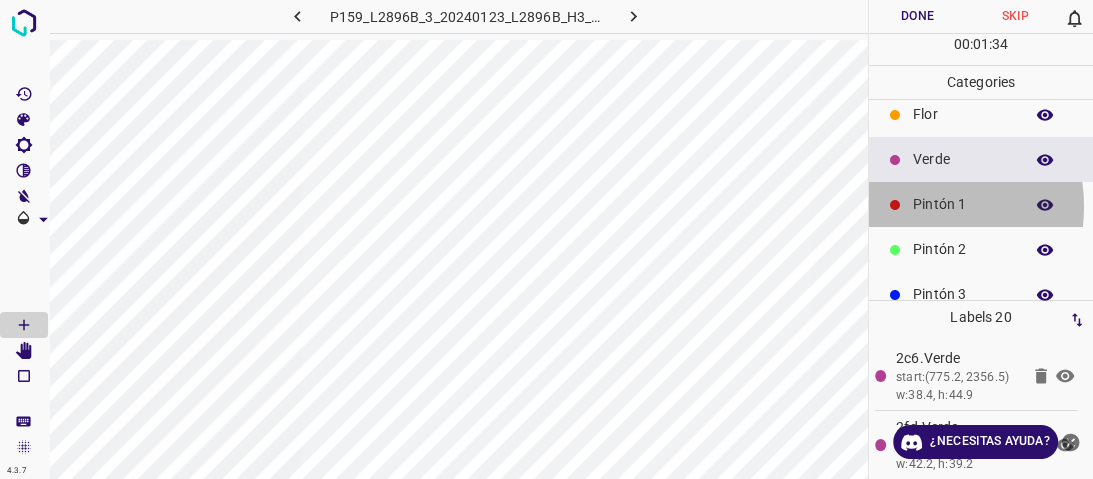 drag, startPoint x: 907, startPoint y: 206, endPoint x: 892, endPoint y: 208, distance: 15.132746 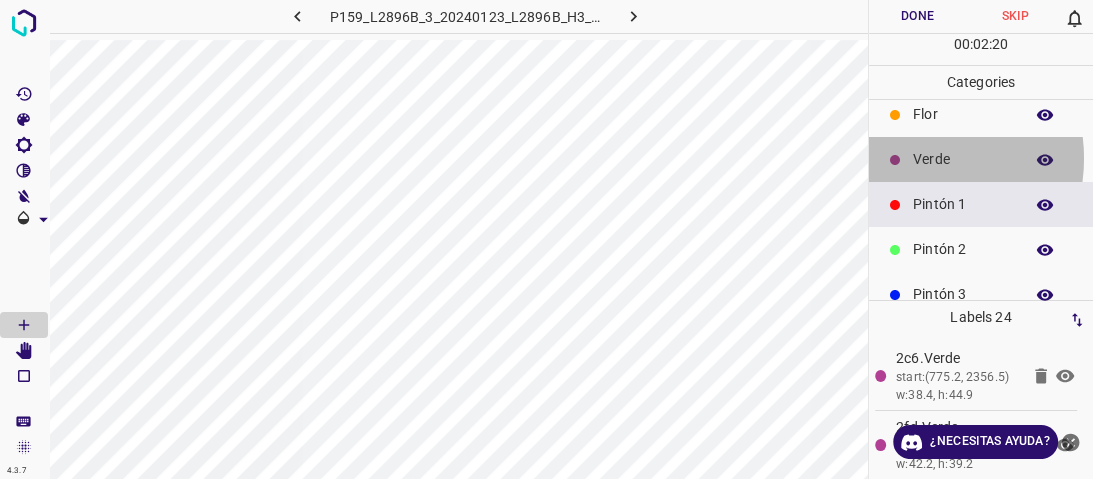 click at bounding box center [895, 160] 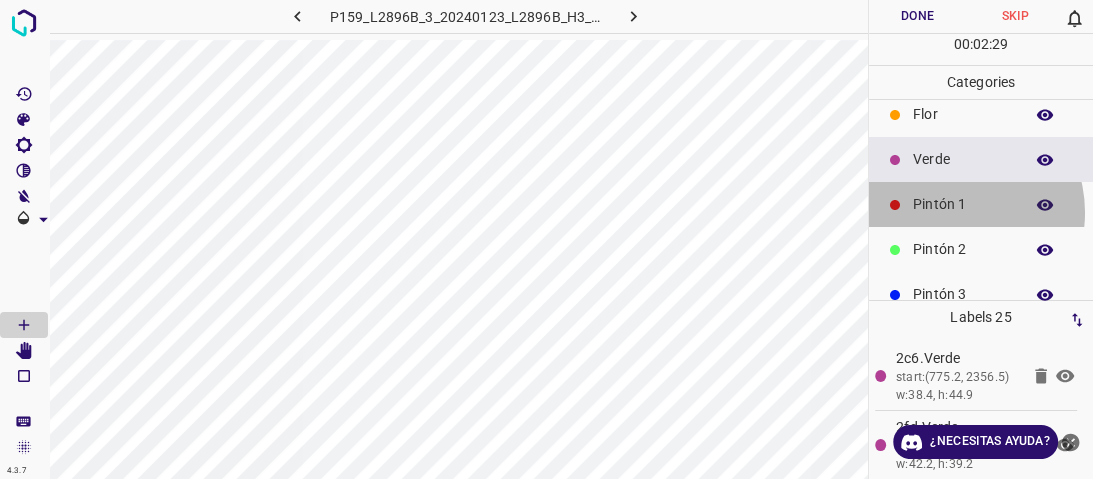 click on "Pintón 1" at bounding box center (963, 204) 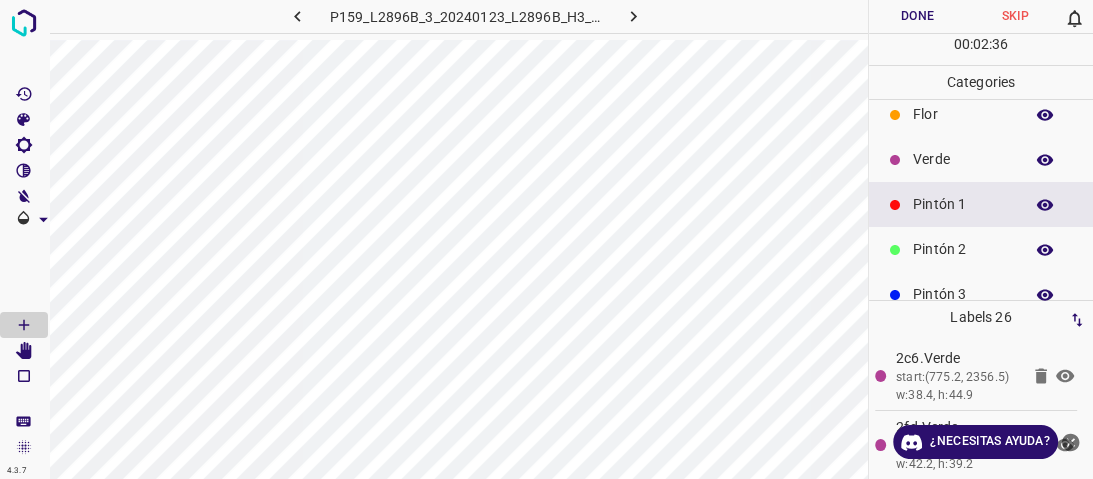 click on "Verde" at bounding box center [963, 159] 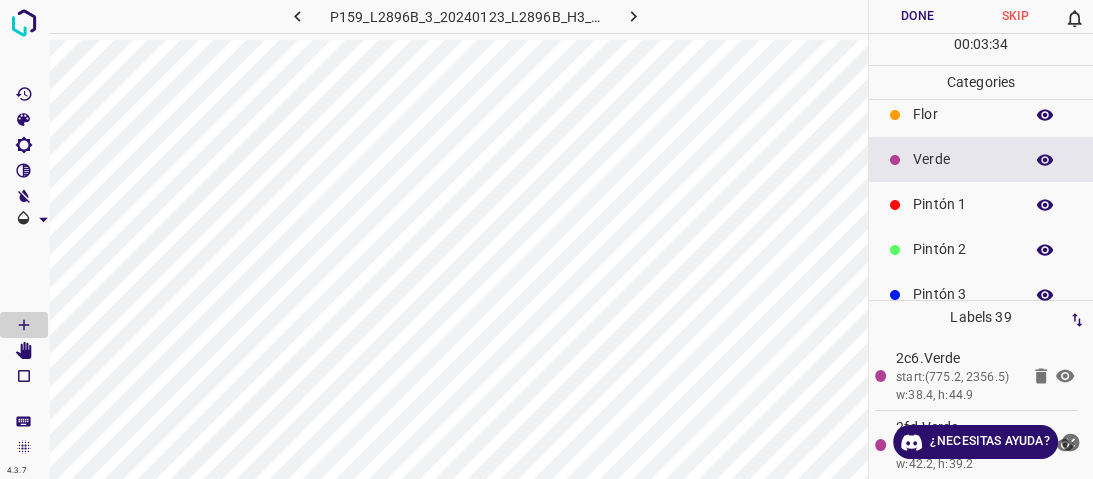 drag, startPoint x: 925, startPoint y: 245, endPoint x: 906, endPoint y: 234, distance: 21.954498 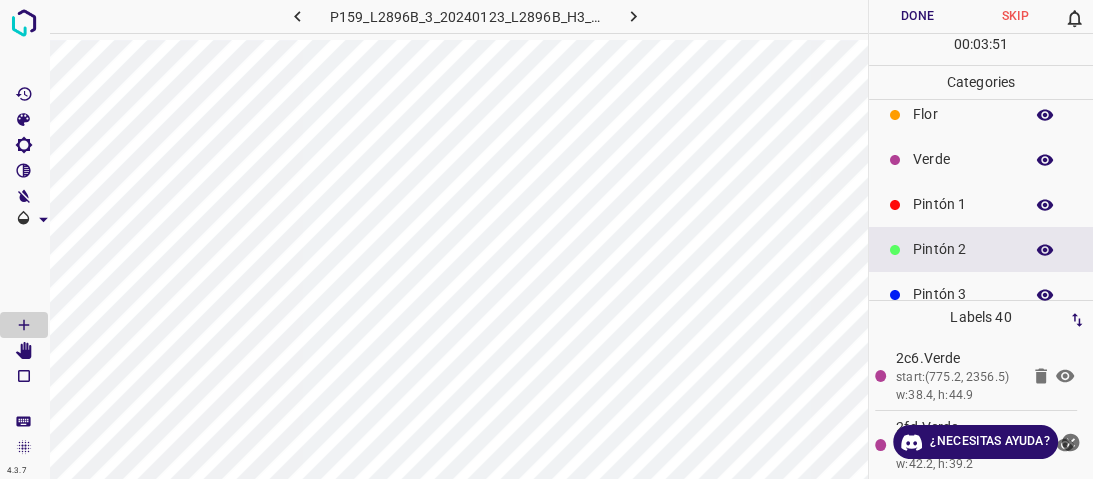 click on "Verde" at bounding box center (981, 159) 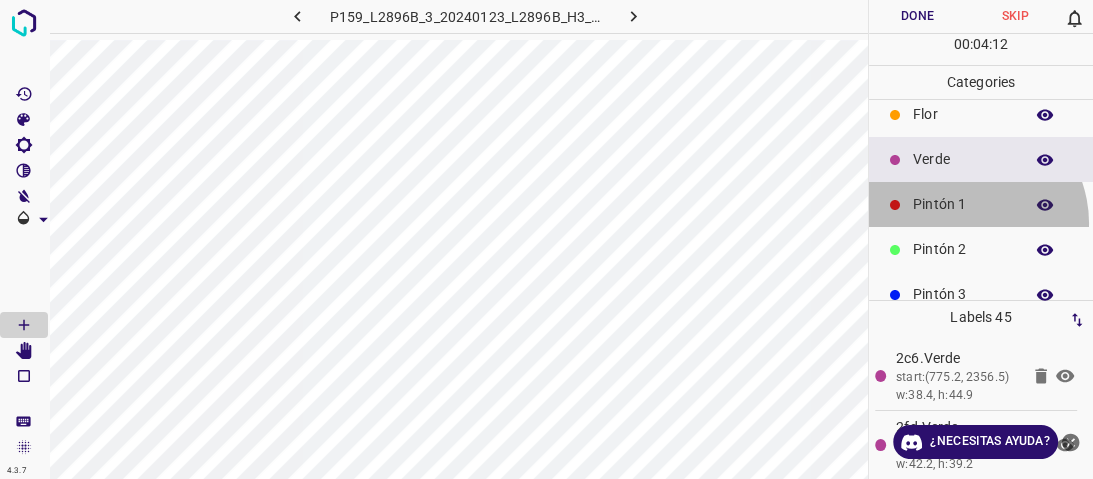 click on "Pintón 1" at bounding box center (981, 204) 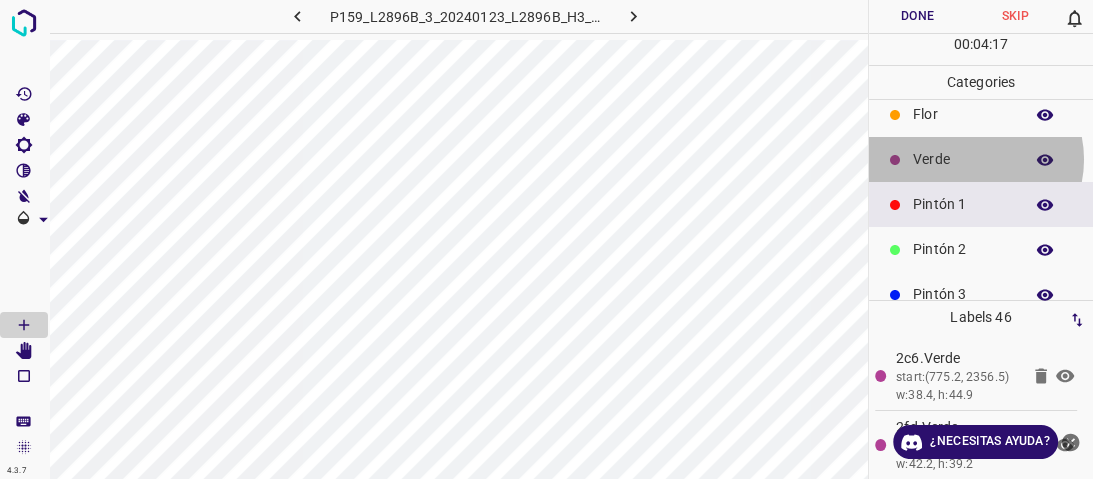 drag, startPoint x: 968, startPoint y: 159, endPoint x: 872, endPoint y: 260, distance: 139.3449 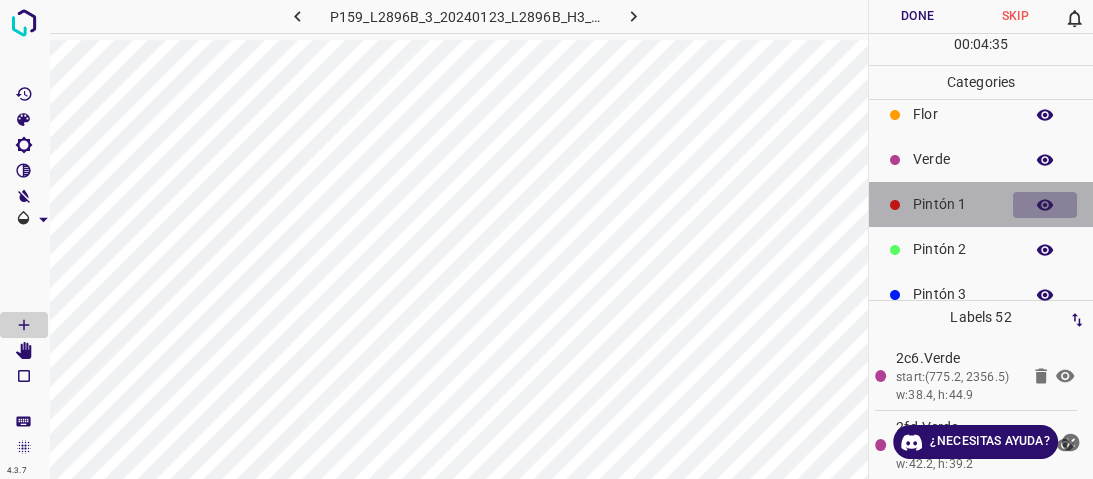 click 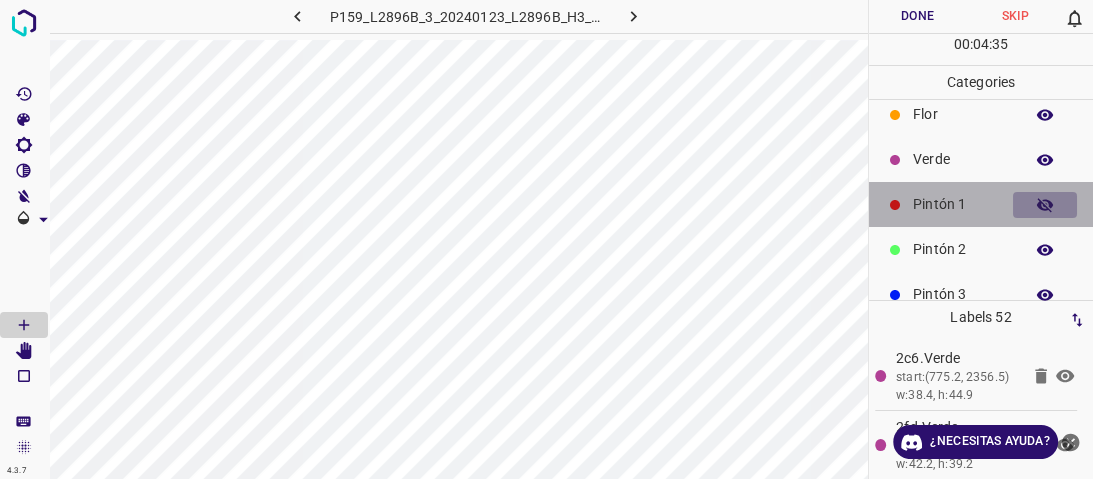 click 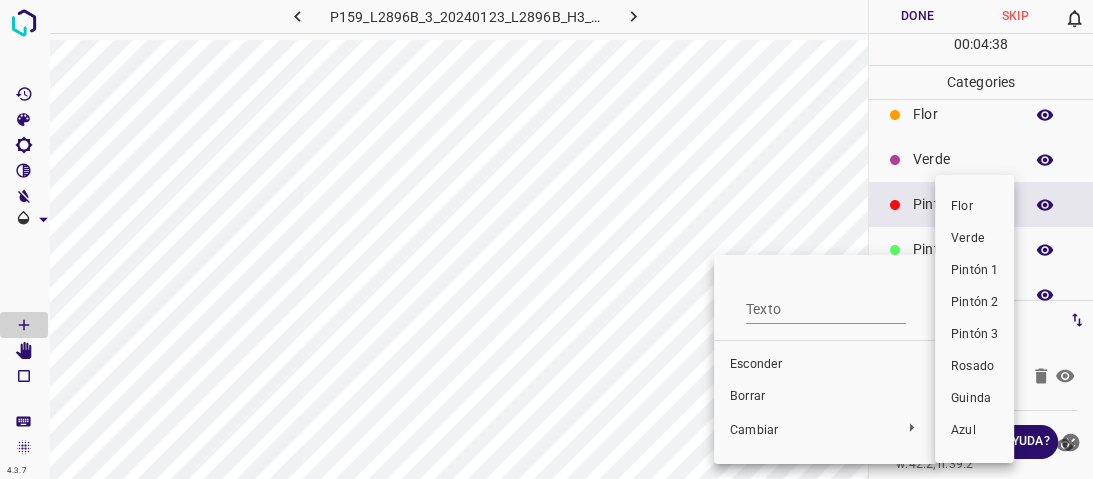 click on "Verde" at bounding box center [968, 238] 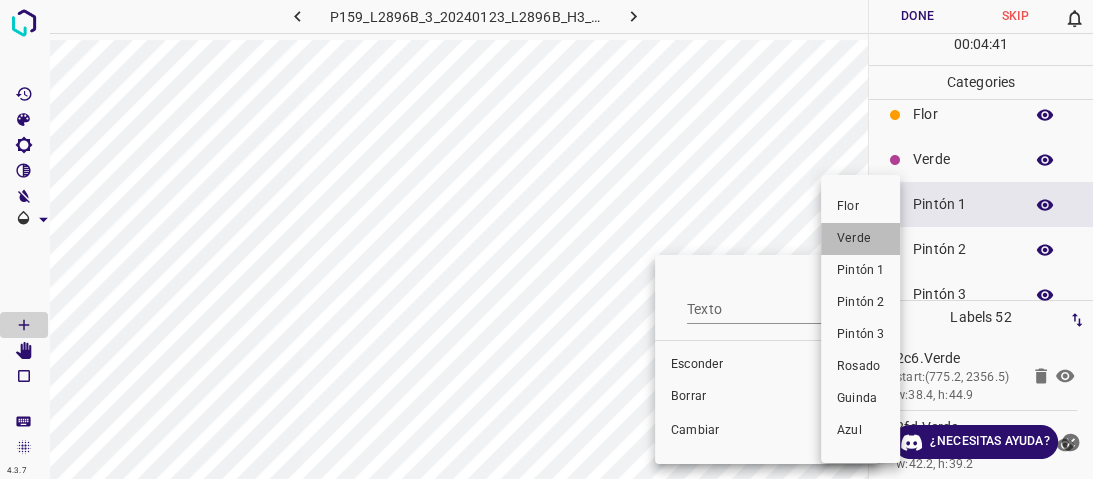 click on "Verde" at bounding box center [860, 239] 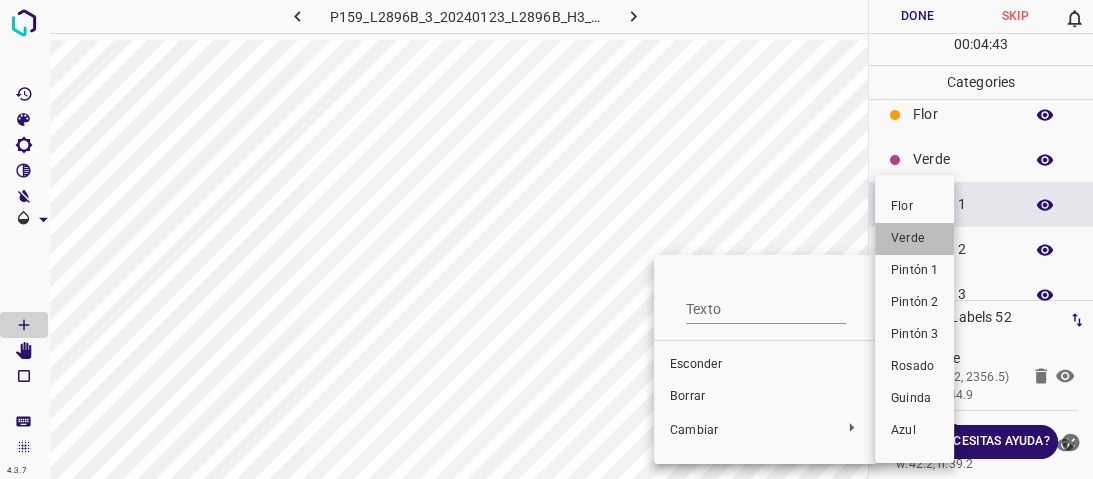 click on "Verde" at bounding box center (908, 238) 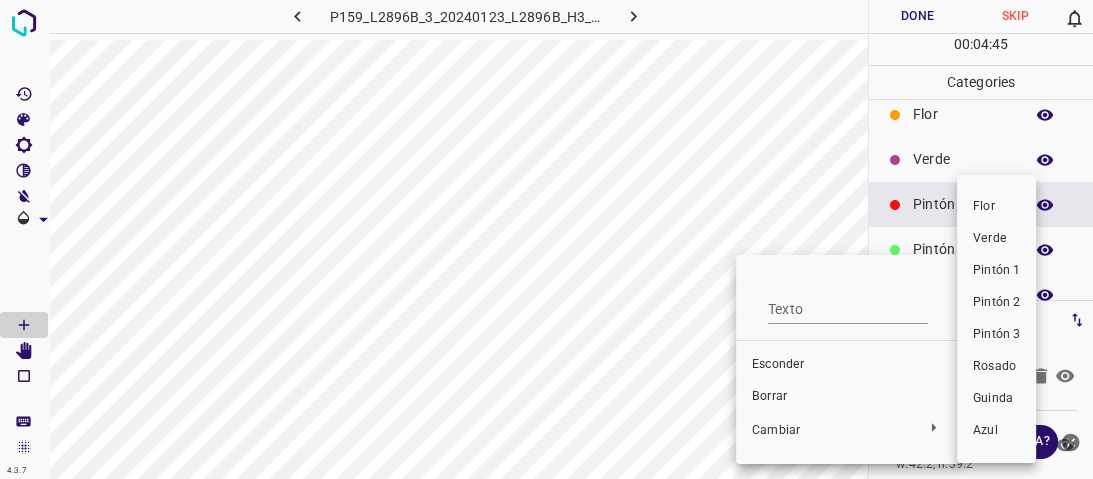click on "Verde" at bounding box center [996, 239] 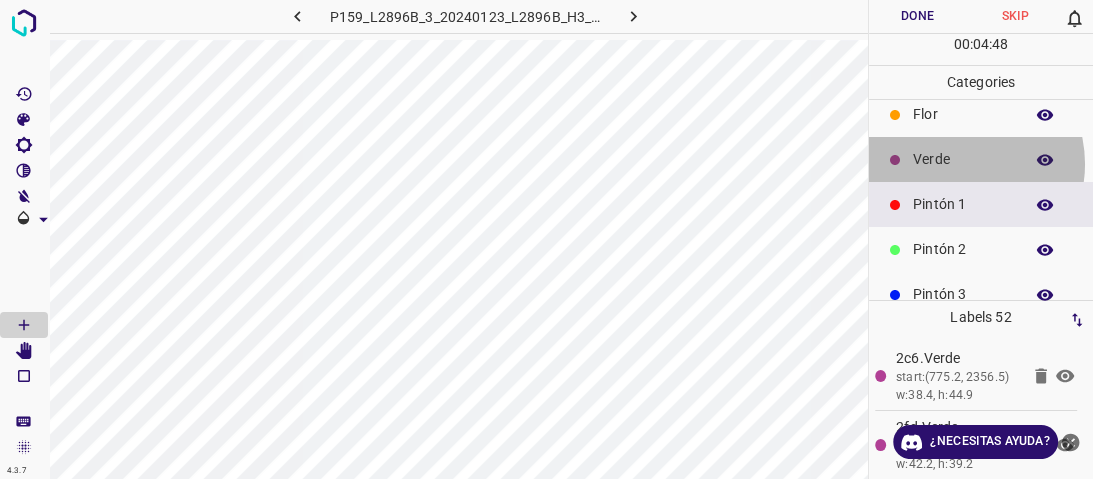 click on "Verde" at bounding box center (963, 159) 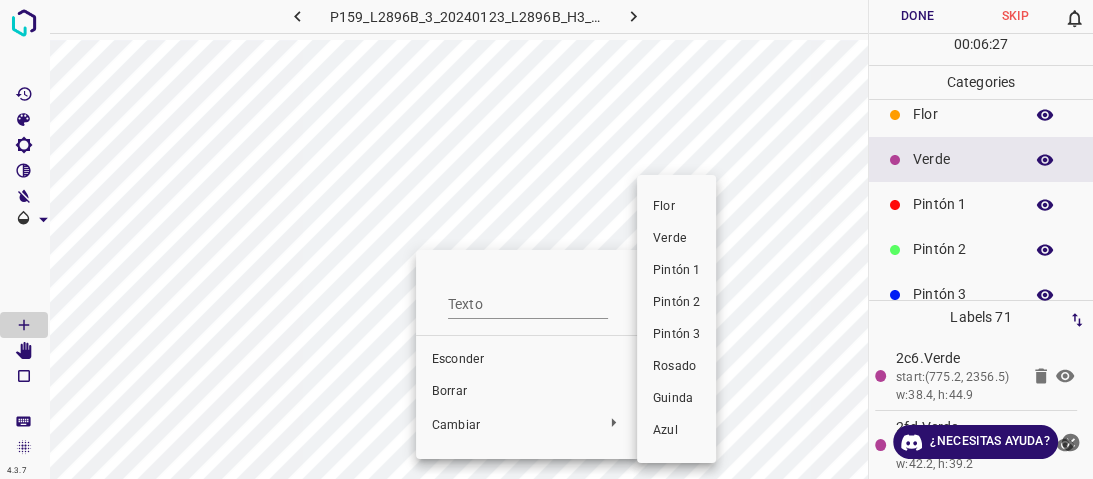 click on "Pintón 1" at bounding box center (676, 270) 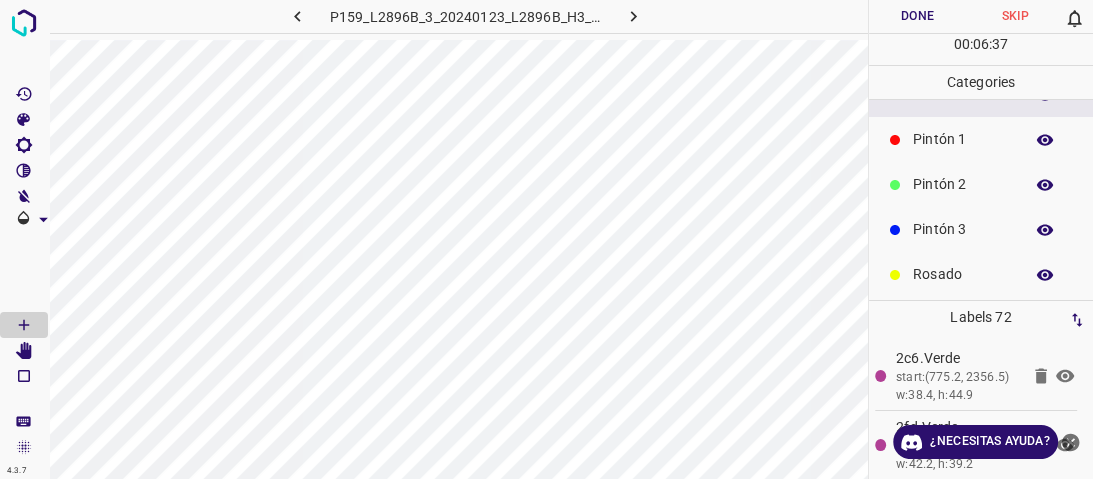 scroll, scrollTop: 176, scrollLeft: 0, axis: vertical 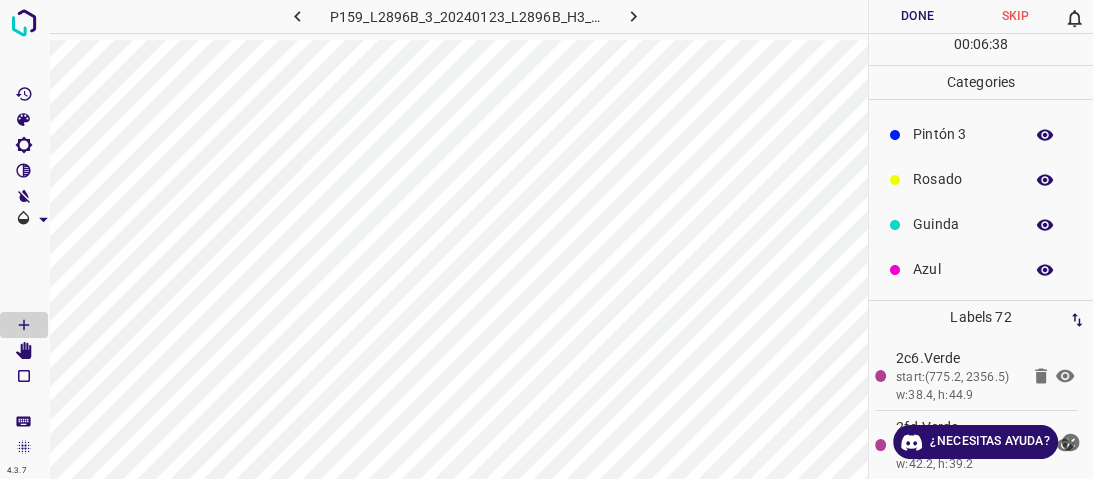 click on "Azul" at bounding box center (963, 269) 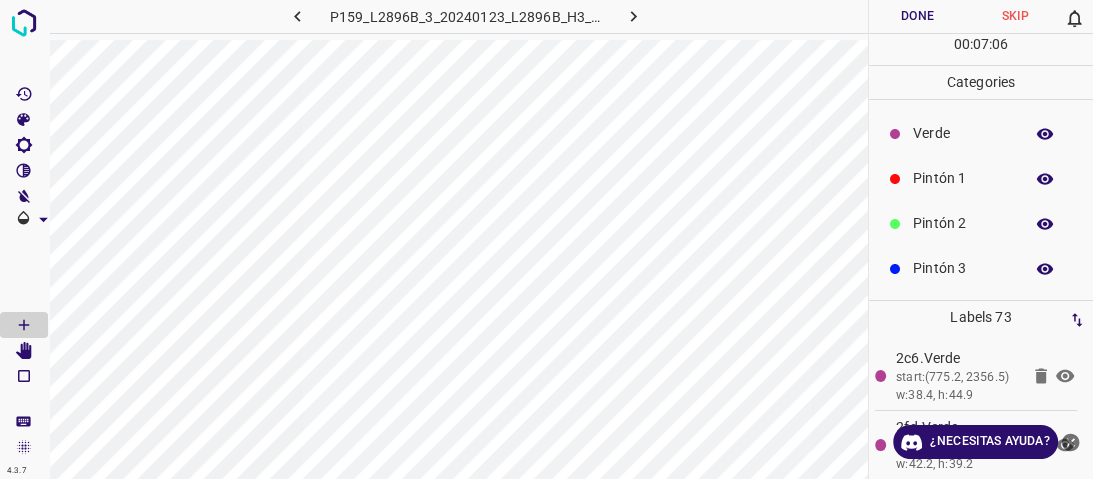 scroll, scrollTop: 16, scrollLeft: 0, axis: vertical 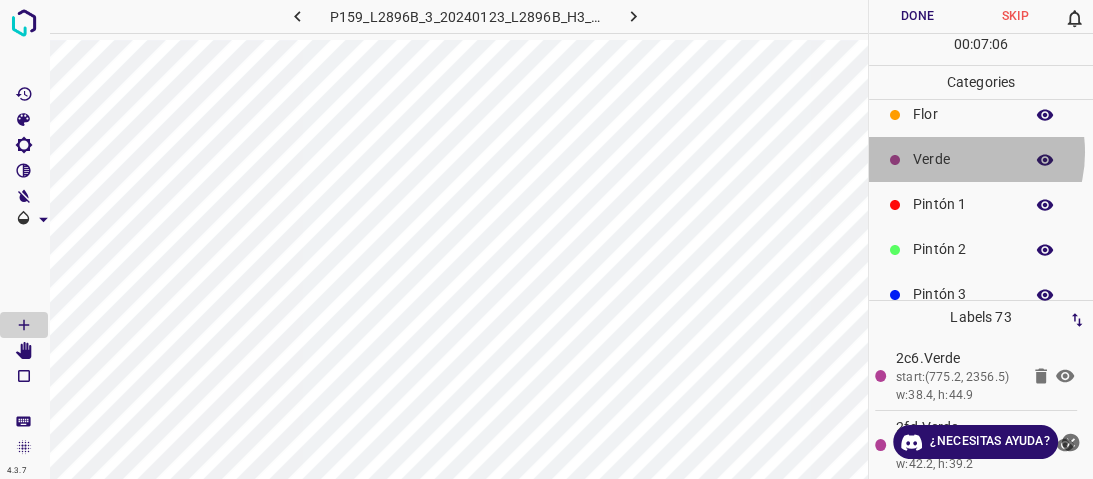 click on "Verde" at bounding box center [963, 159] 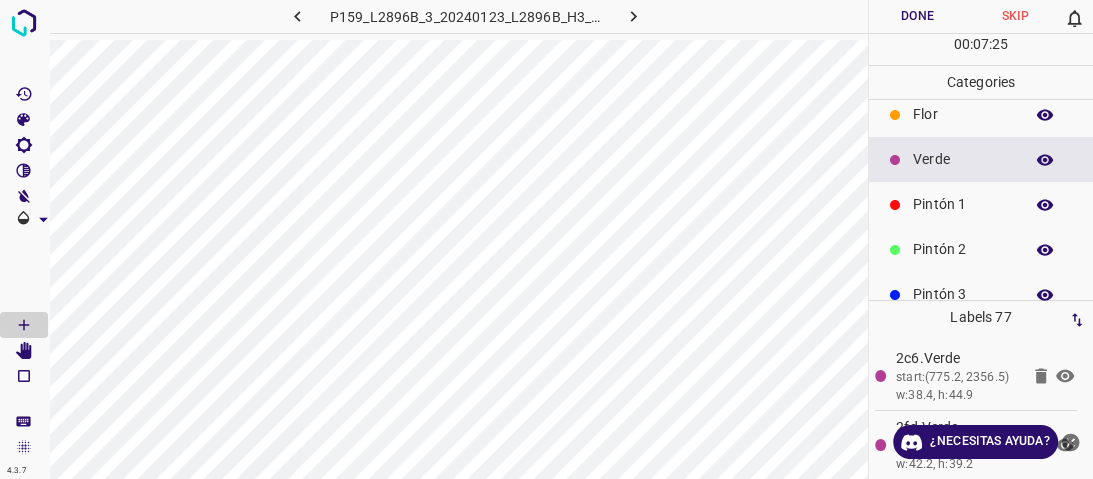 scroll, scrollTop: 176, scrollLeft: 0, axis: vertical 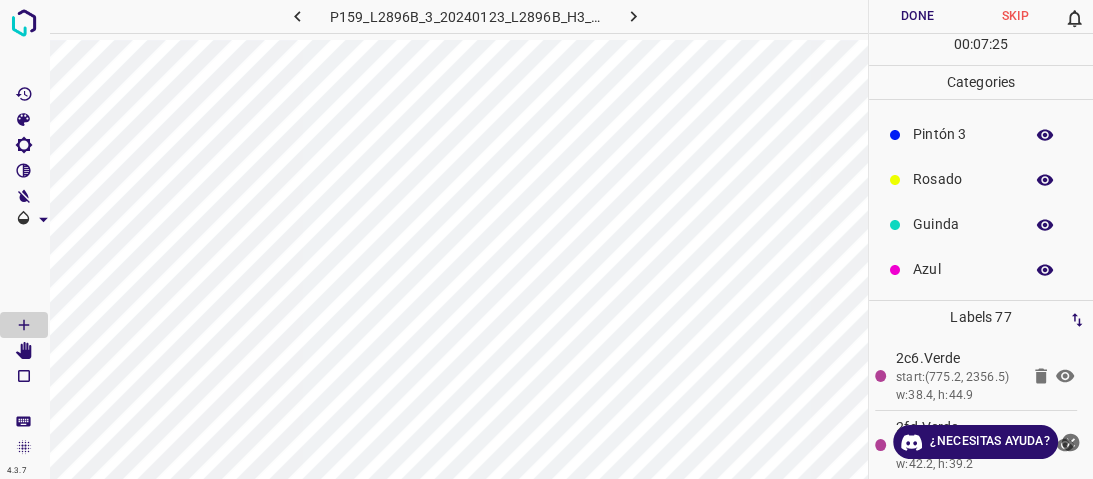 click on "Azul" at bounding box center [963, 269] 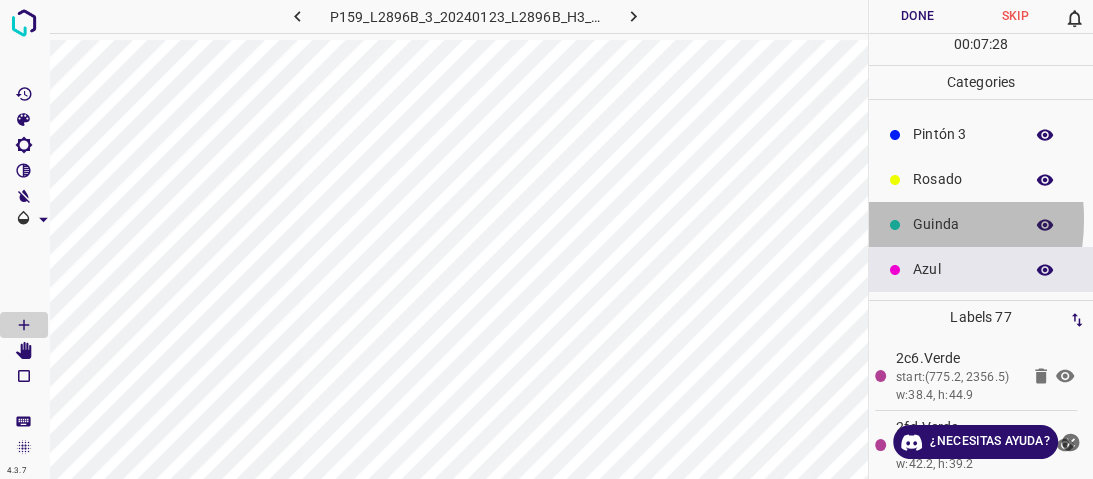 click at bounding box center [895, 225] 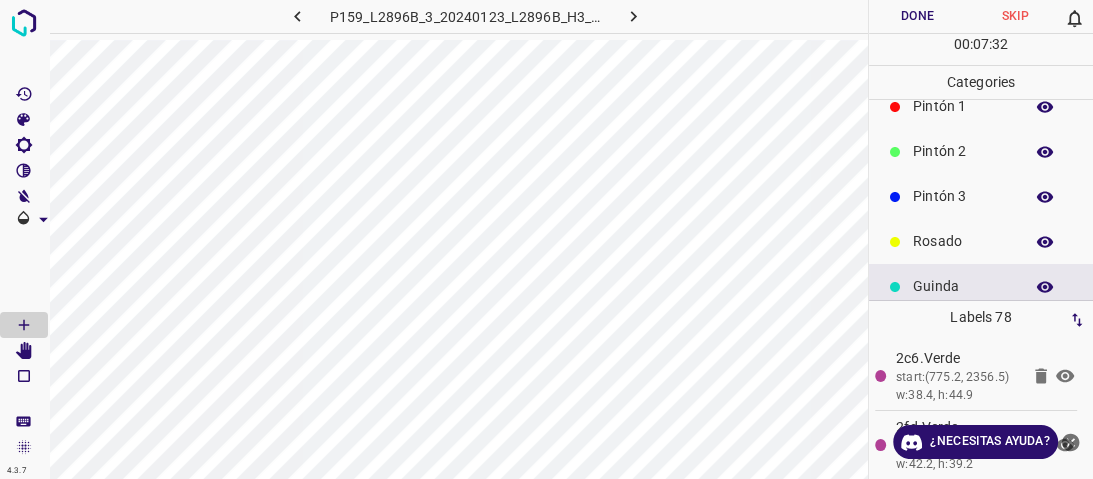 scroll, scrollTop: 16, scrollLeft: 0, axis: vertical 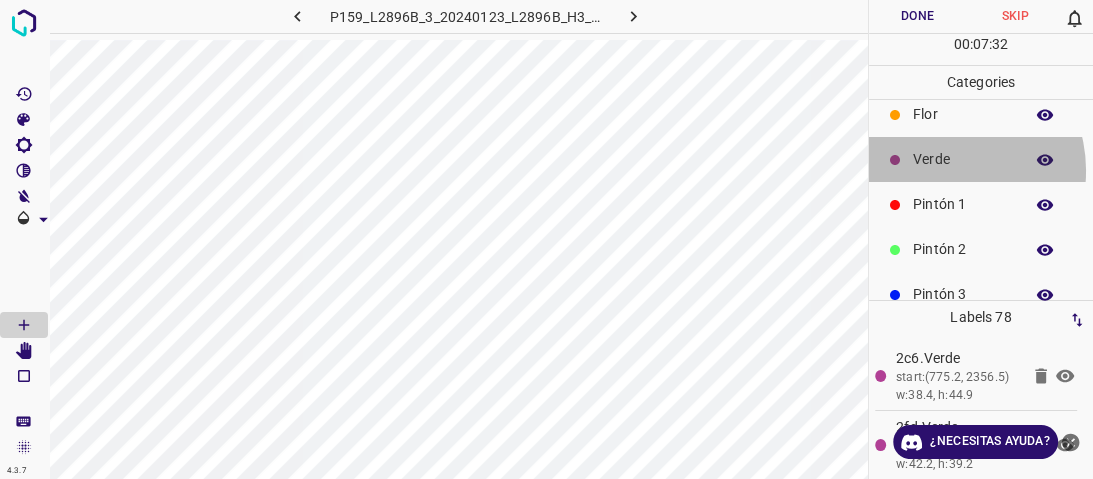 drag, startPoint x: 944, startPoint y: 170, endPoint x: 912, endPoint y: 170, distance: 32 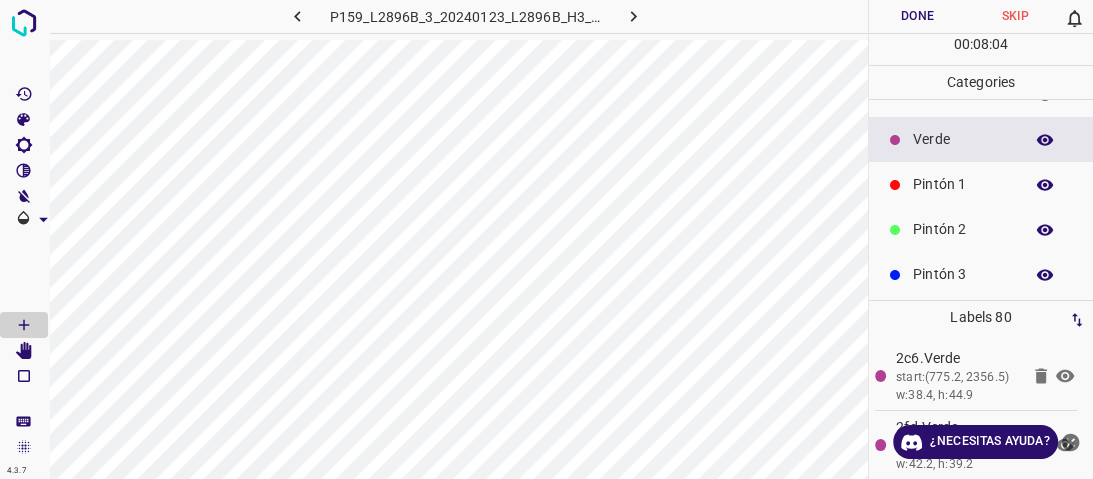 scroll, scrollTop: 176, scrollLeft: 0, axis: vertical 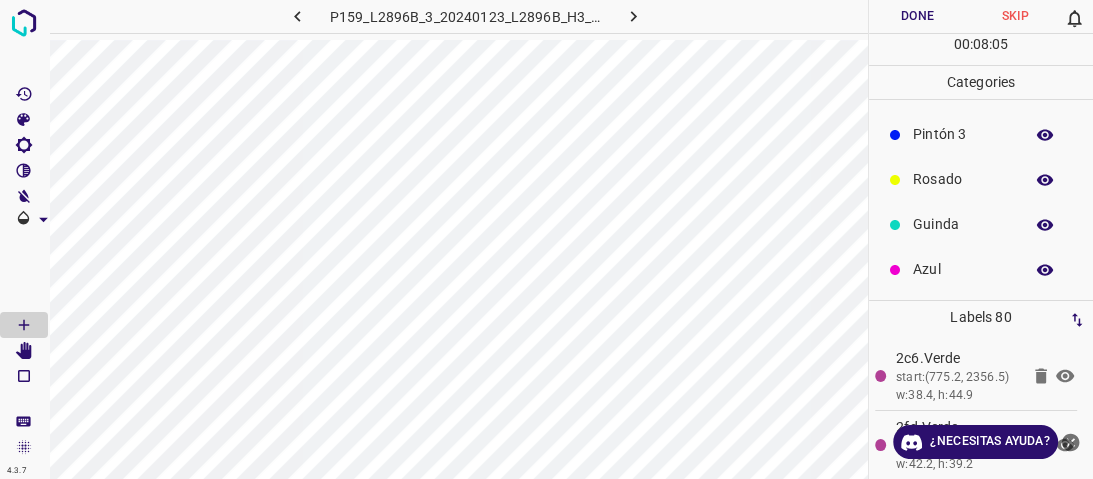click on "Rosado" at bounding box center (963, 179) 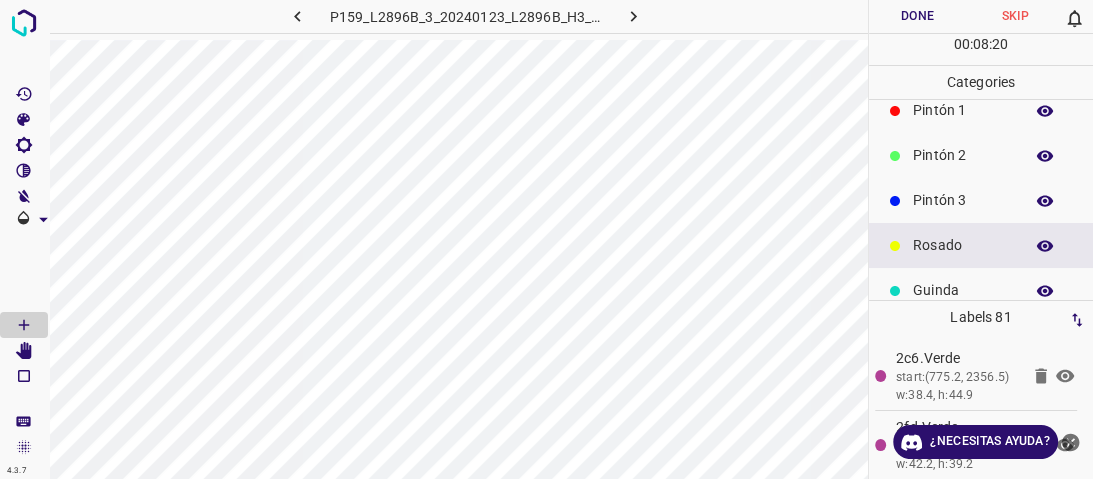 scroll, scrollTop: 0, scrollLeft: 0, axis: both 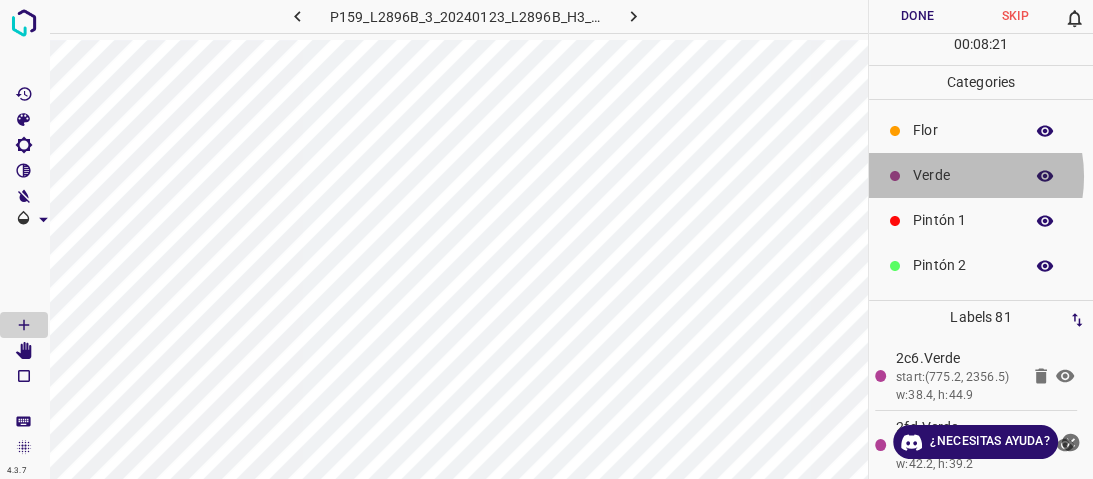 click on "Verde" at bounding box center (963, 175) 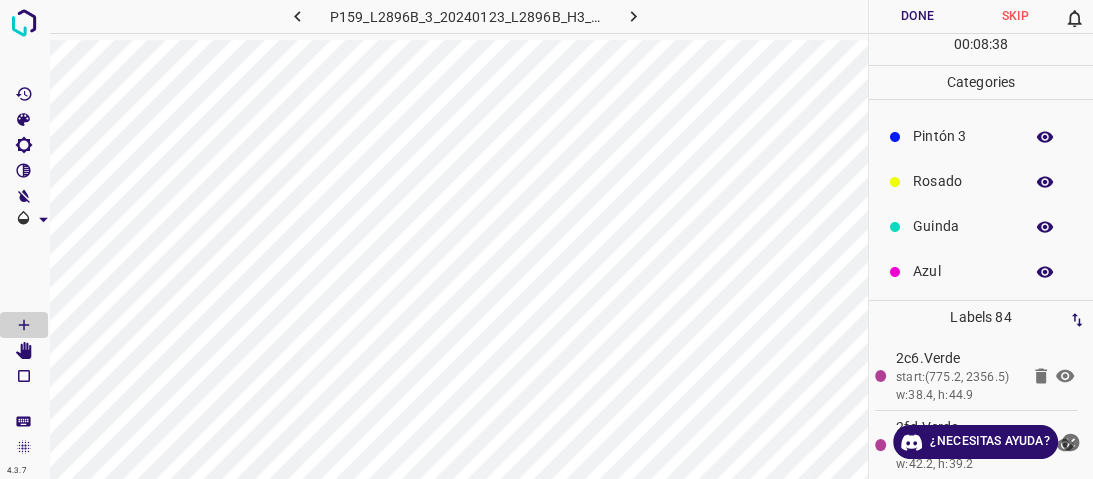 scroll, scrollTop: 176, scrollLeft: 0, axis: vertical 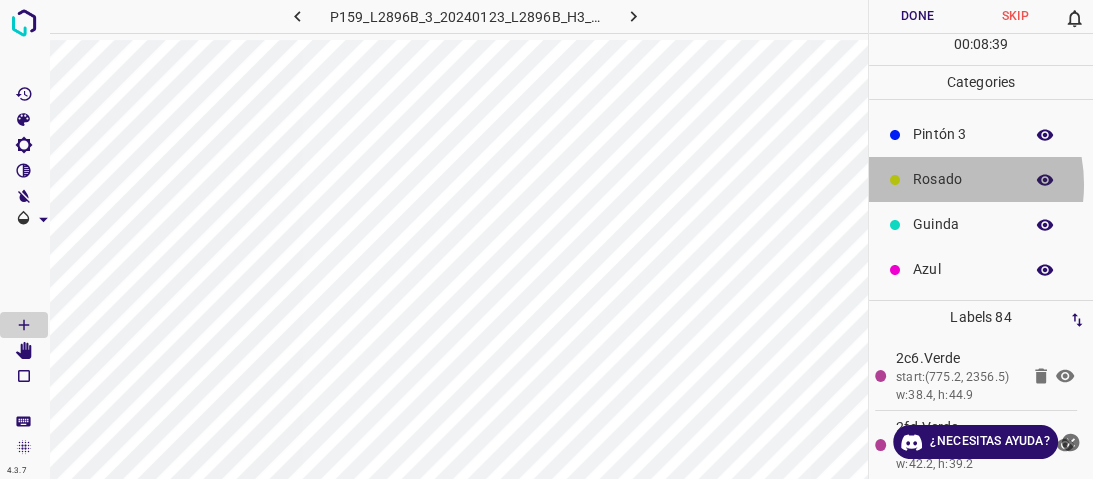 click on "Rosado" at bounding box center [963, 179] 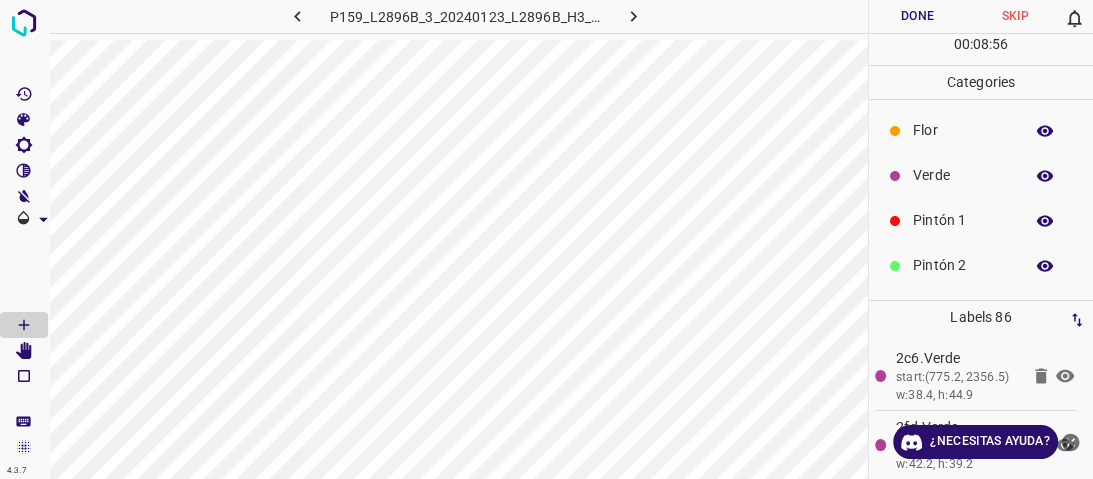 scroll, scrollTop: 176, scrollLeft: 0, axis: vertical 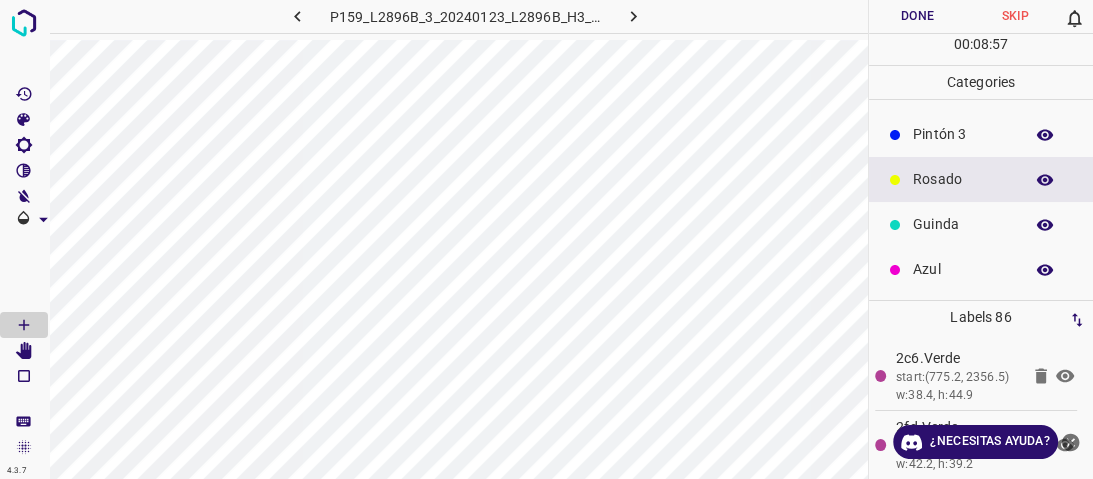 click on "Azul" at bounding box center [981, 269] 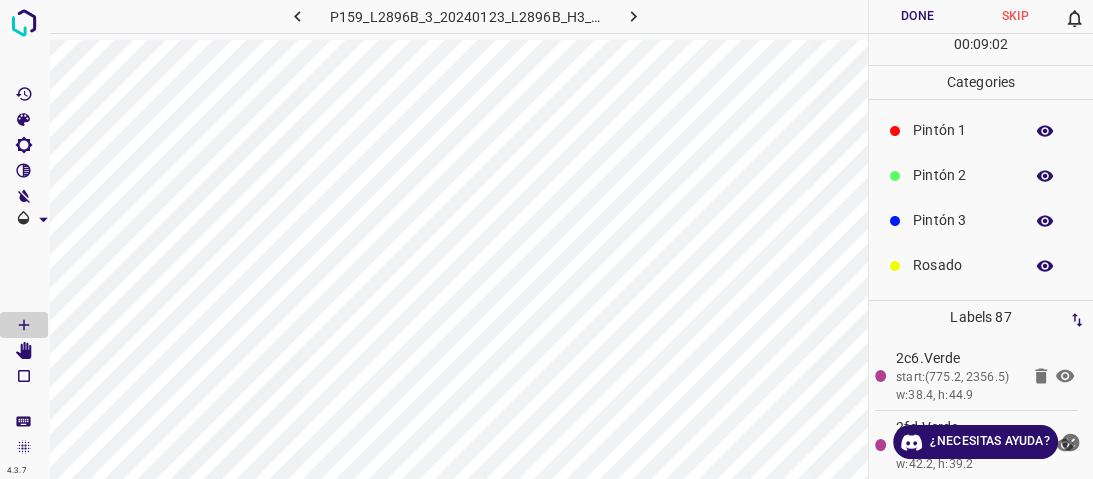 scroll, scrollTop: 0, scrollLeft: 0, axis: both 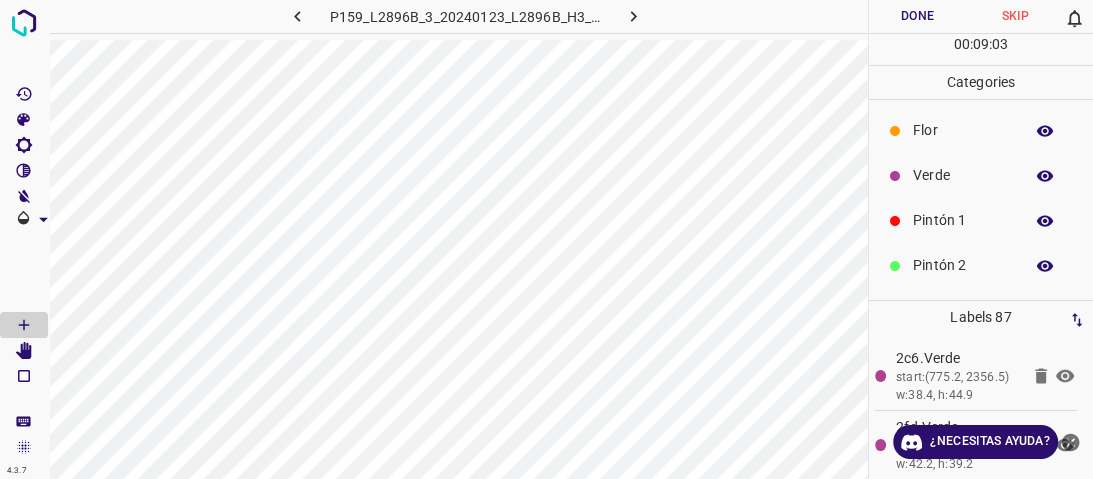 click on "Verde" at bounding box center (963, 175) 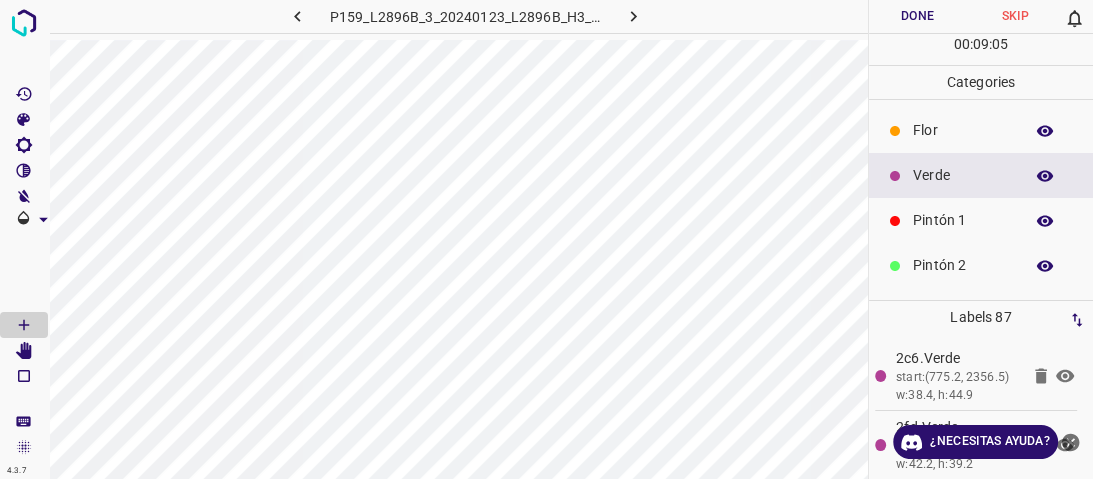 click on "Pintón 1" at bounding box center (981, 220) 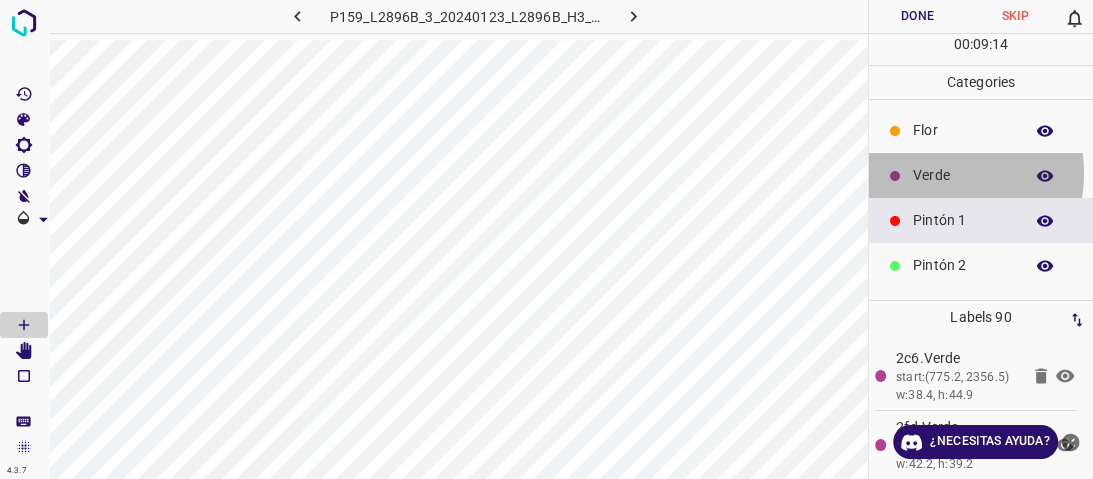 click on "Verde" at bounding box center (963, 175) 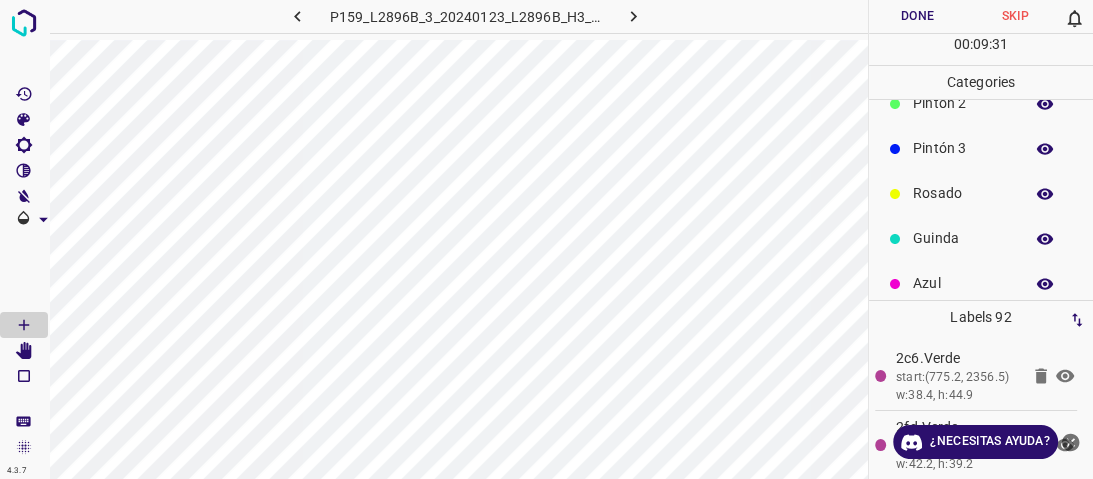 scroll, scrollTop: 176, scrollLeft: 0, axis: vertical 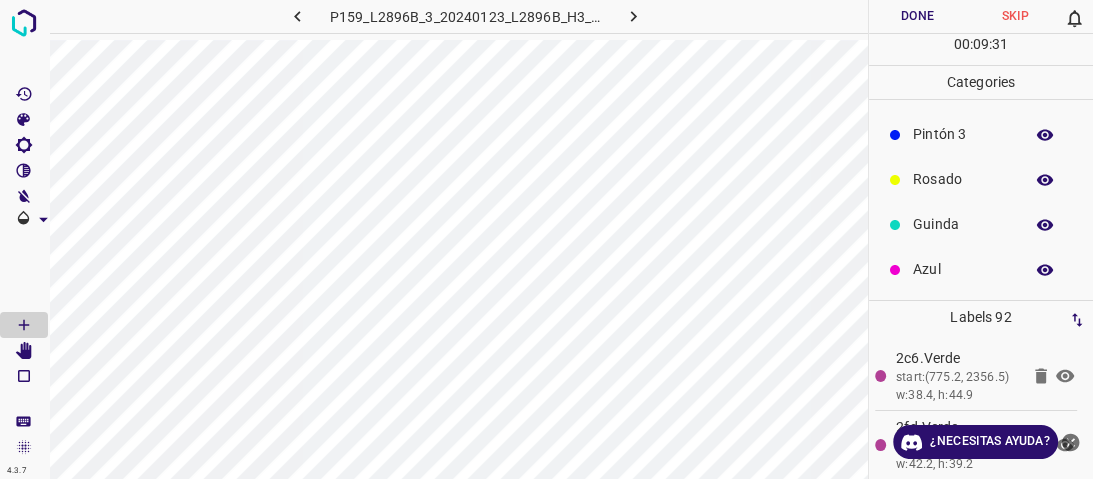 click on "Azul" at bounding box center [963, 269] 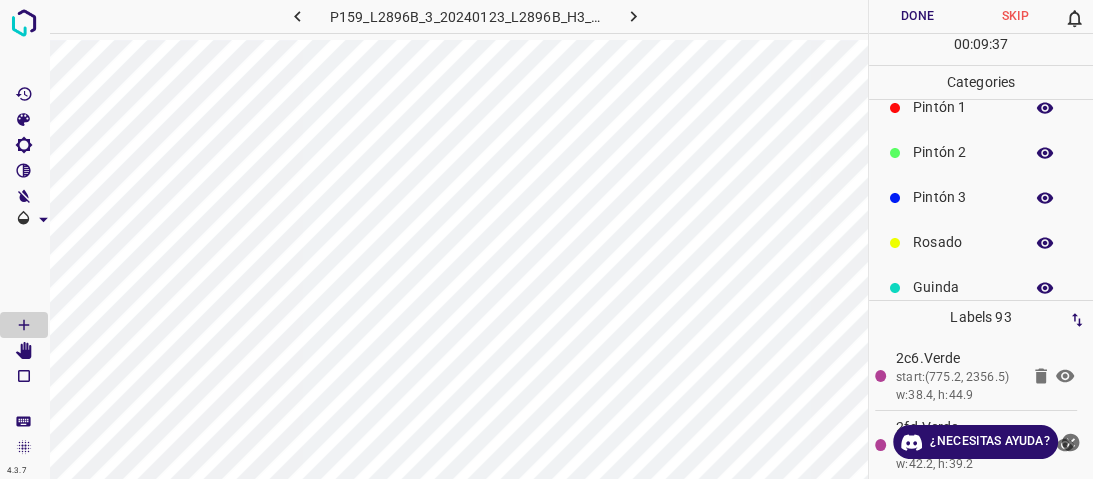 scroll, scrollTop: 96, scrollLeft: 0, axis: vertical 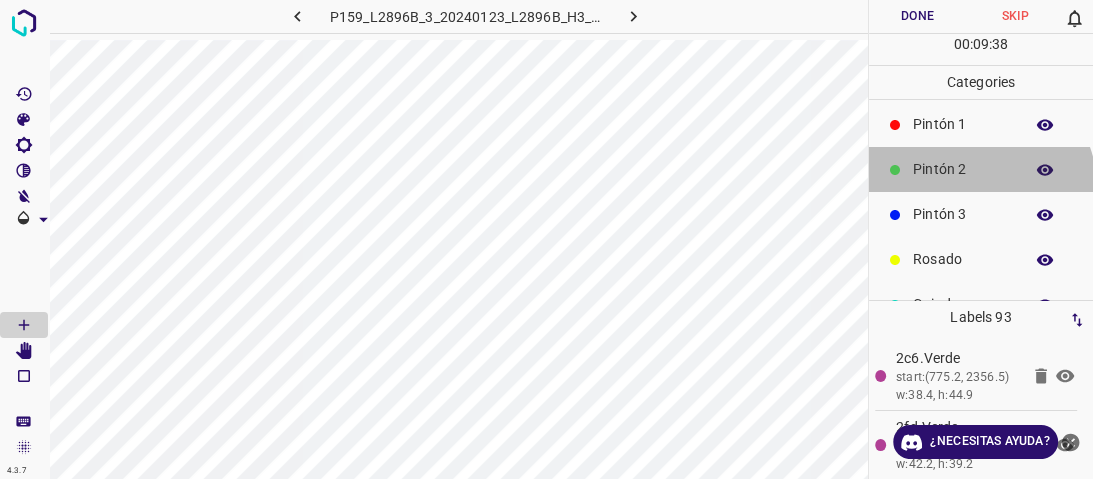 click on "Pintón 2" at bounding box center [981, 169] 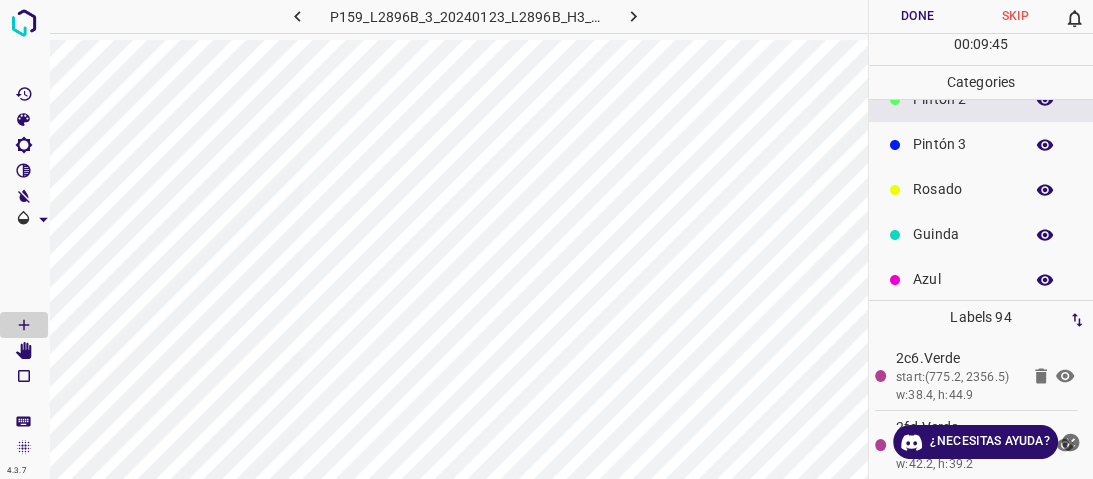 scroll, scrollTop: 176, scrollLeft: 0, axis: vertical 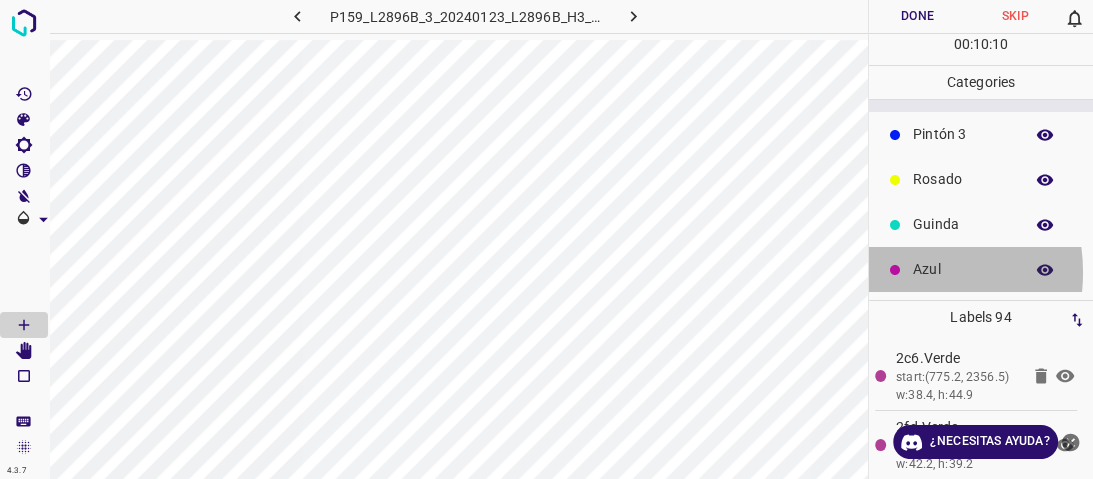 click at bounding box center [895, 270] 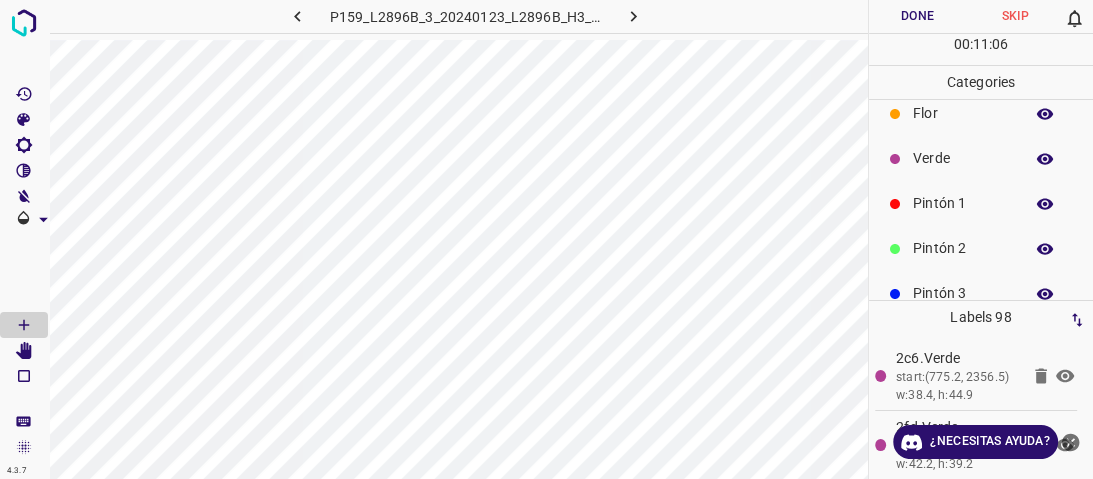 scroll, scrollTop: 16, scrollLeft: 0, axis: vertical 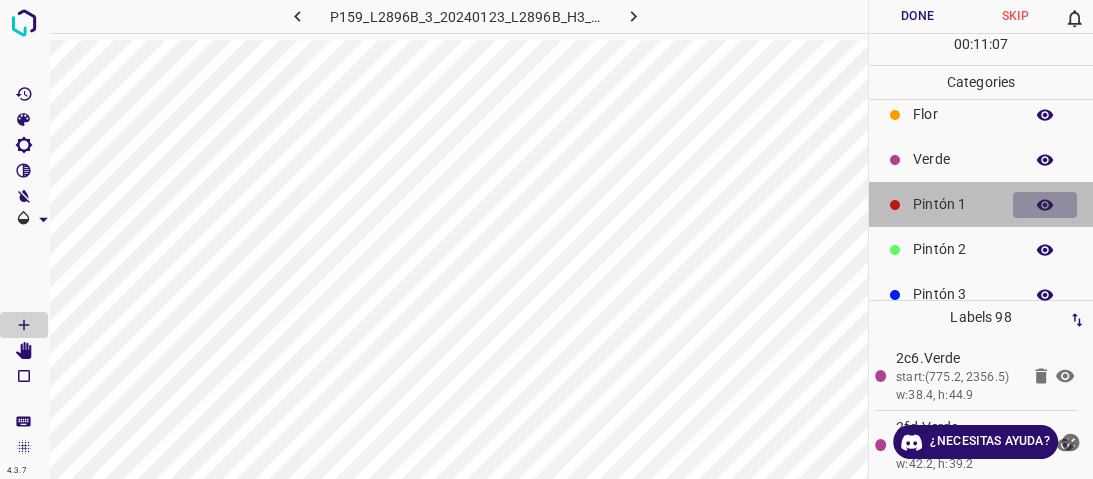 click at bounding box center [1045, 205] 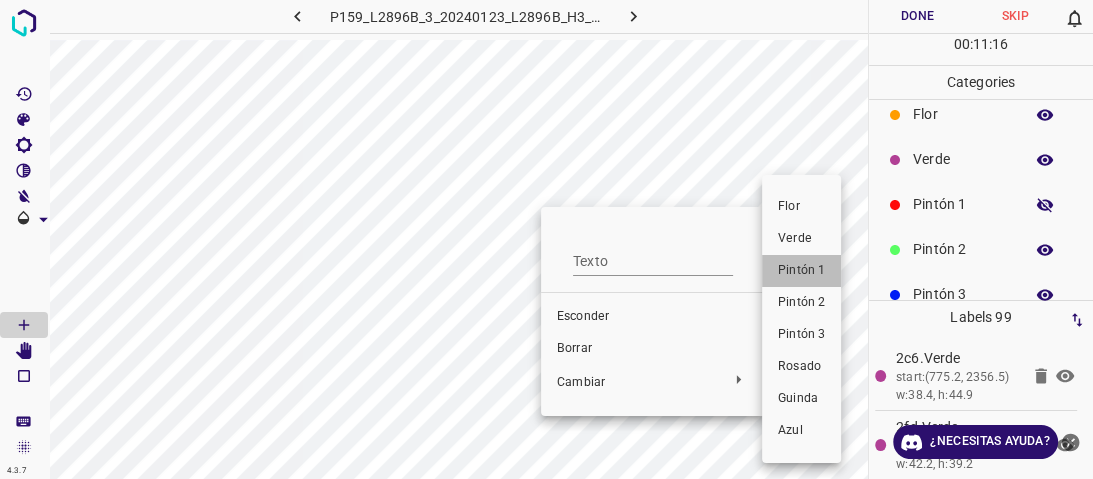 click on "Pintón 1" at bounding box center (801, 270) 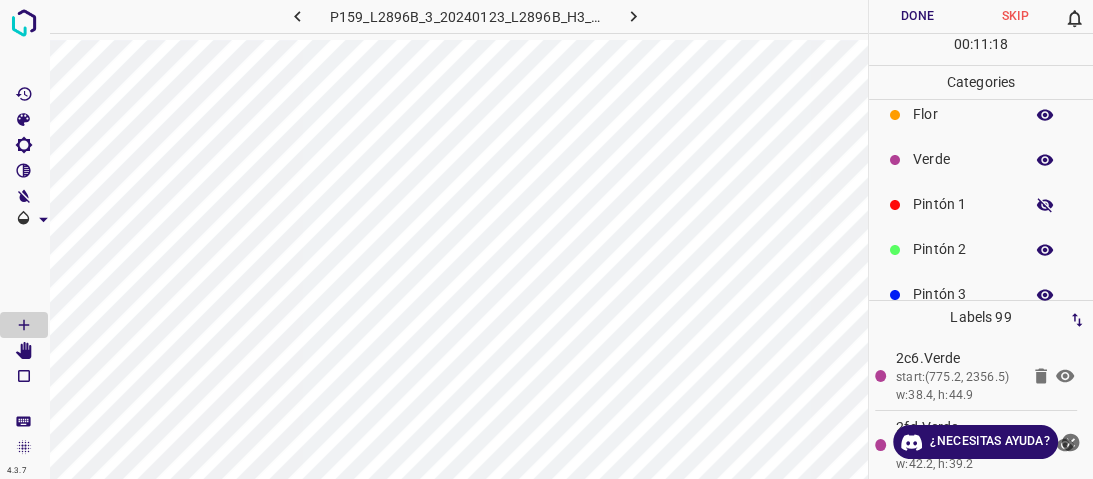 click 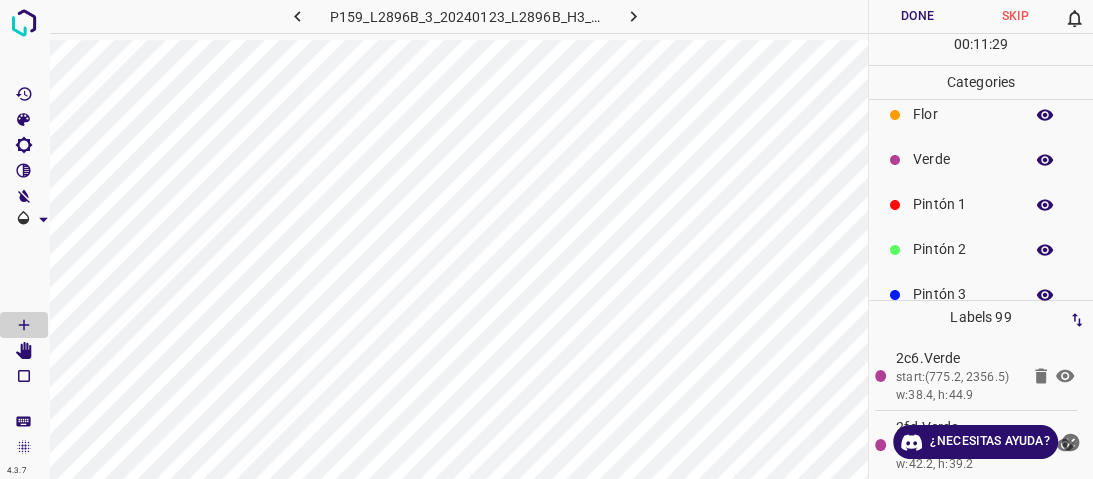 scroll, scrollTop: 176, scrollLeft: 0, axis: vertical 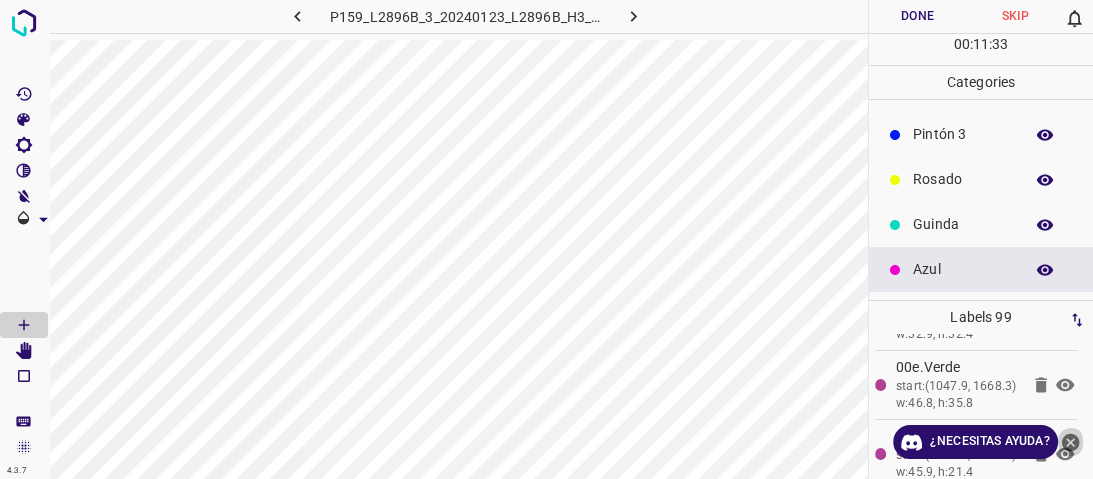 click 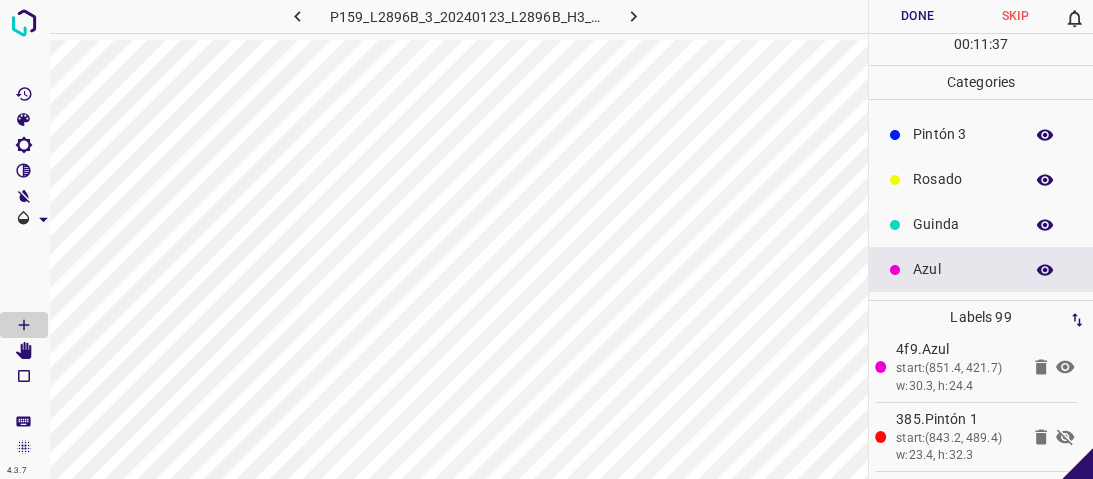 scroll, scrollTop: 7717, scrollLeft: 0, axis: vertical 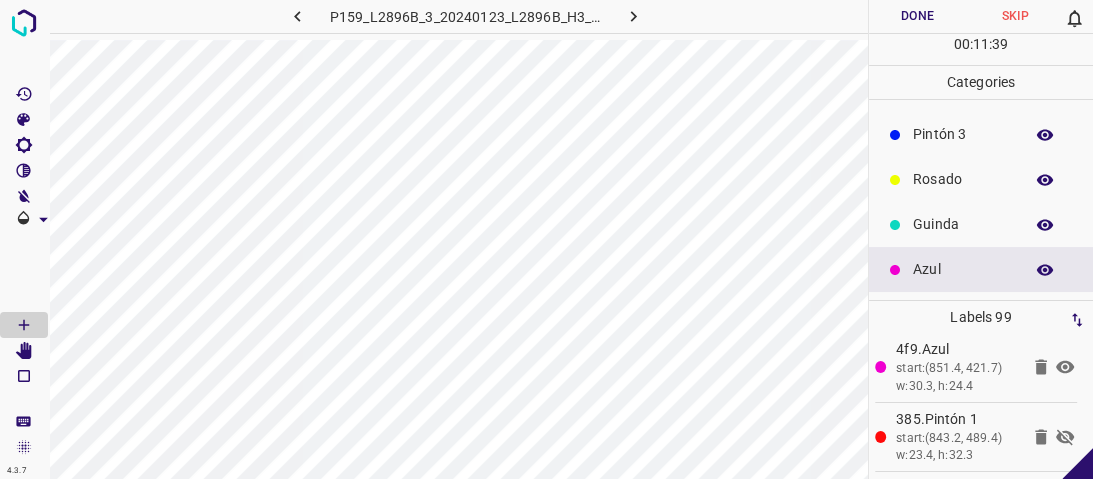 click 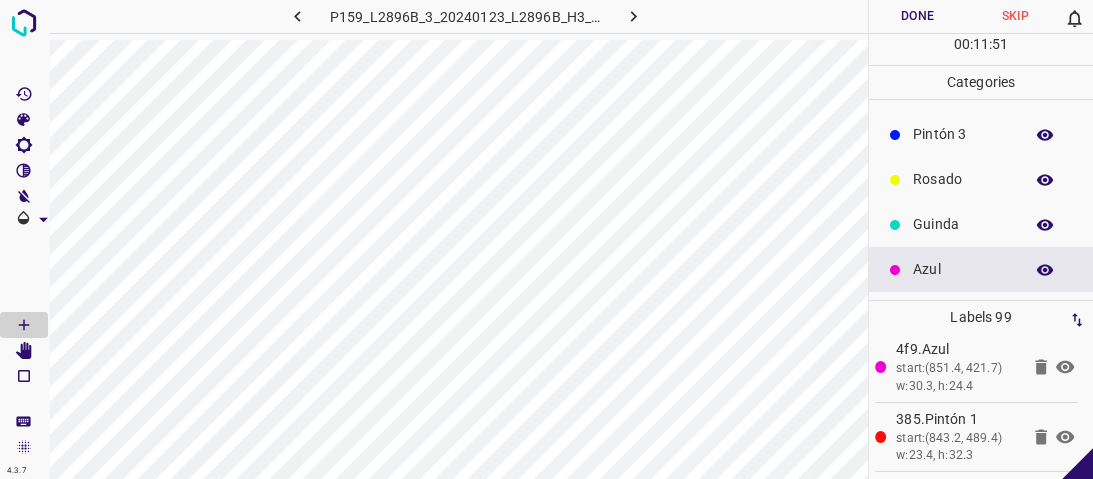 scroll, scrollTop: 0, scrollLeft: 0, axis: both 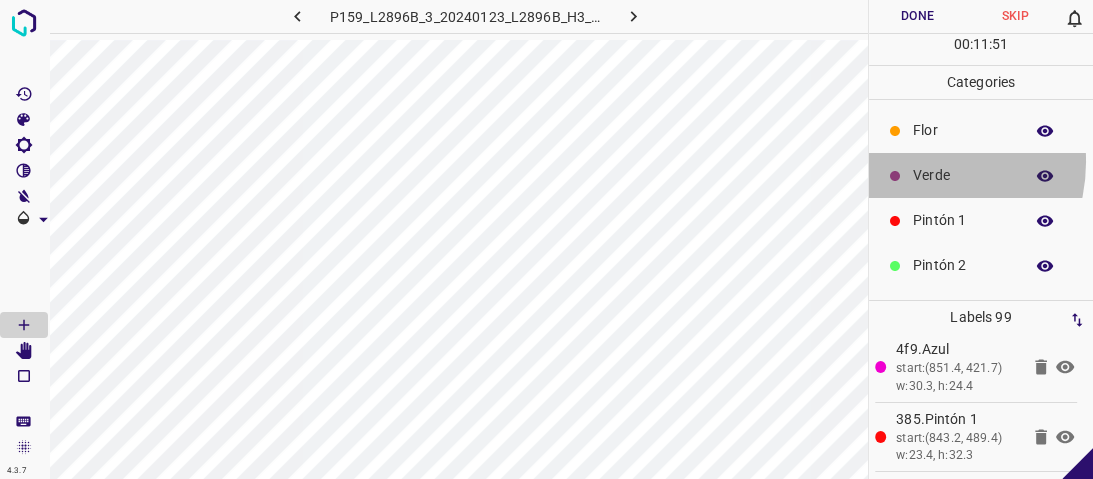 click on "Verde" at bounding box center [981, 175] 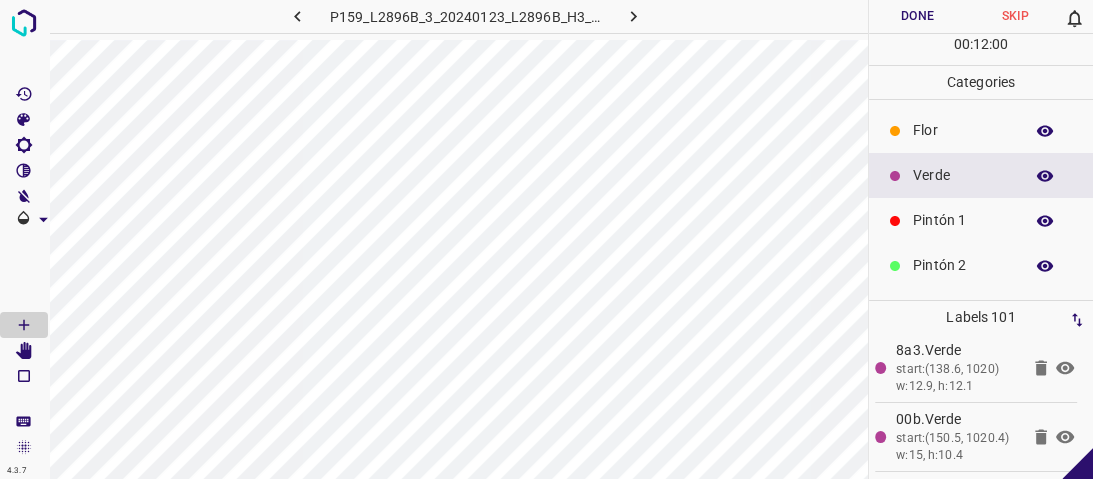 click on "Pintón 1" at bounding box center (963, 220) 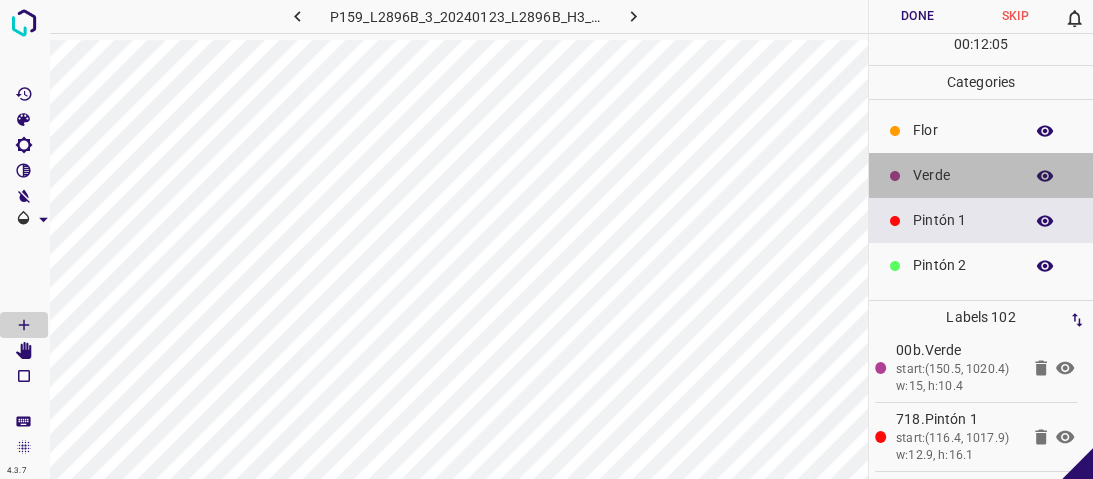 drag, startPoint x: 983, startPoint y: 164, endPoint x: 932, endPoint y: 184, distance: 54.781384 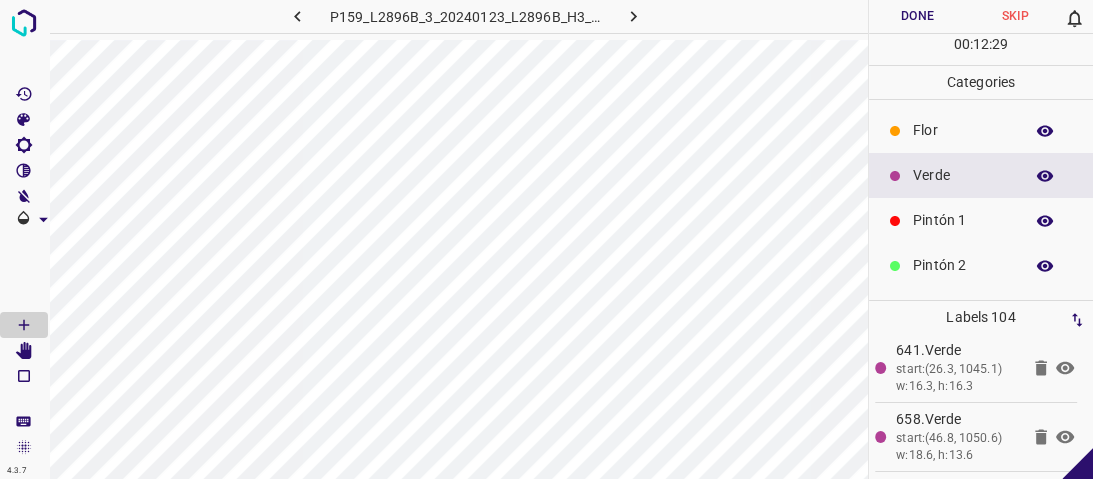 click on "Flor" at bounding box center (963, 130) 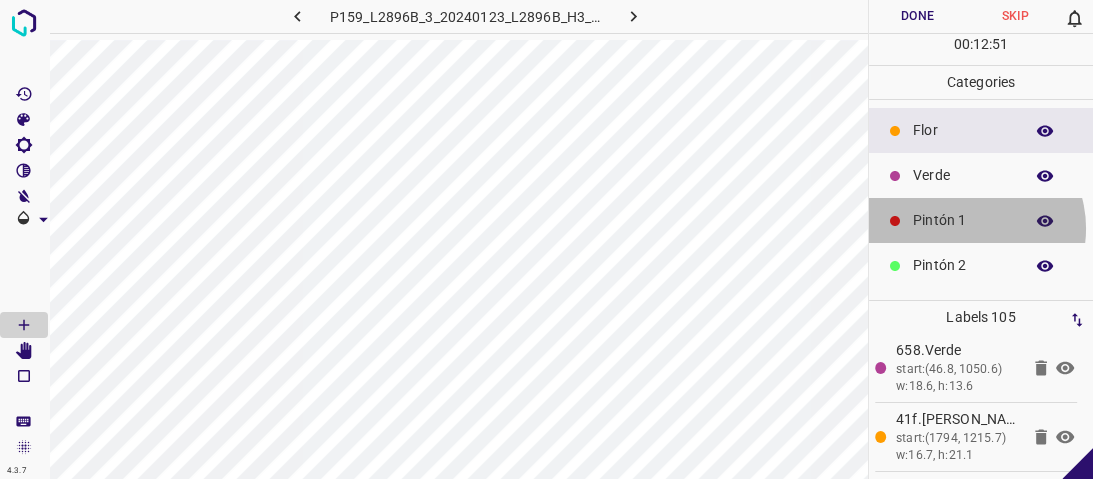 click on "Pintón 1" at bounding box center (963, 220) 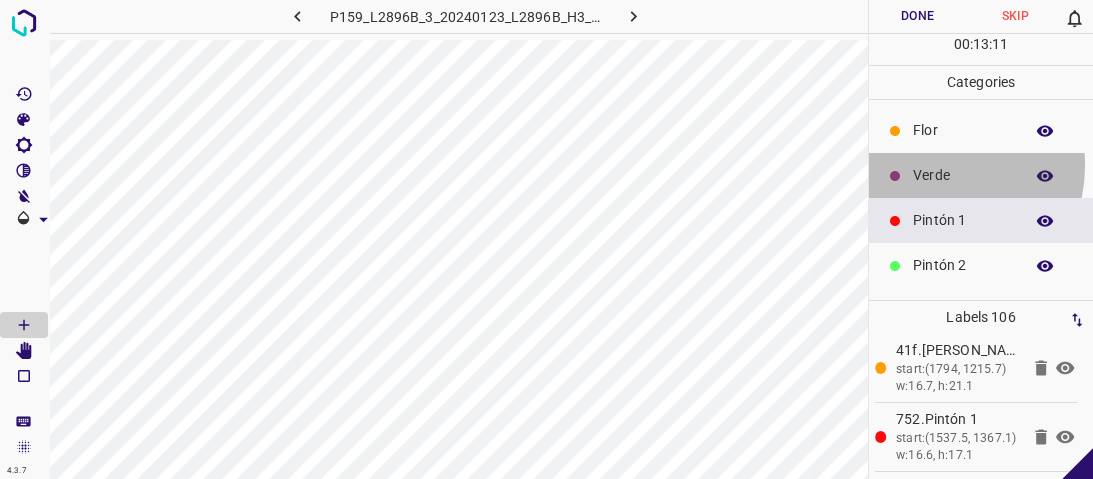 click on "Verde" at bounding box center (963, 175) 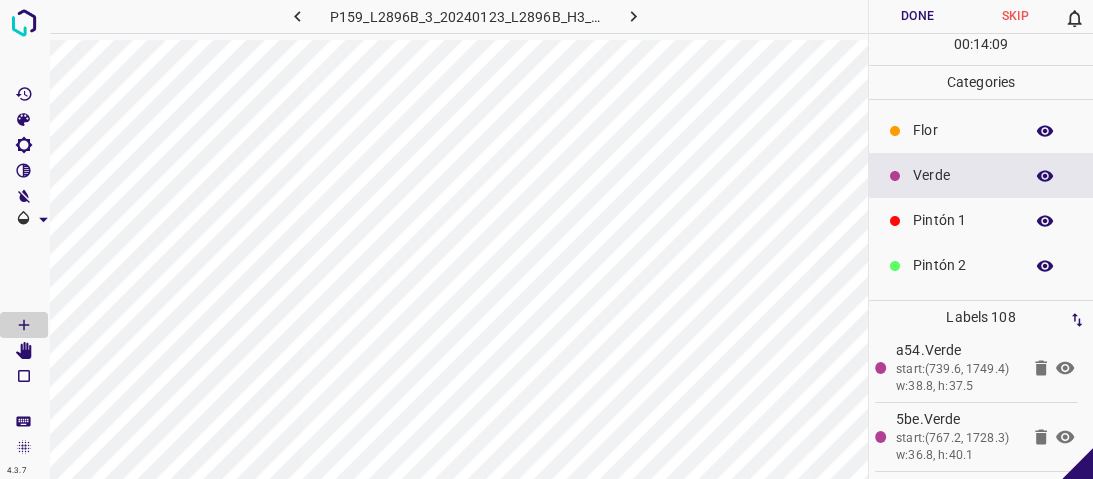 click on "Done" at bounding box center (918, 16) 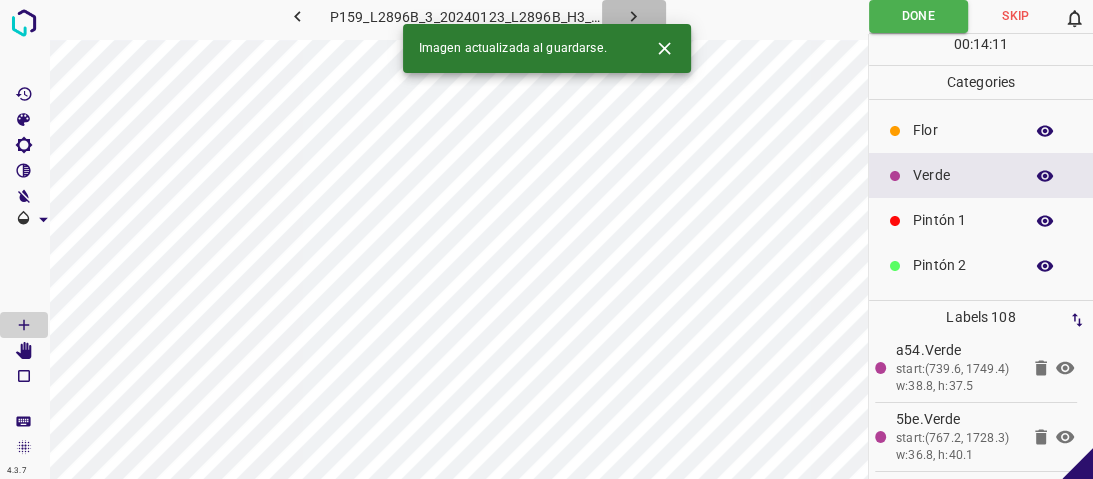 click 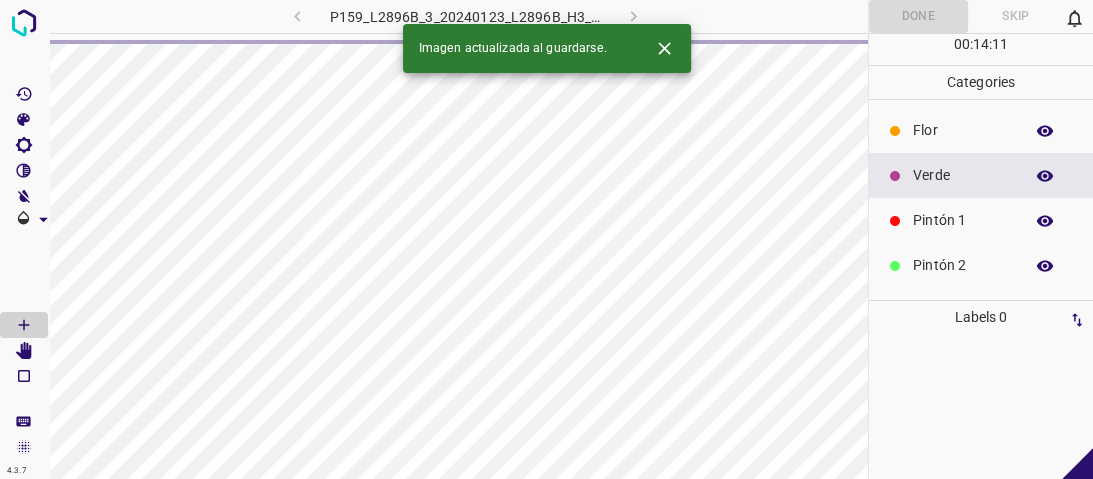 scroll, scrollTop: 0, scrollLeft: 0, axis: both 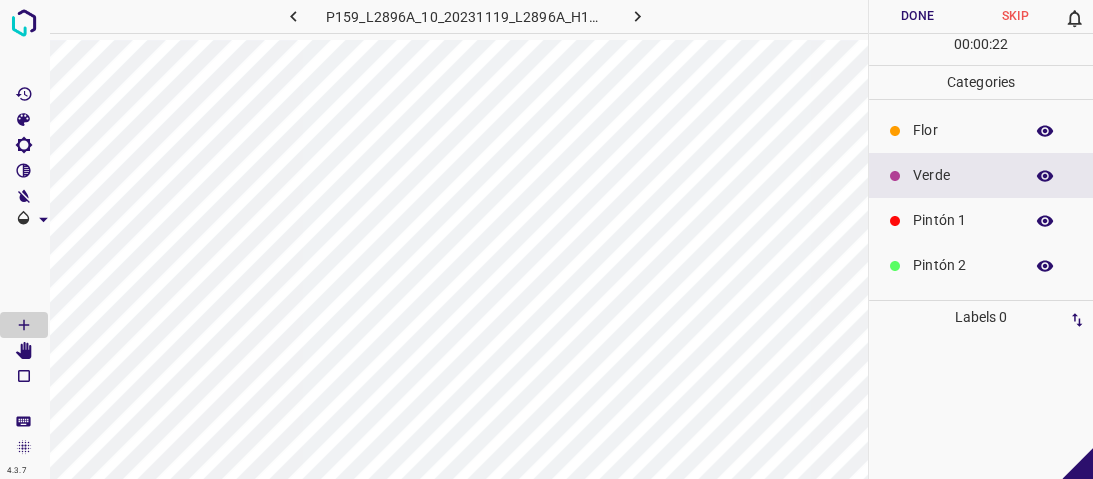 click on "Pintón 1" at bounding box center [981, 220] 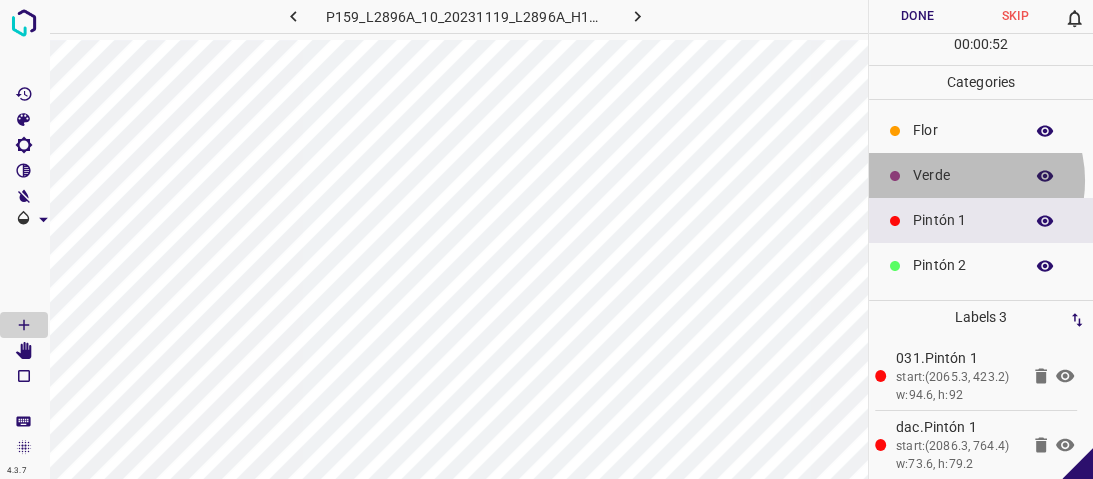 drag, startPoint x: 958, startPoint y: 180, endPoint x: 882, endPoint y: 198, distance: 78.10249 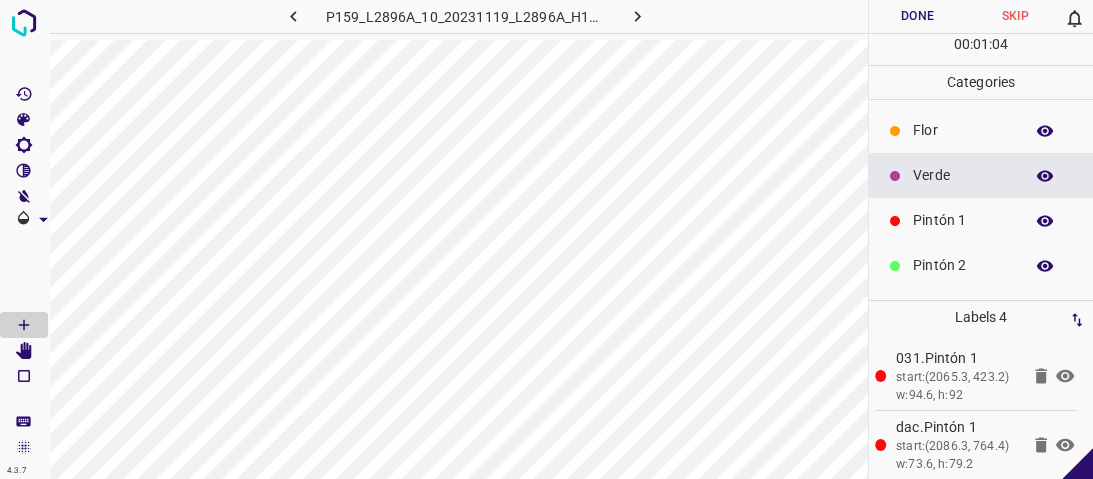 drag, startPoint x: 931, startPoint y: 213, endPoint x: 890, endPoint y: 226, distance: 43.011627 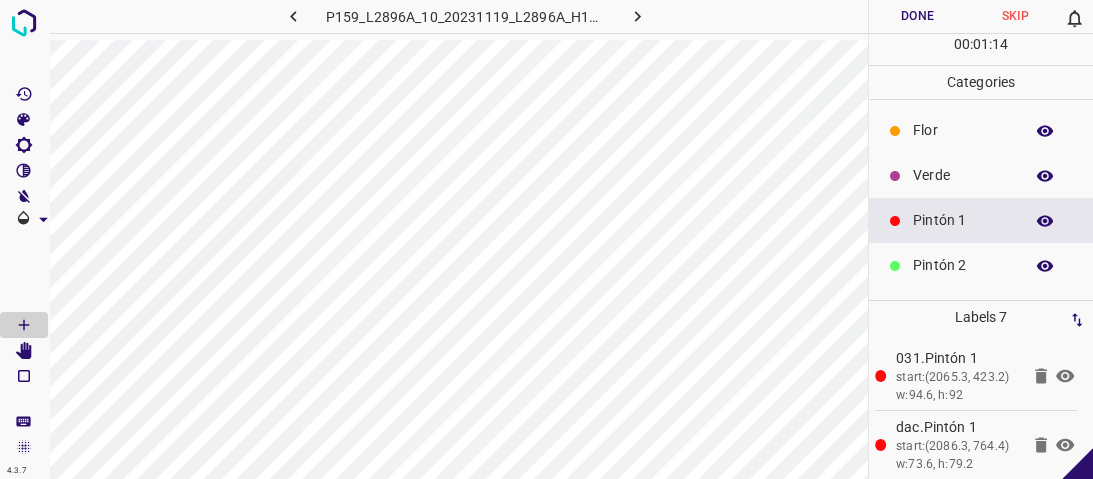 click on "Verde" at bounding box center [963, 175] 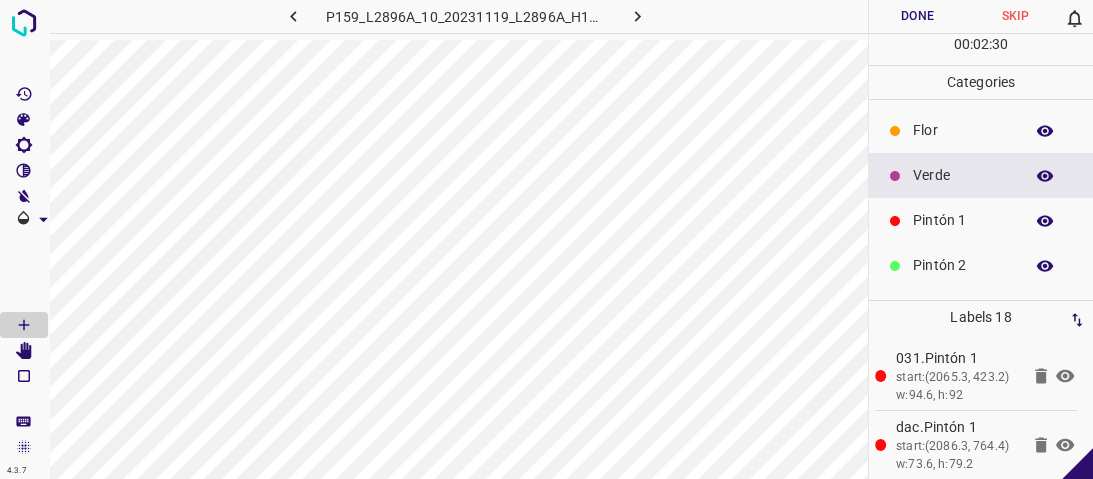 drag, startPoint x: 968, startPoint y: 225, endPoint x: 948, endPoint y: 225, distance: 20 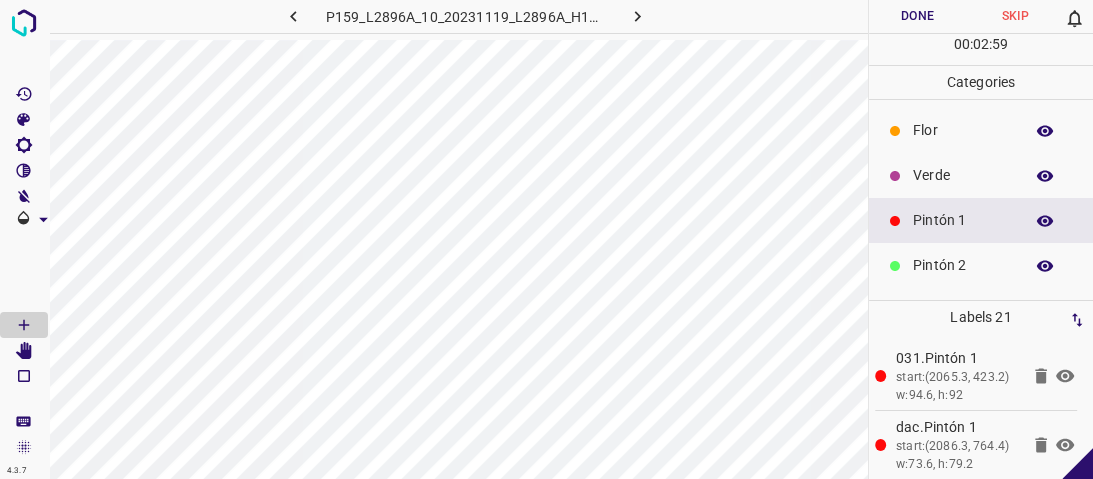 click at bounding box center [895, 176] 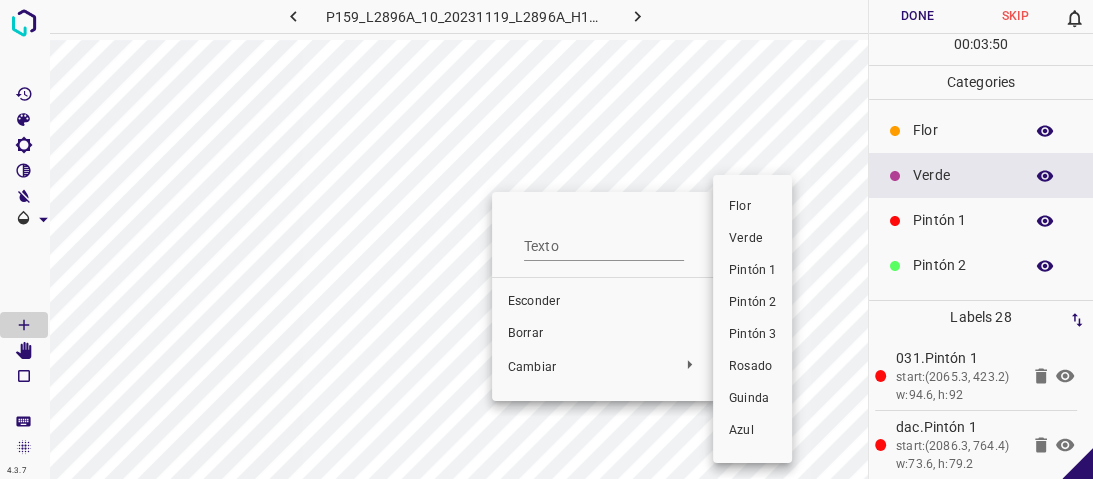 click on "Pintón 1" at bounding box center [752, 270] 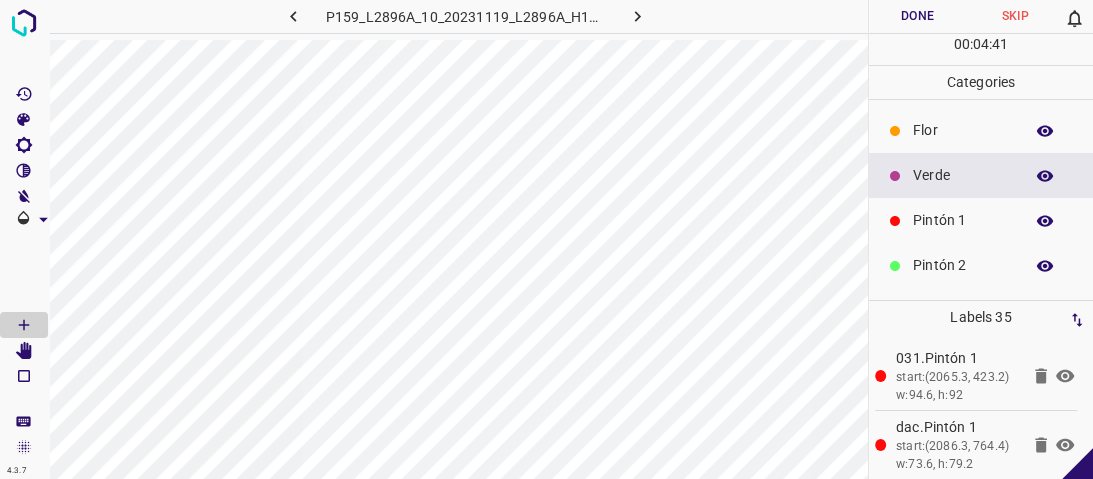 click on "Pintón 1" at bounding box center [963, 220] 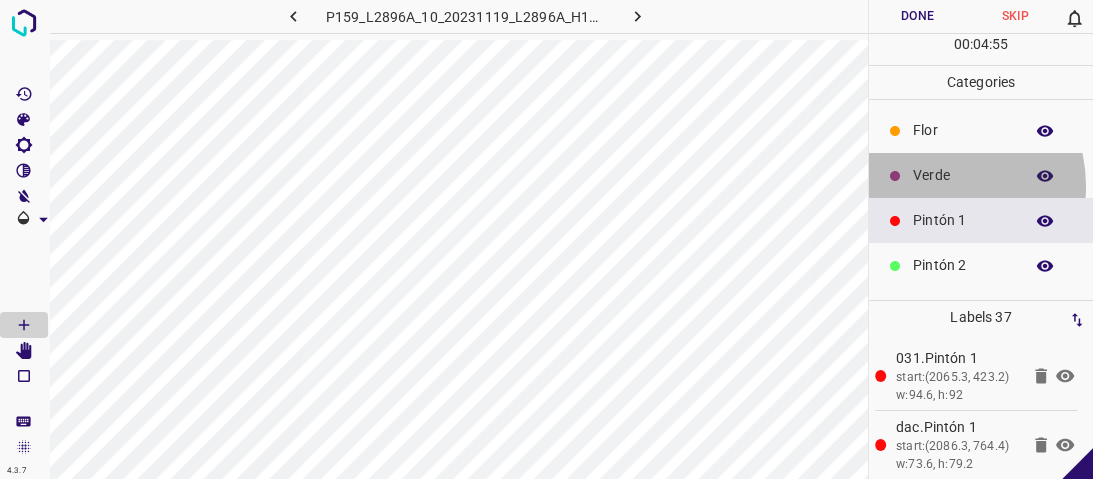 drag, startPoint x: 937, startPoint y: 186, endPoint x: 932, endPoint y: 195, distance: 10.29563 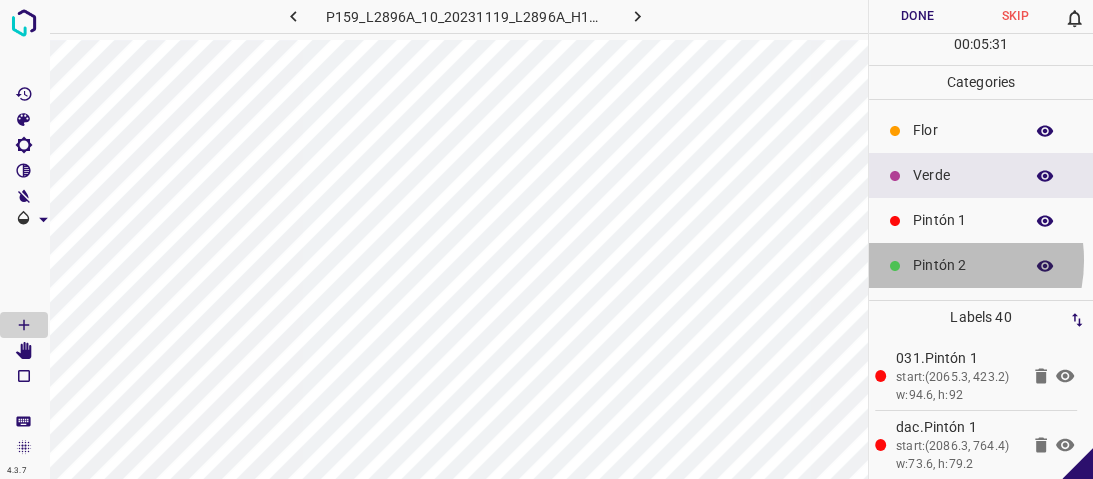 drag, startPoint x: 928, startPoint y: 260, endPoint x: 890, endPoint y: 222, distance: 53.740116 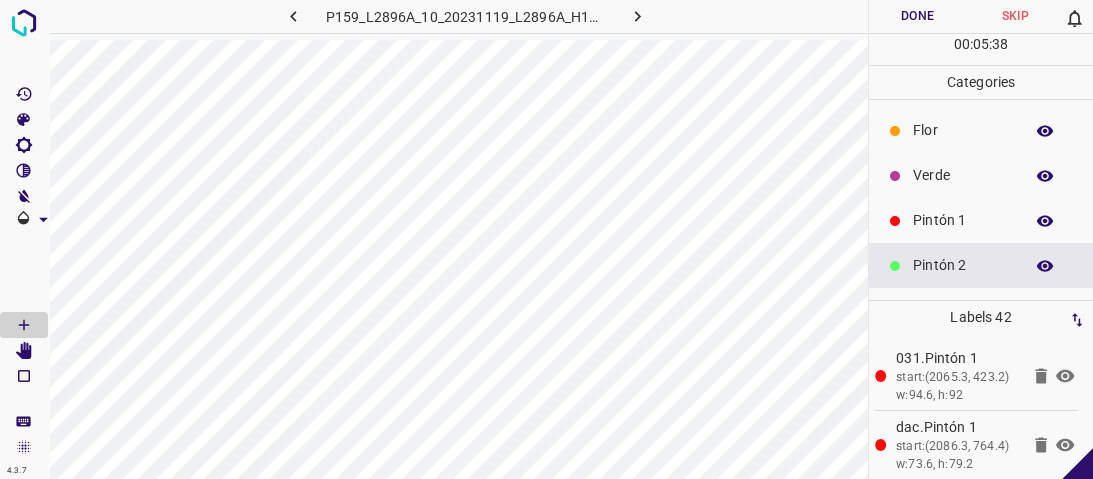 click on "Pintón 1" at bounding box center (981, 220) 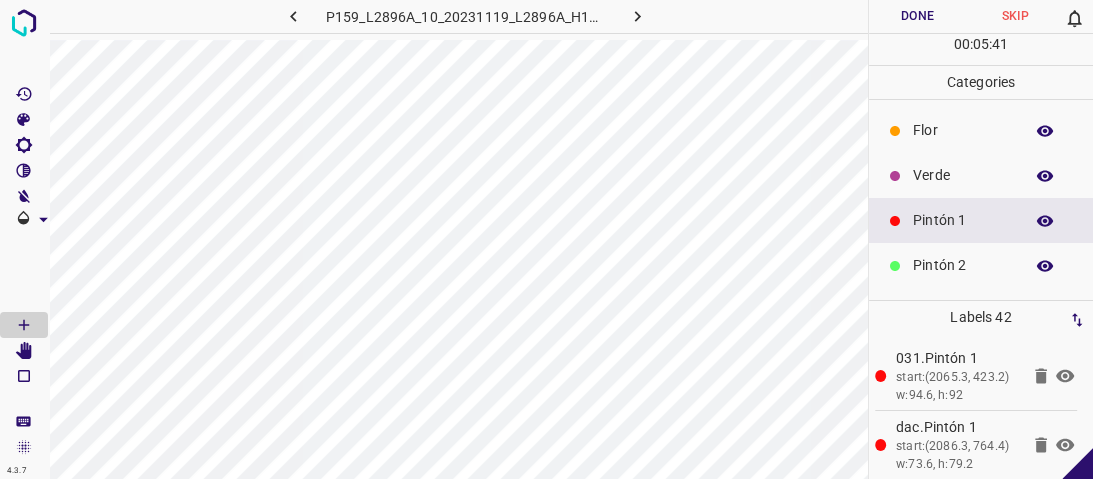 click on "Pintón 2" at bounding box center (981, 265) 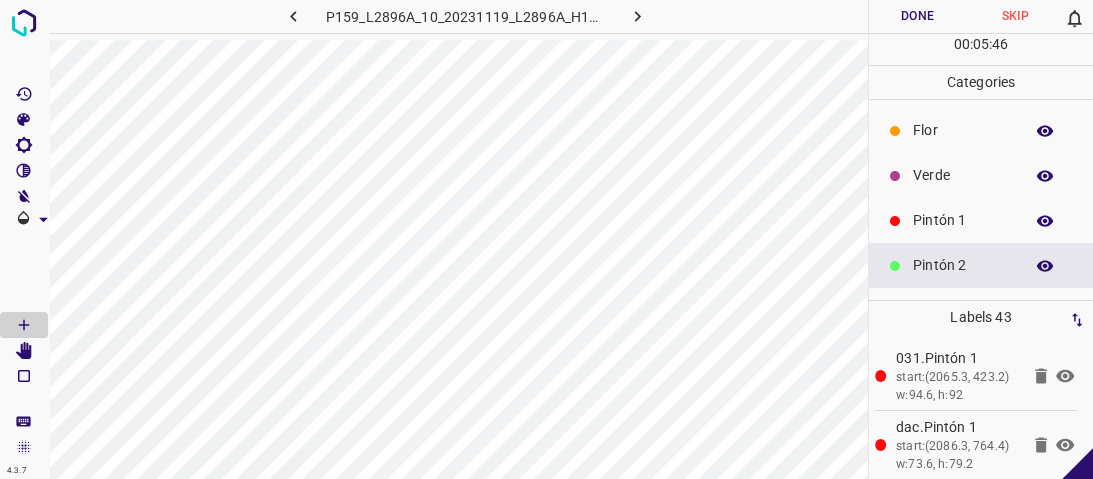 click on "Verde" at bounding box center [963, 175] 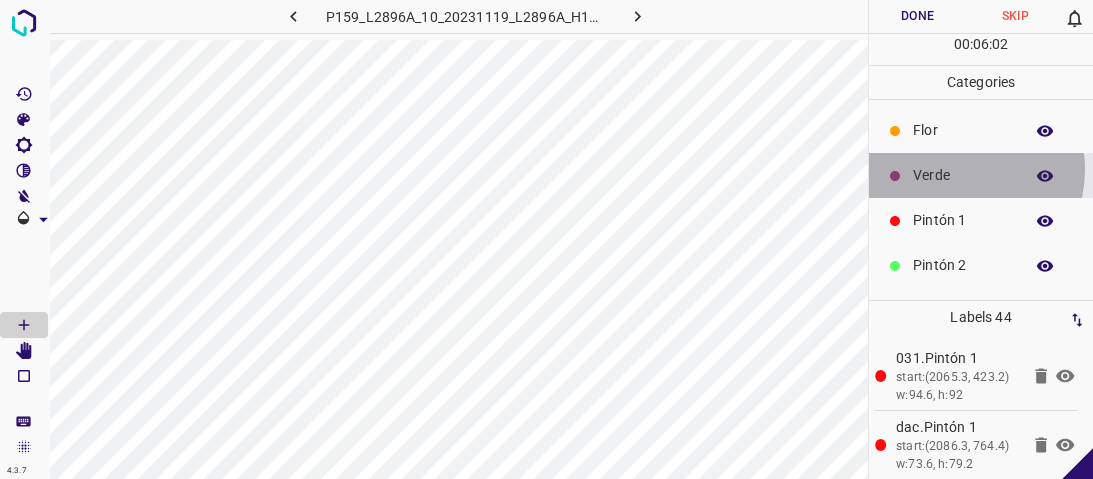 click on "Verde" at bounding box center [963, 175] 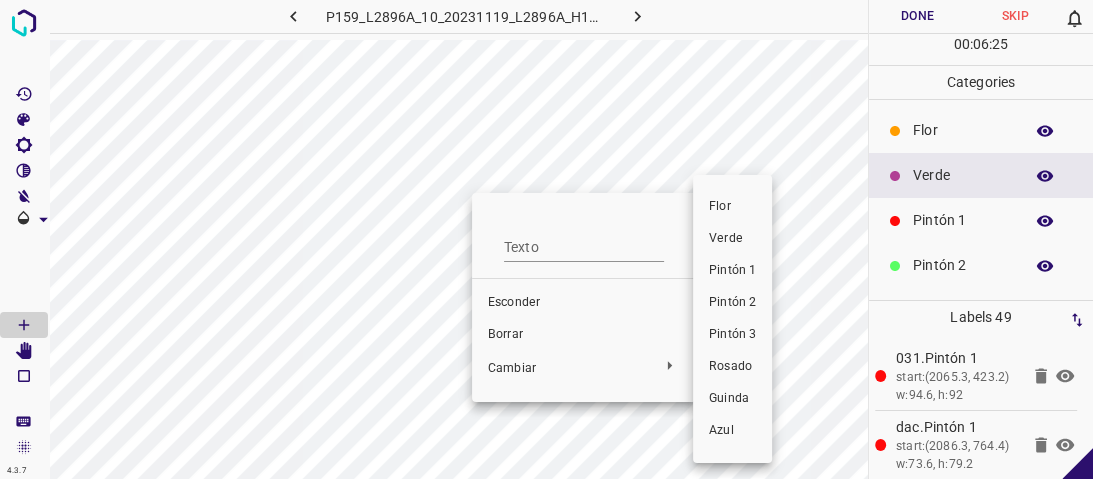 click on "Pintón 1" at bounding box center (732, 270) 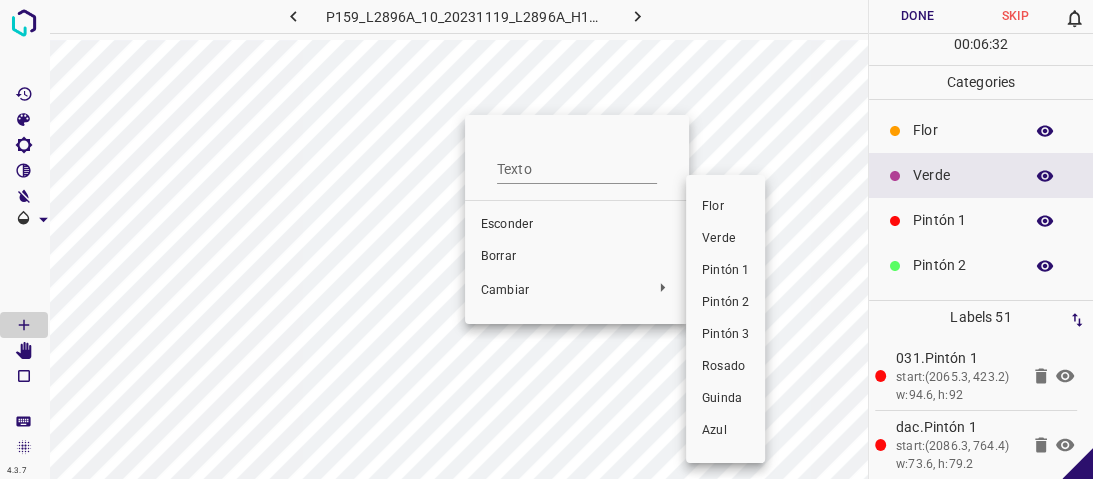 click on "Pintón 1" at bounding box center (725, 270) 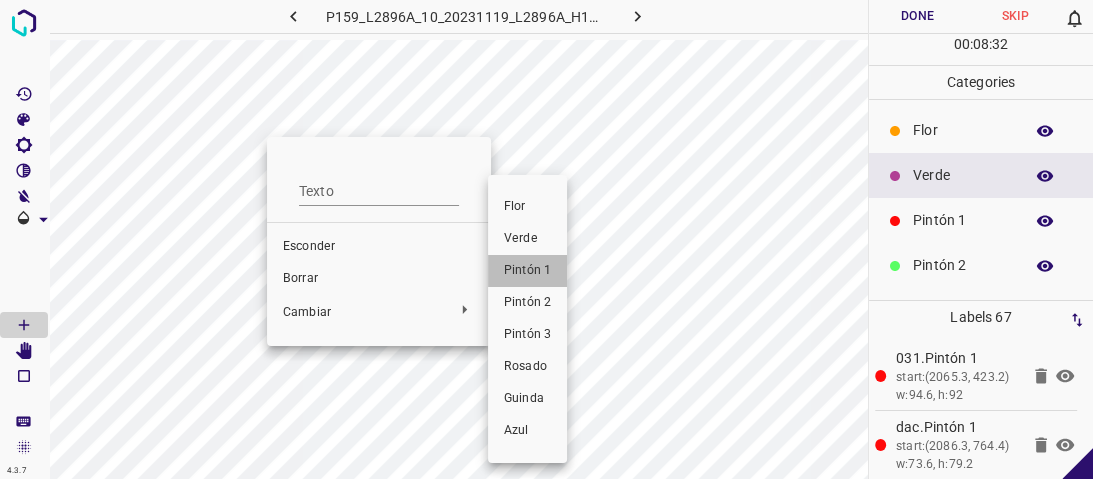 click on "Pintón 1" at bounding box center (527, 270) 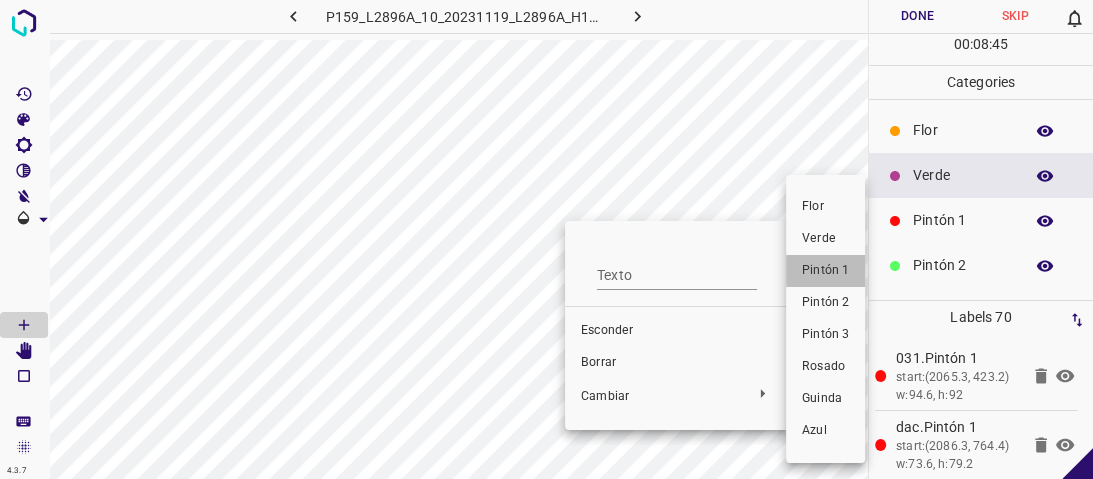 click on "Pintón 1" at bounding box center [825, 271] 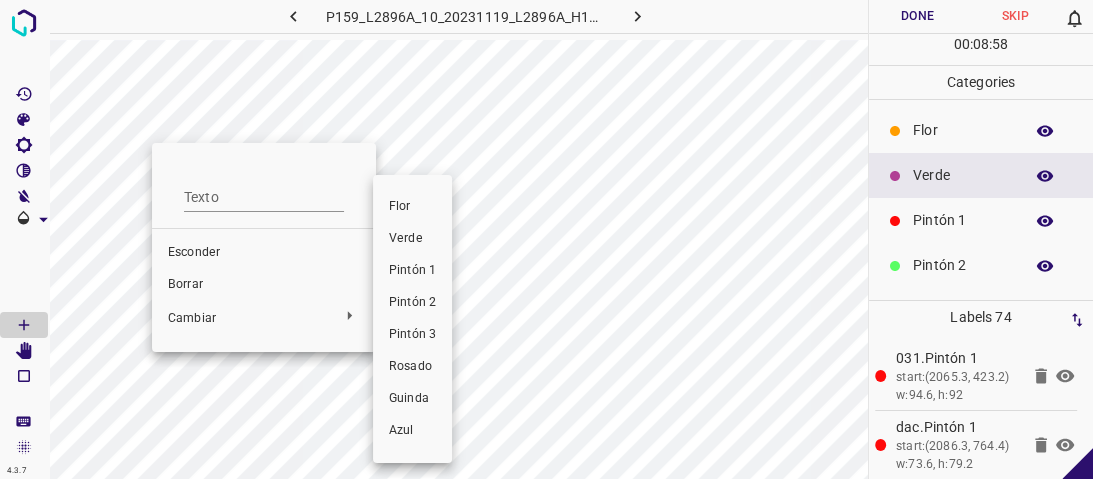 click on "Pintón 1" at bounding box center [412, 271] 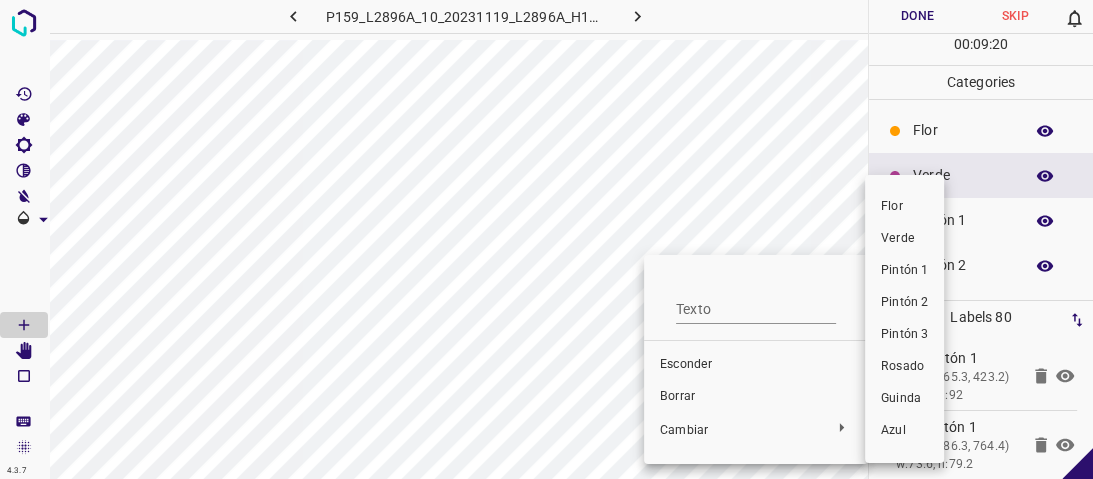 click on "Pintón 1" at bounding box center [904, 270] 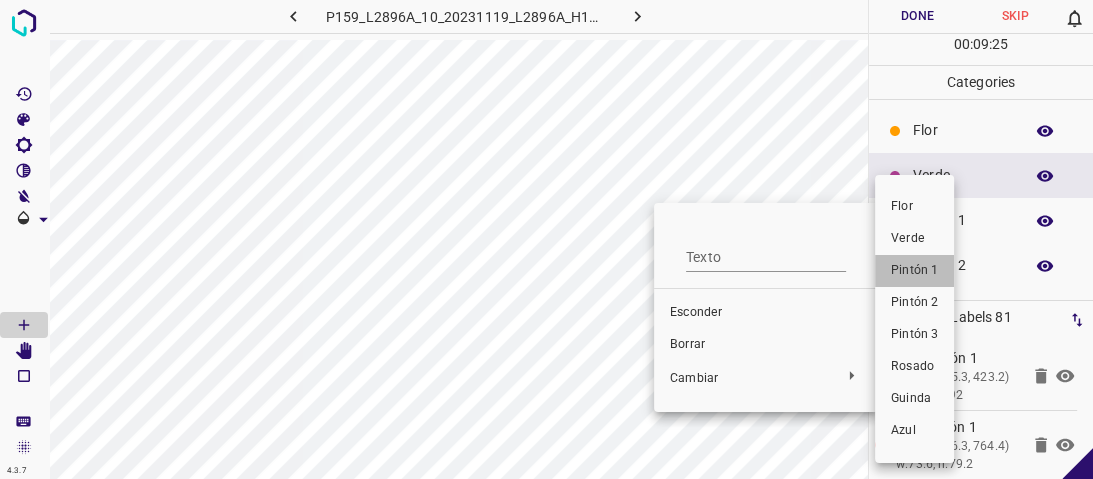 click on "Pintón 1" at bounding box center (914, 271) 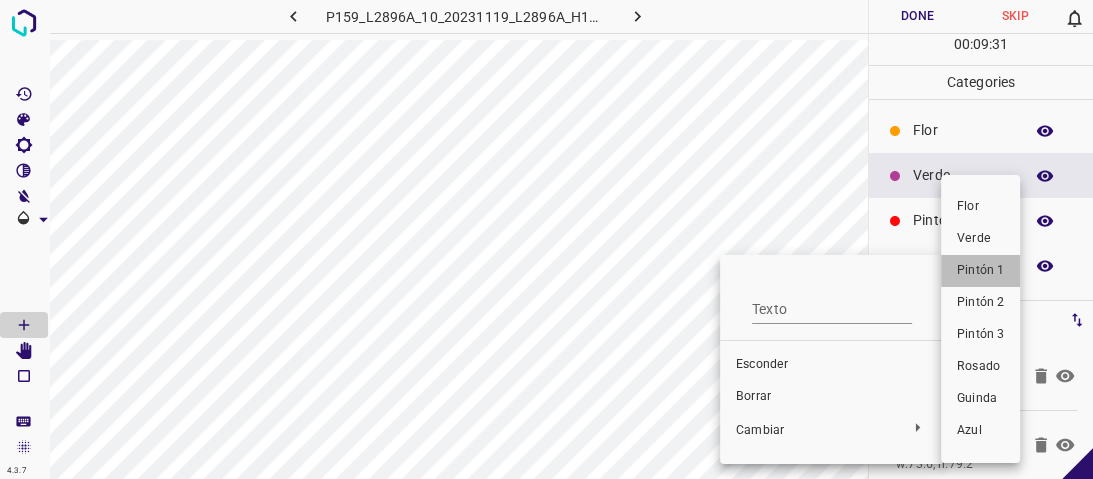 click on "Pintón 1" at bounding box center (980, 270) 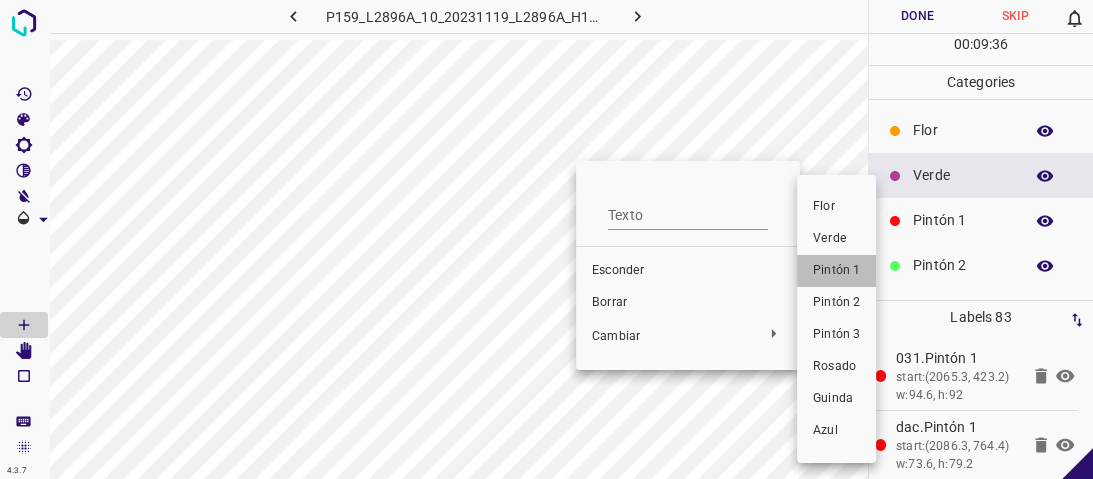 drag, startPoint x: 831, startPoint y: 268, endPoint x: 516, endPoint y: 276, distance: 315.10156 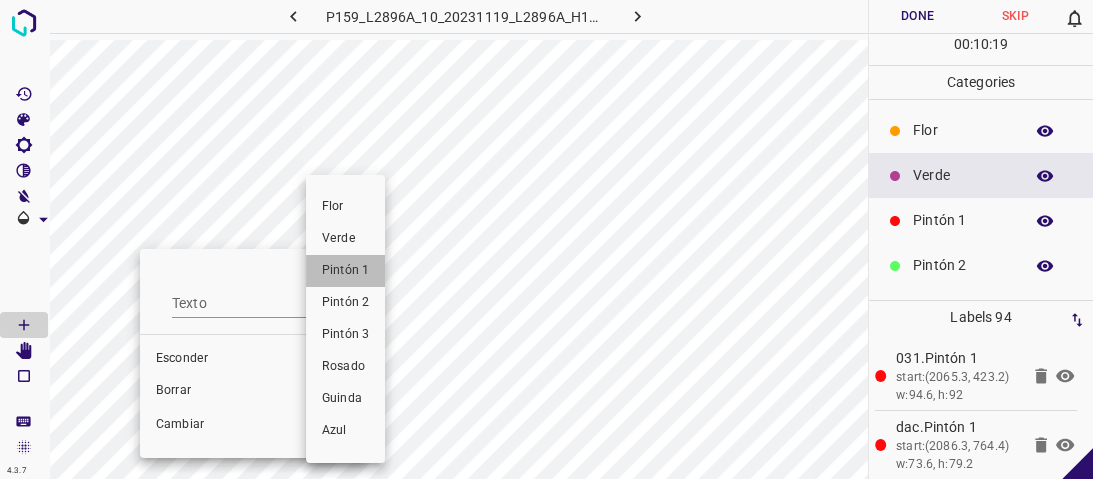 click on "Pintón 1" at bounding box center [345, 270] 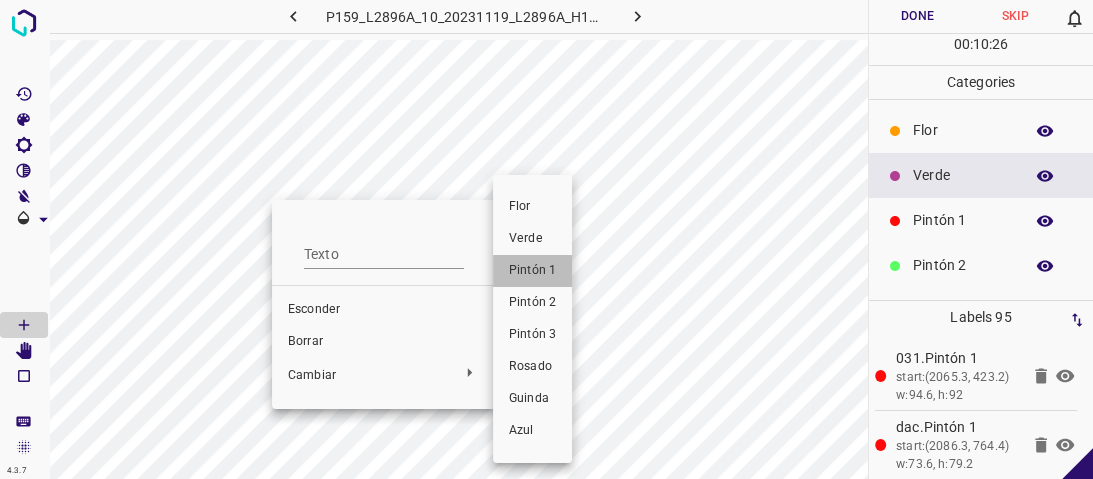 click on "Pintón 1" at bounding box center [532, 270] 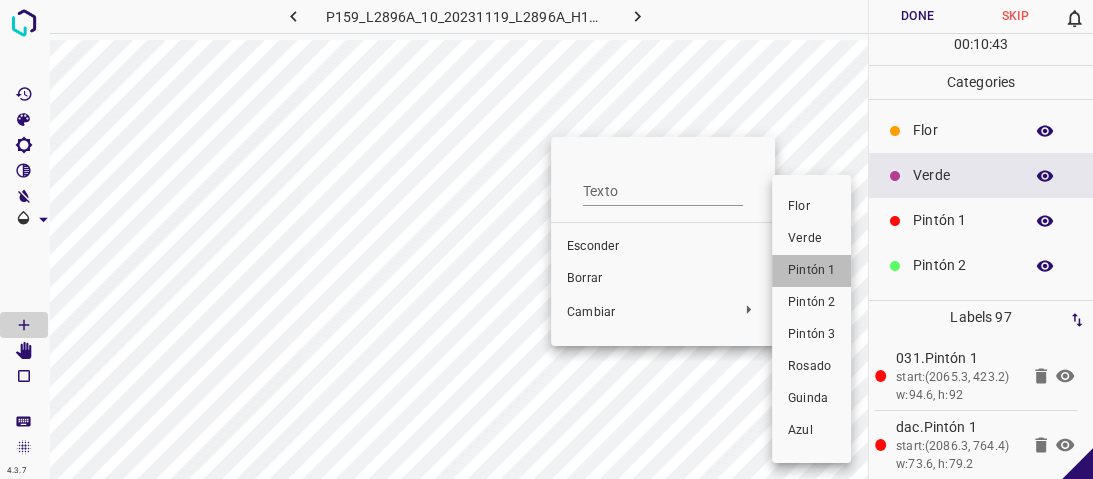 click on "Pintón 1" at bounding box center (811, 270) 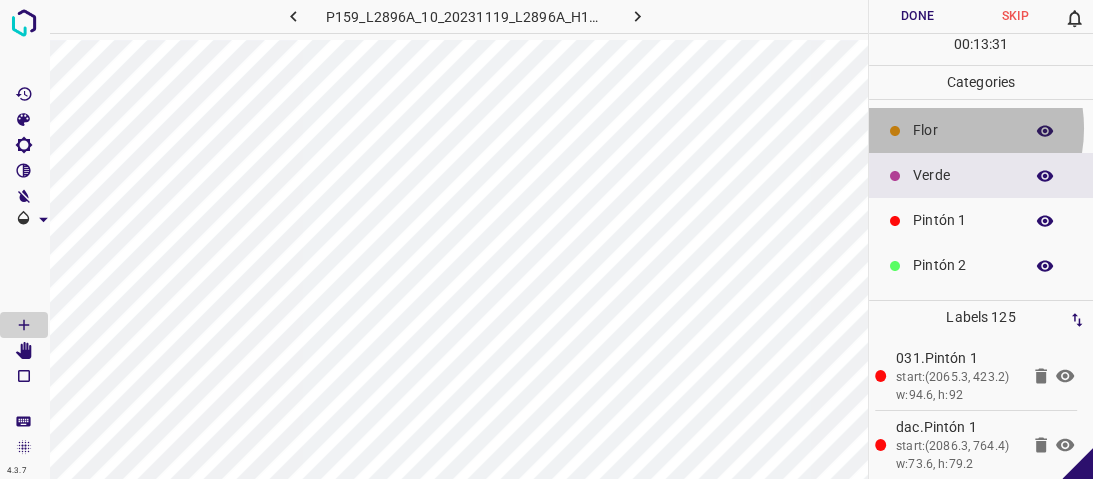 click on "Flor" at bounding box center (963, 130) 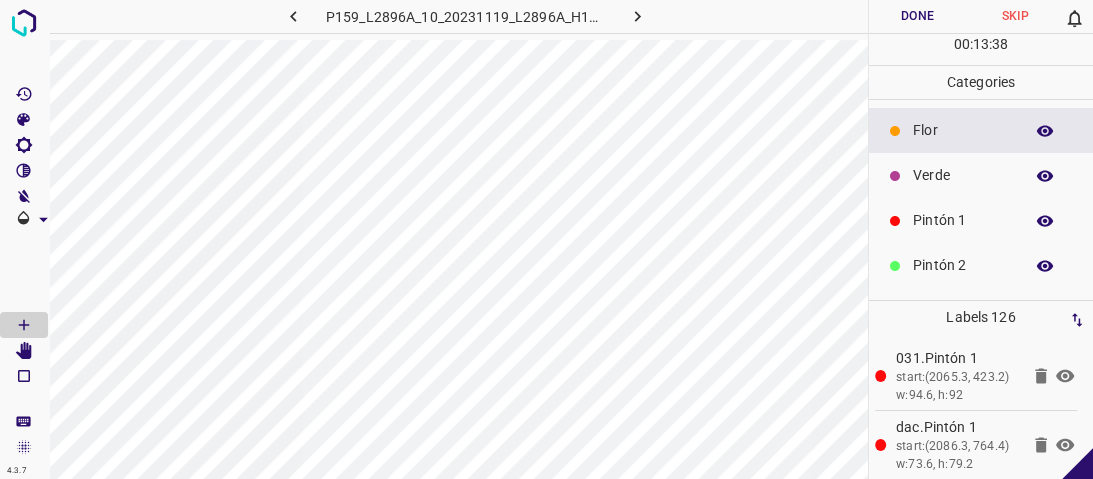 click on "Verde" at bounding box center (963, 175) 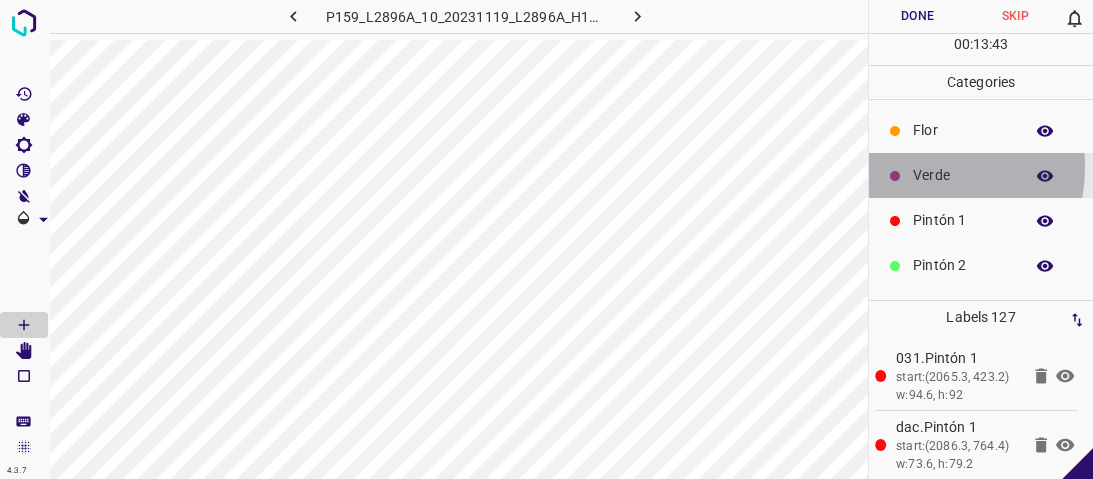 click on "Verde" at bounding box center (981, 175) 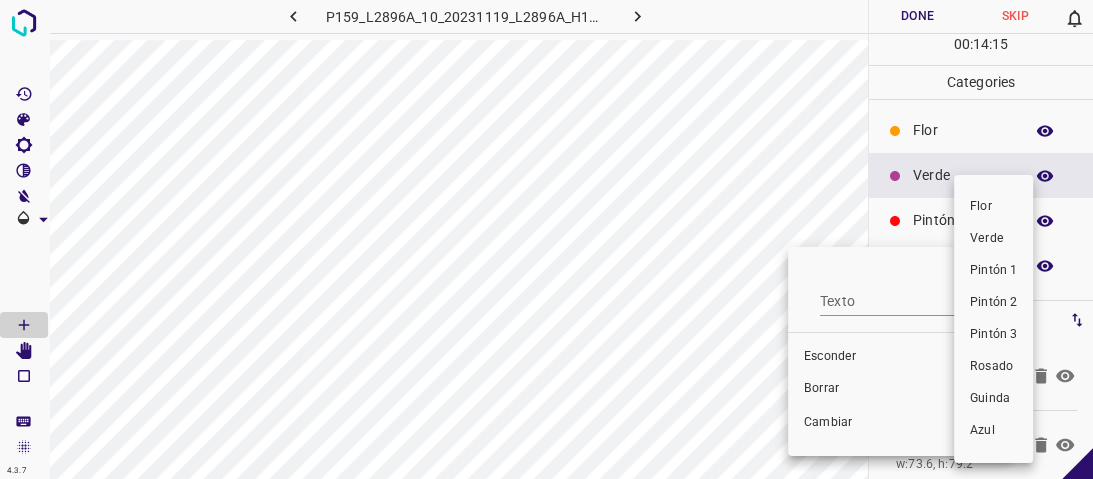 click on "Pintón 1" at bounding box center [993, 270] 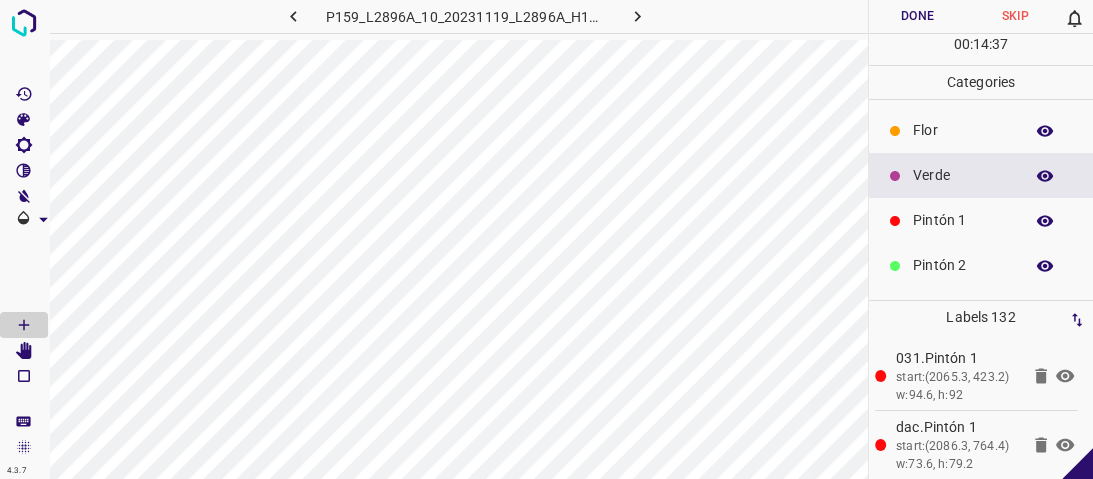 click on "Flor" at bounding box center [963, 130] 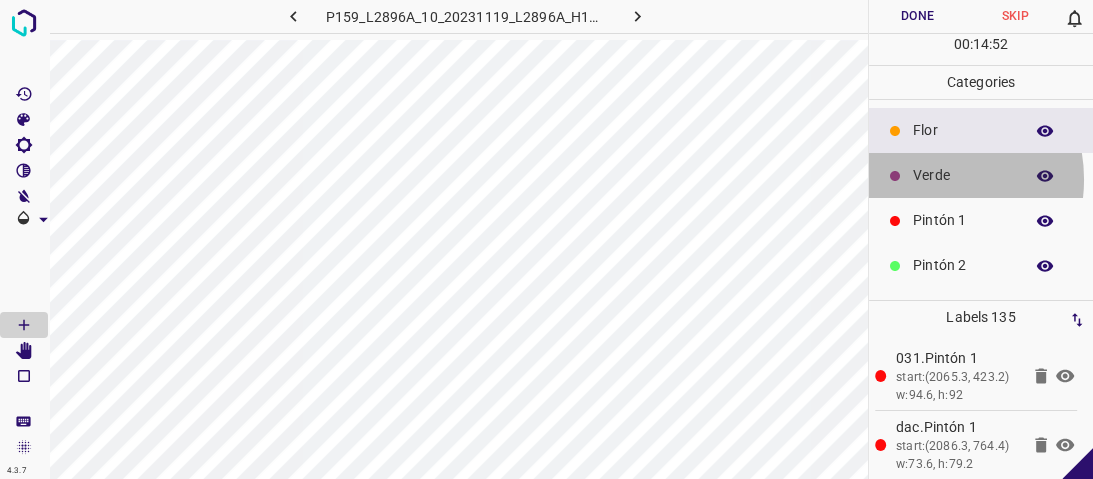 click on "Verde" at bounding box center [963, 175] 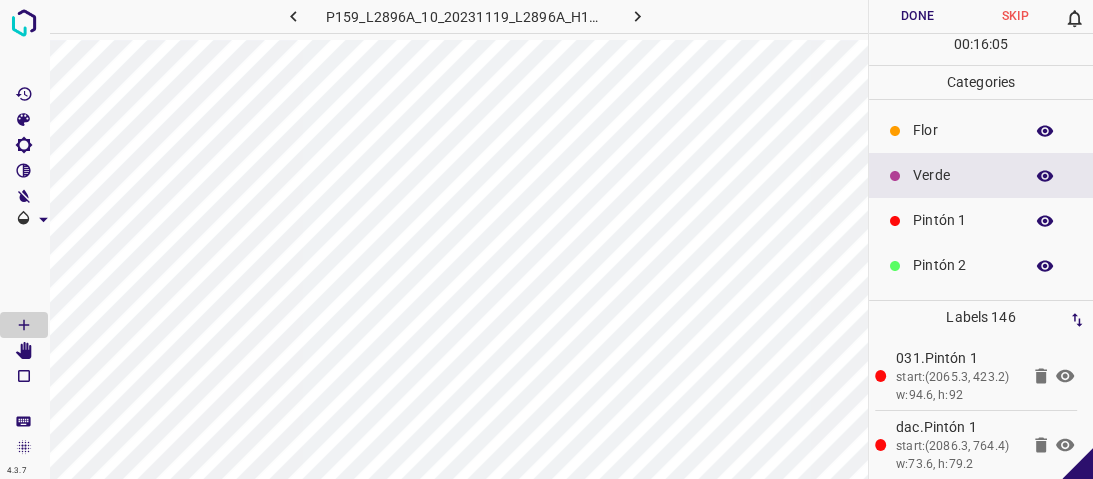 drag, startPoint x: 952, startPoint y: 229, endPoint x: 921, endPoint y: 241, distance: 33.24154 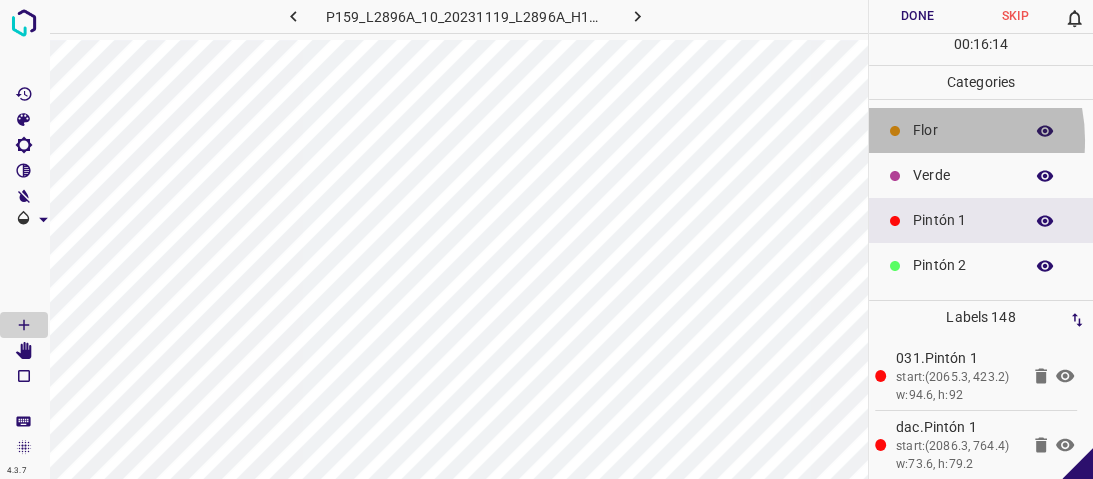 click on "Flor" at bounding box center [981, 130] 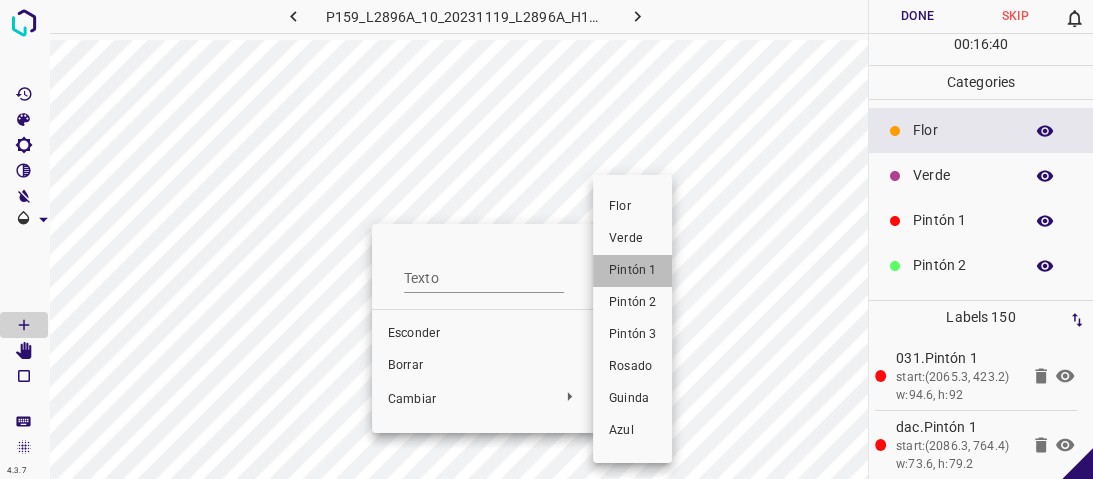 click on "Pintón 1" at bounding box center (632, 270) 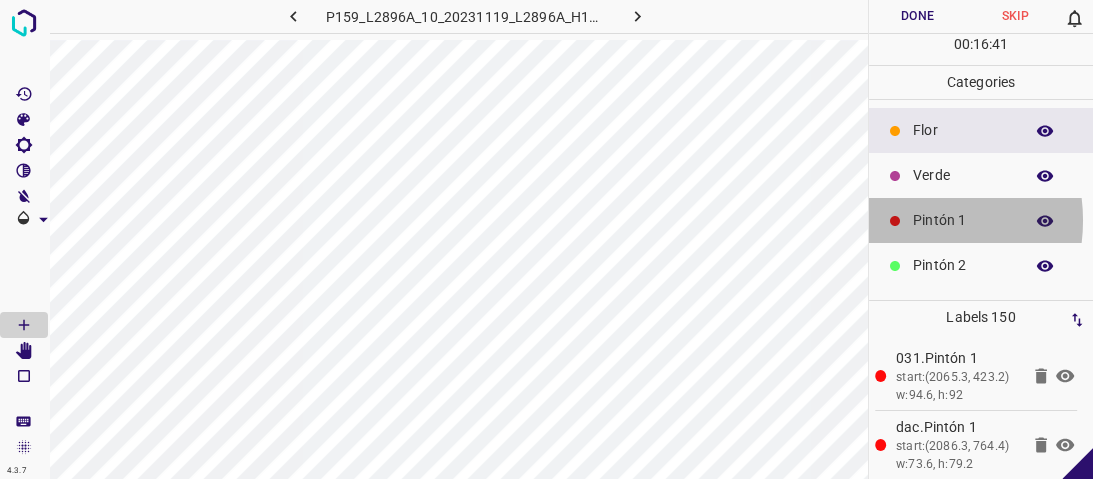 click 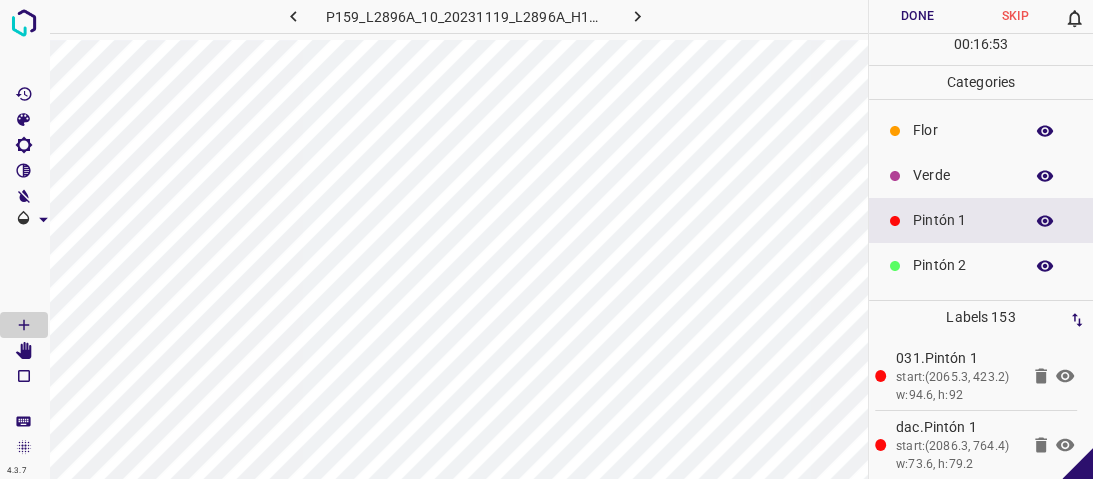 click on "Verde" at bounding box center [981, 175] 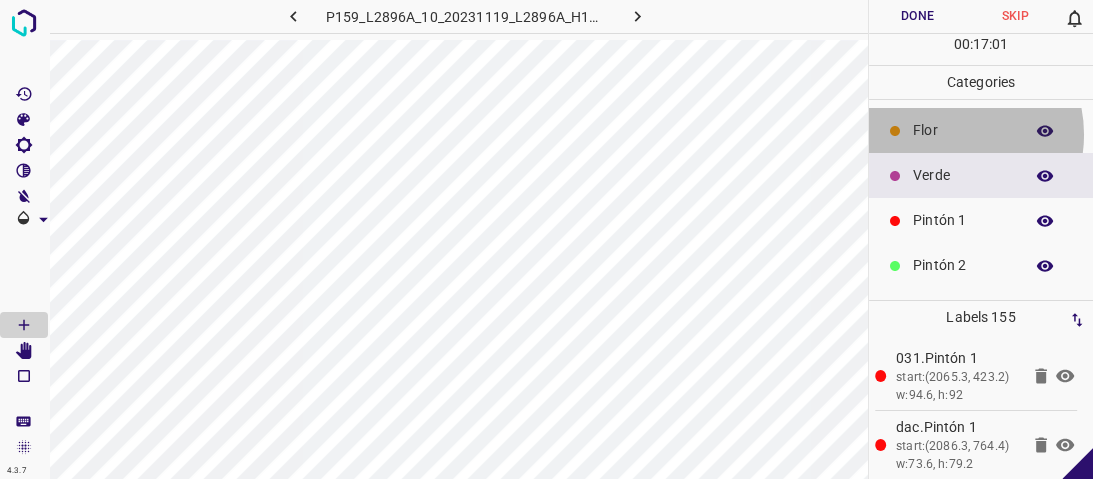 click on "Flor" at bounding box center [963, 130] 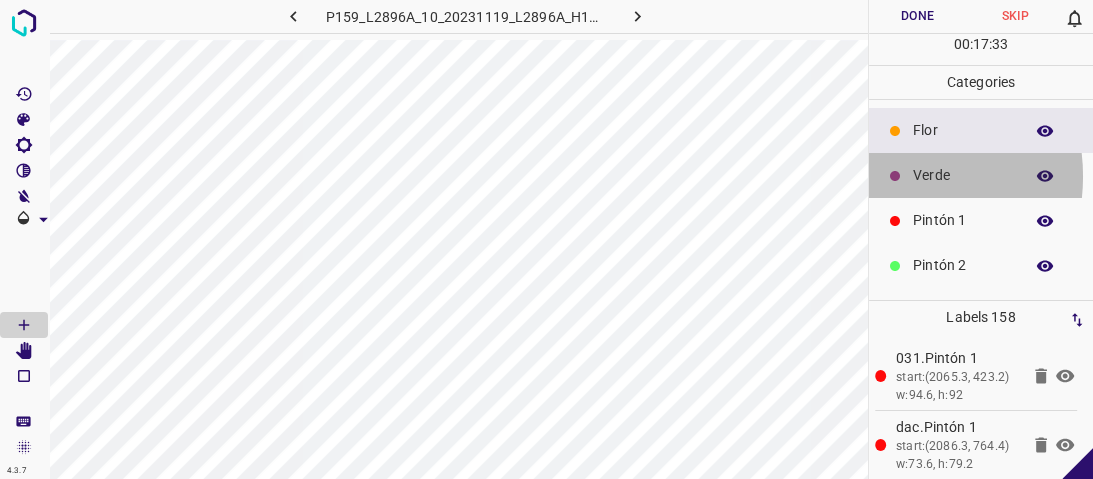 click on "Verde" at bounding box center [981, 175] 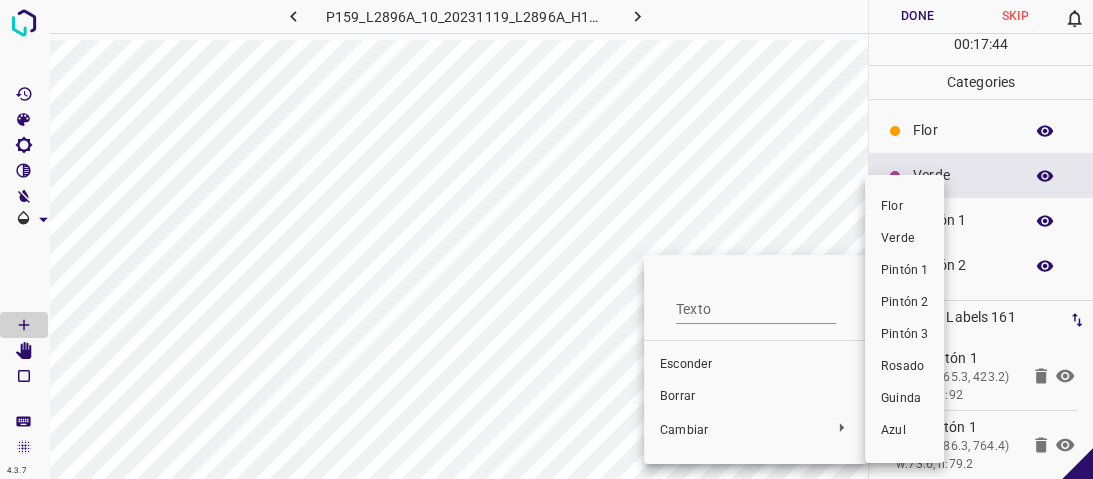 click on "Pintón 1" at bounding box center (904, 271) 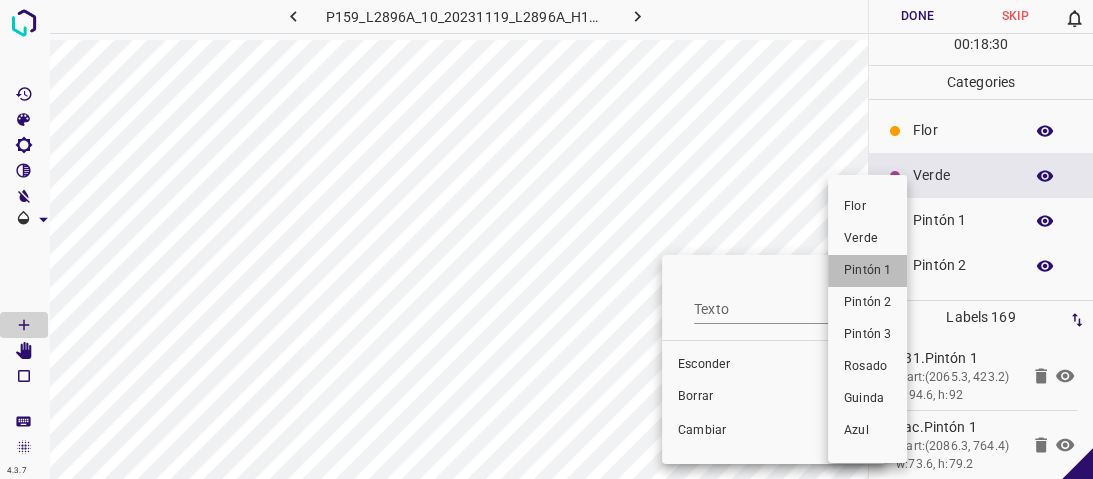 click on "Pintón 1" at bounding box center [867, 270] 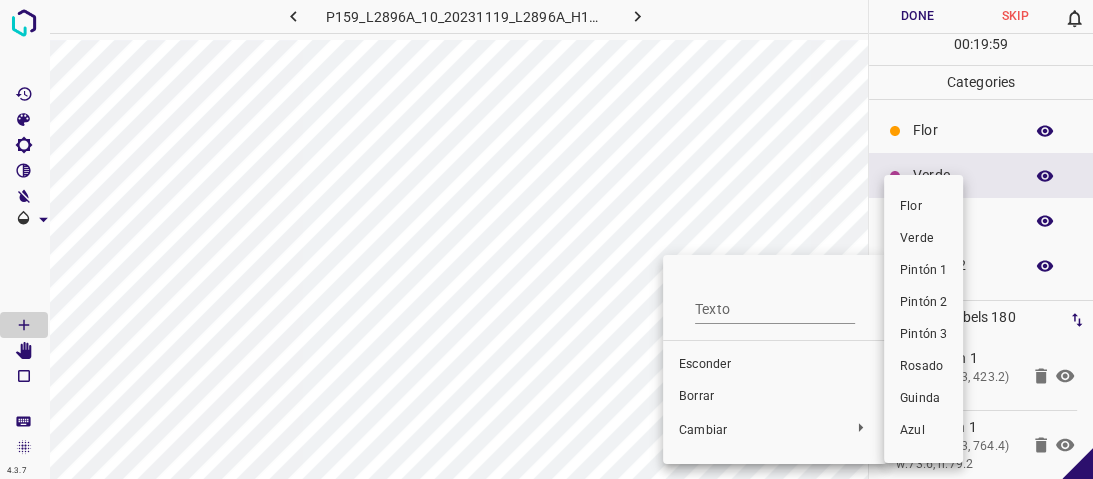 click on "Pintón 1" at bounding box center (923, 270) 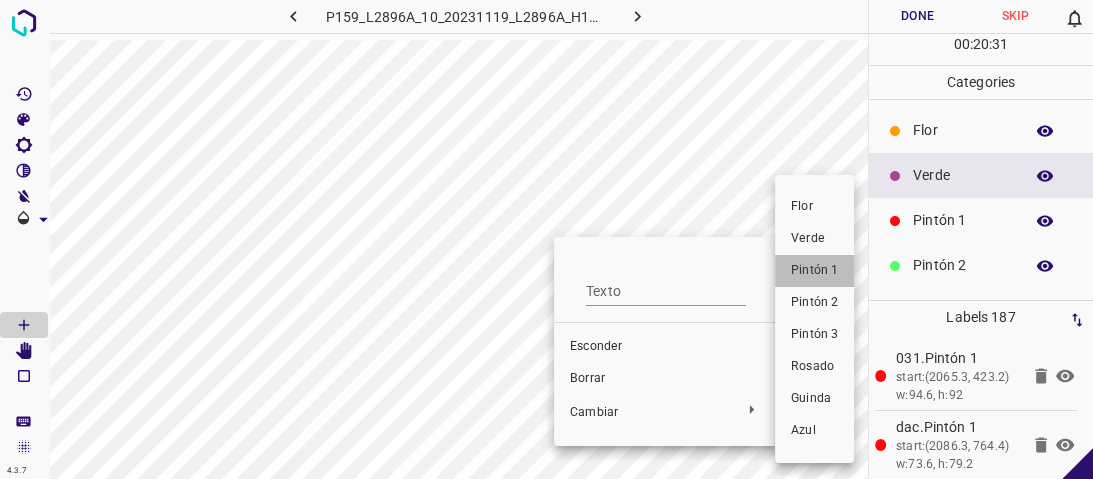 drag, startPoint x: 812, startPoint y: 273, endPoint x: 348, endPoint y: 236, distance: 465.47287 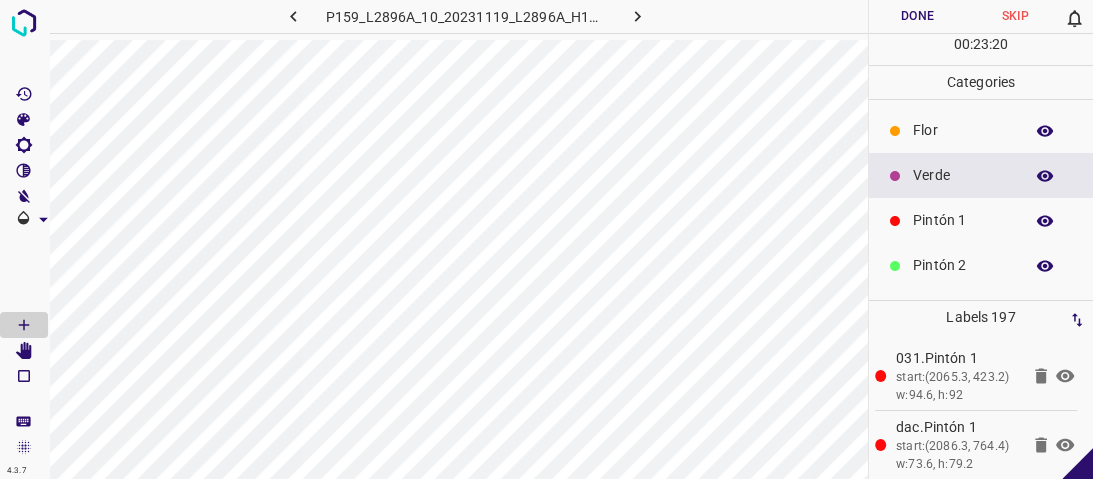 click on "Verde" at bounding box center [981, 175] 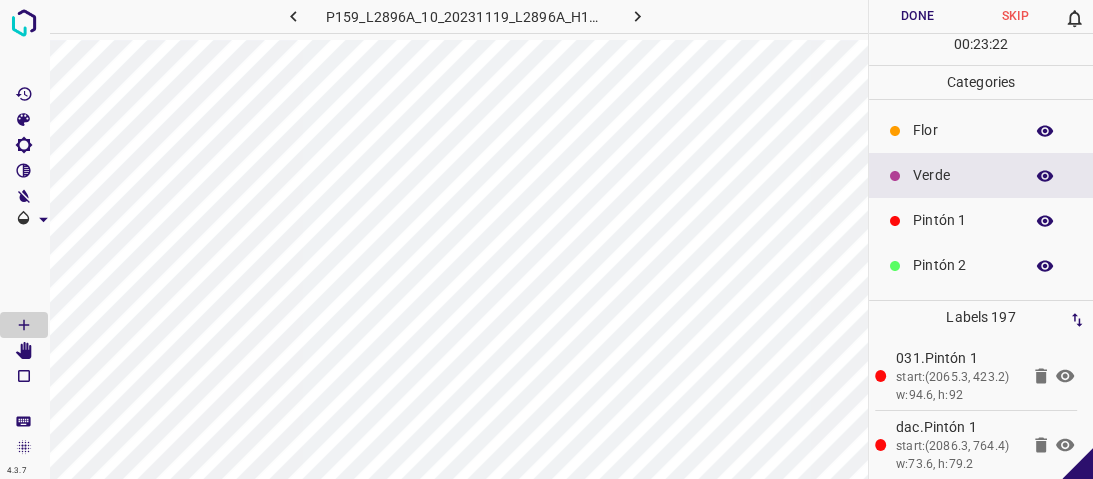 drag, startPoint x: 945, startPoint y: 179, endPoint x: 937, endPoint y: 186, distance: 10.630146 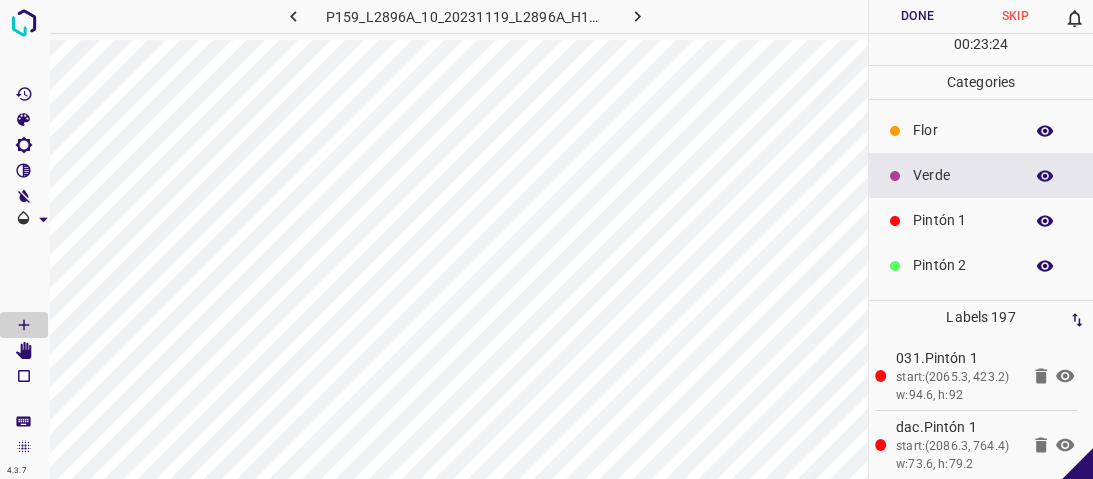 click on "Verde" at bounding box center [963, 175] 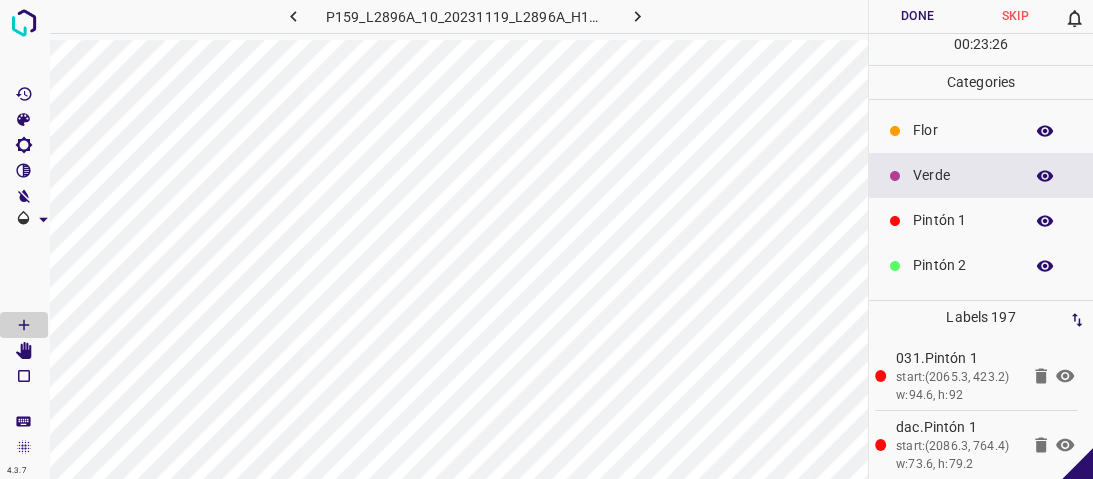 click at bounding box center (895, 176) 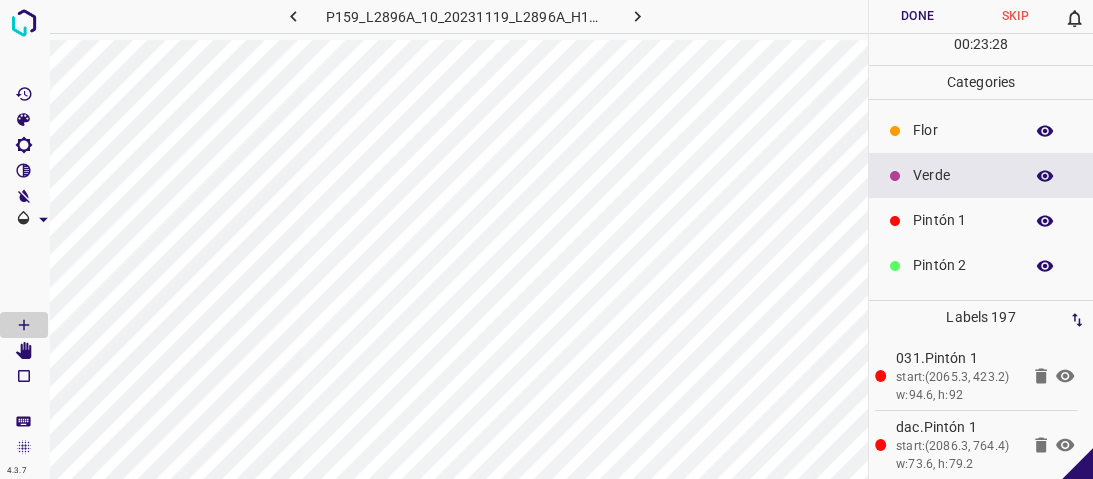 click on "Pintón 1" at bounding box center (963, 220) 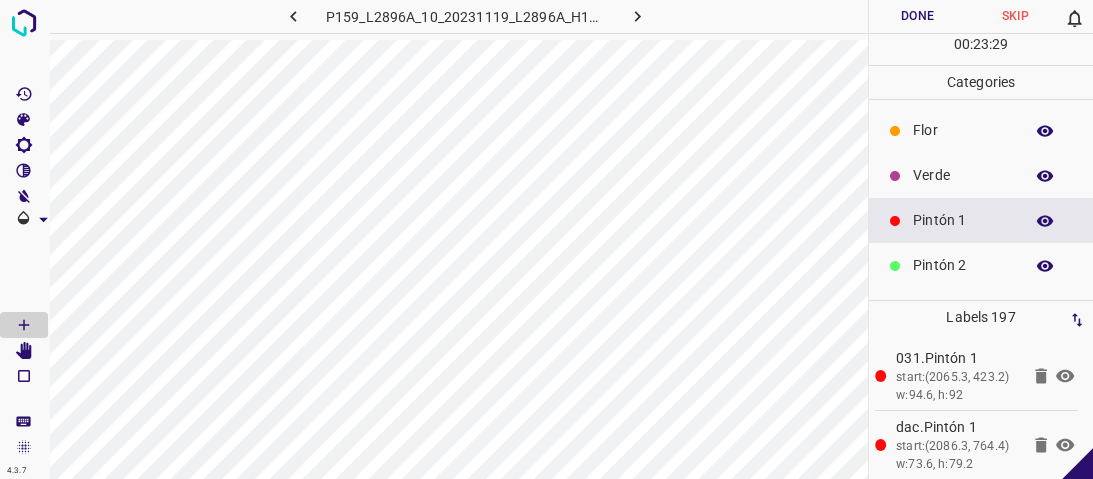 click on "Verde" at bounding box center (963, 175) 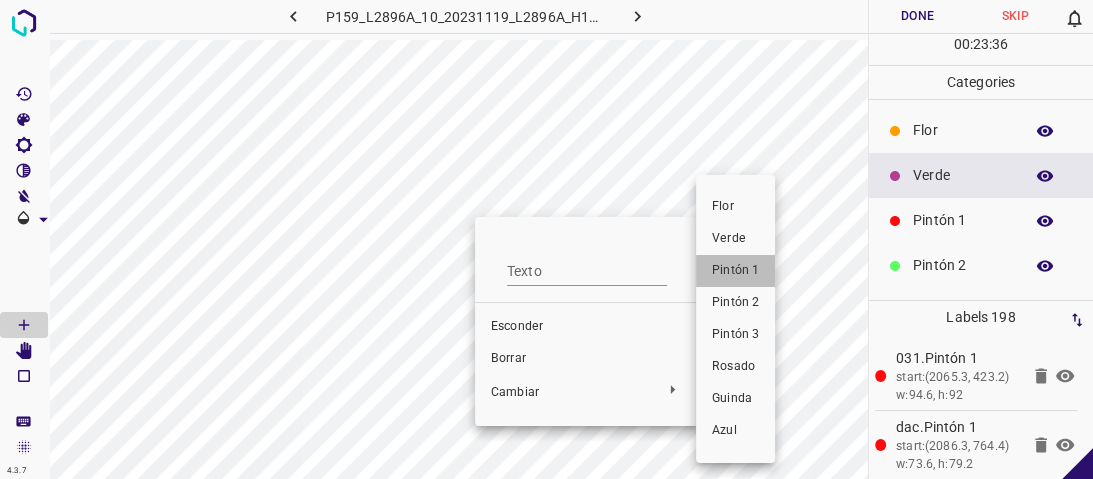 click on "Pintón 1" at bounding box center (735, 270) 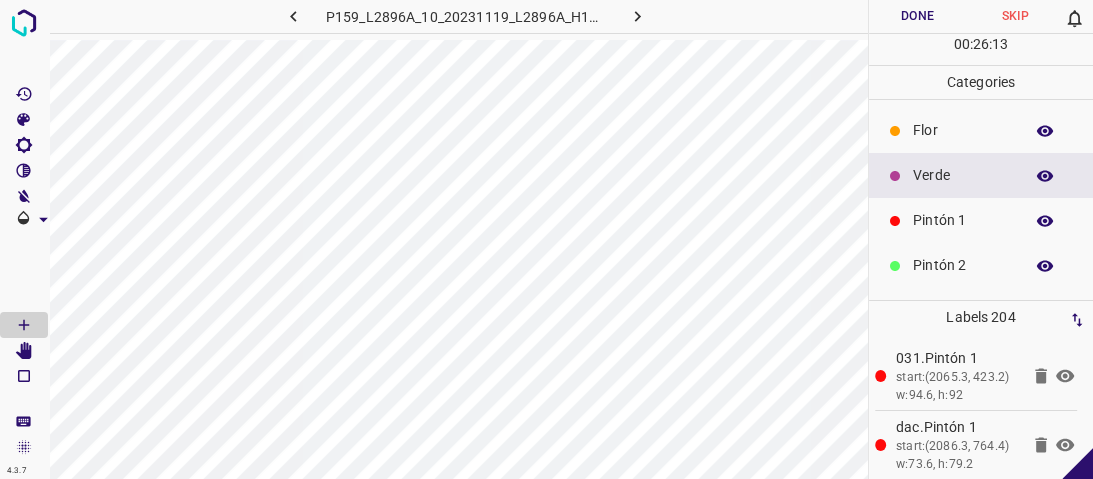 click on "Done" at bounding box center [918, 16] 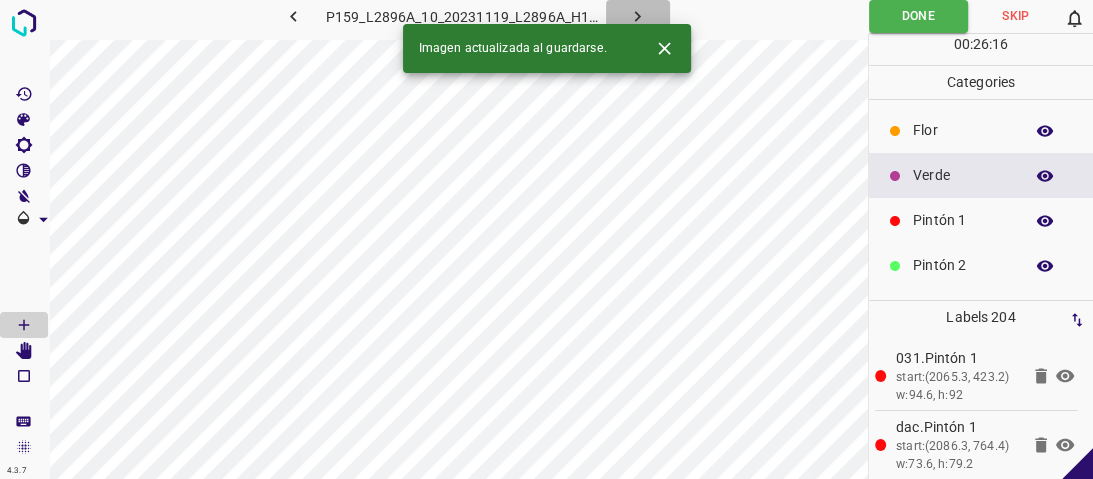 click at bounding box center (638, 16) 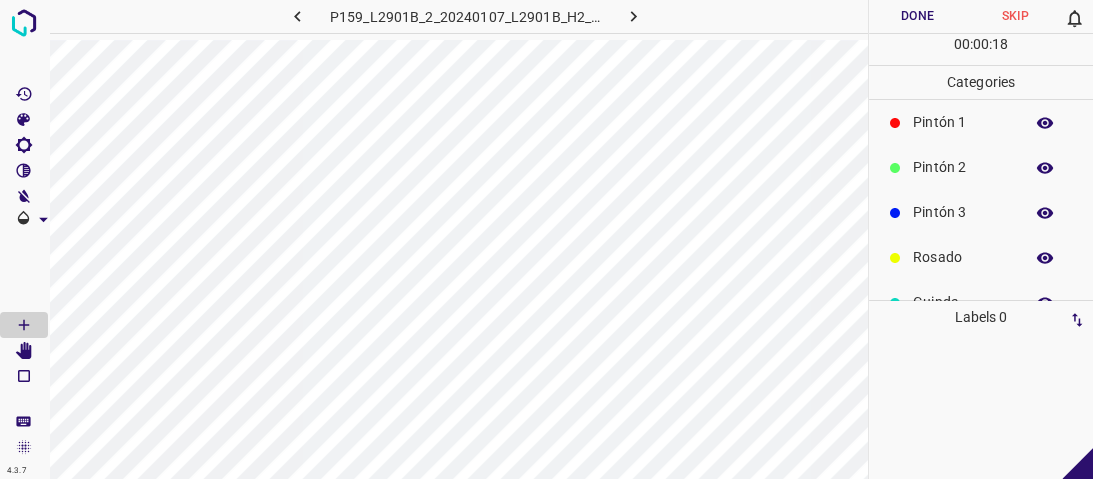 scroll, scrollTop: 176, scrollLeft: 0, axis: vertical 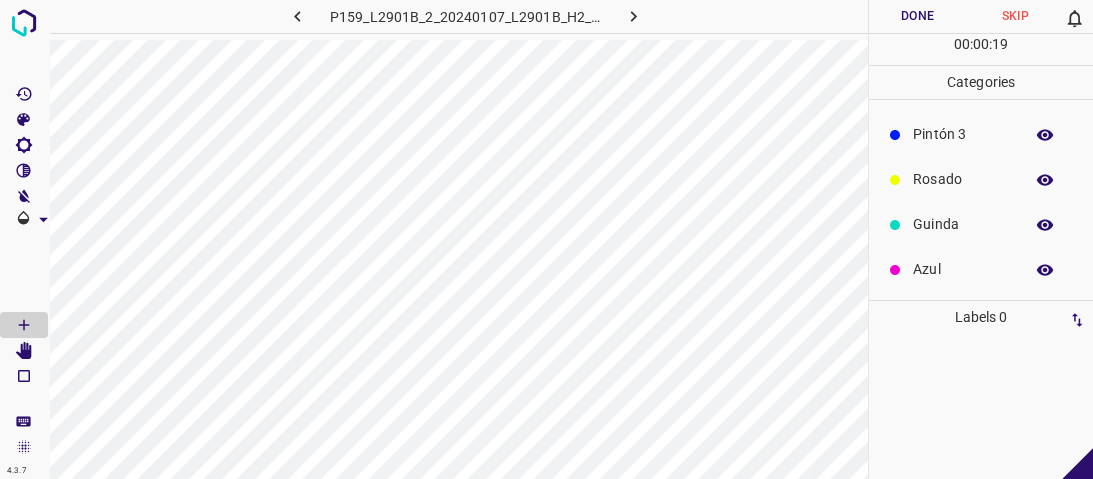 click on "Azul" at bounding box center (963, 269) 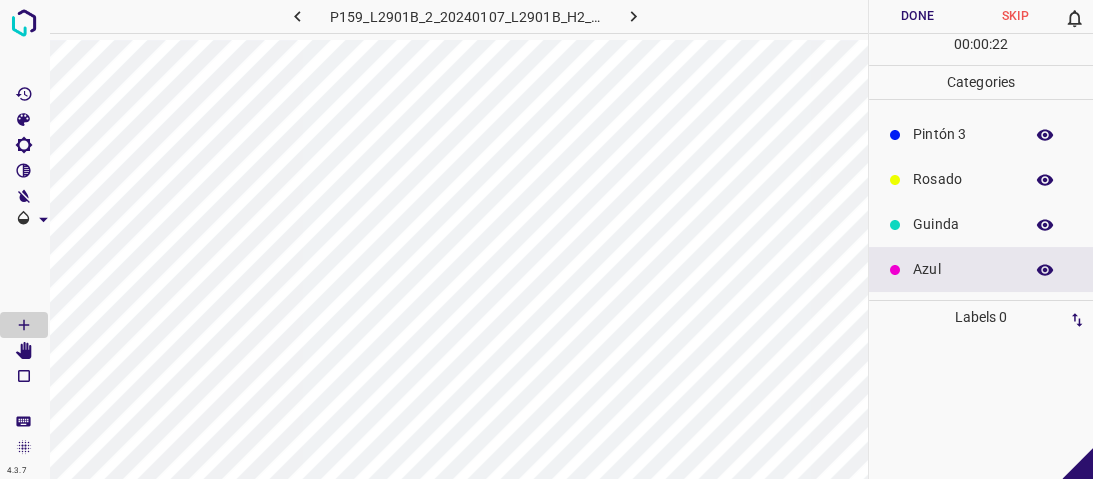 drag, startPoint x: 934, startPoint y: 239, endPoint x: 934, endPoint y: 254, distance: 15 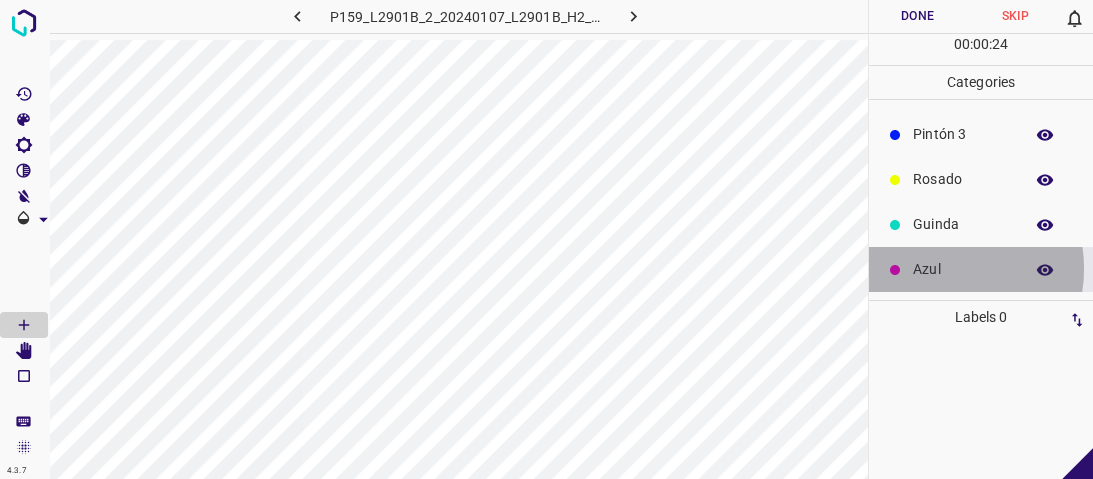 click on "Azul" at bounding box center (963, 269) 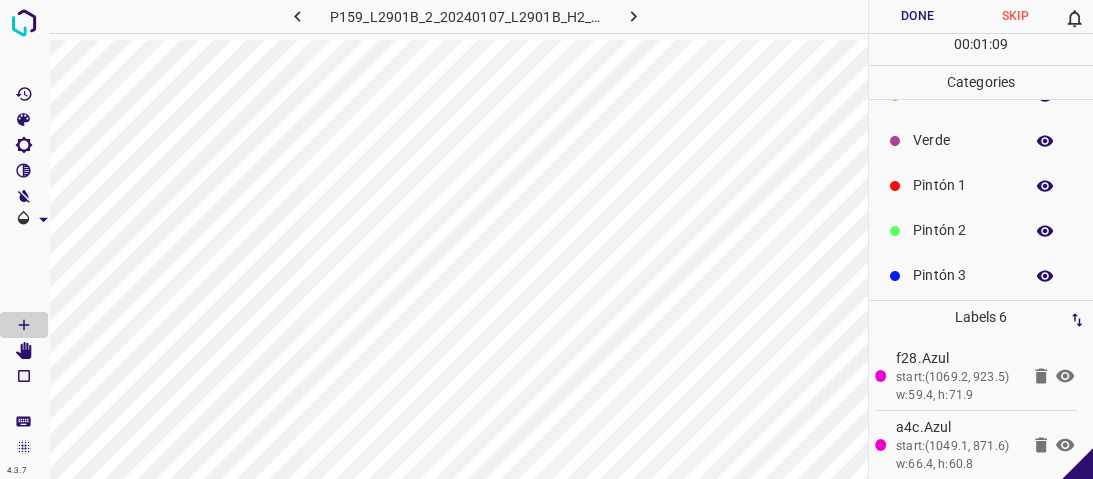 scroll, scrollTop: 16, scrollLeft: 0, axis: vertical 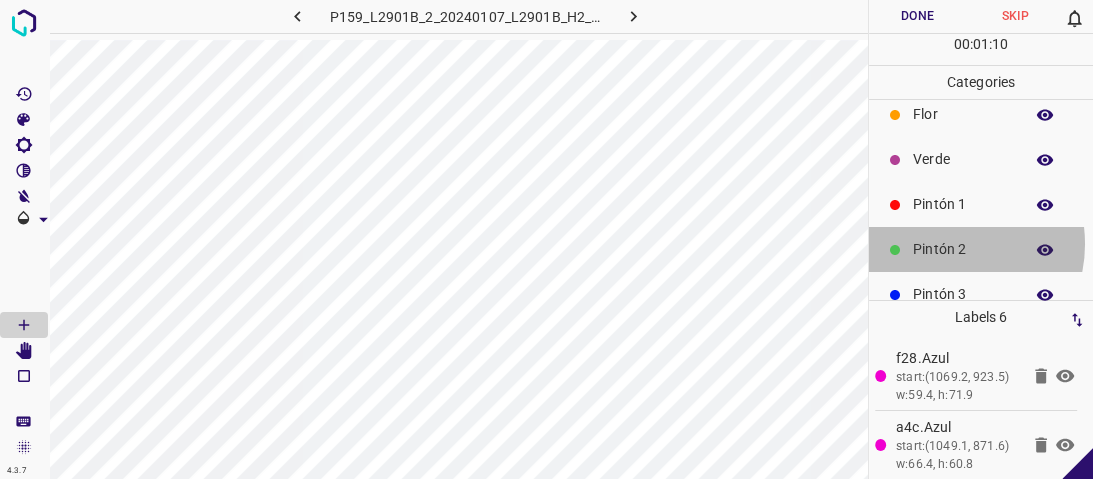 click on "Pintón 2" at bounding box center (963, 249) 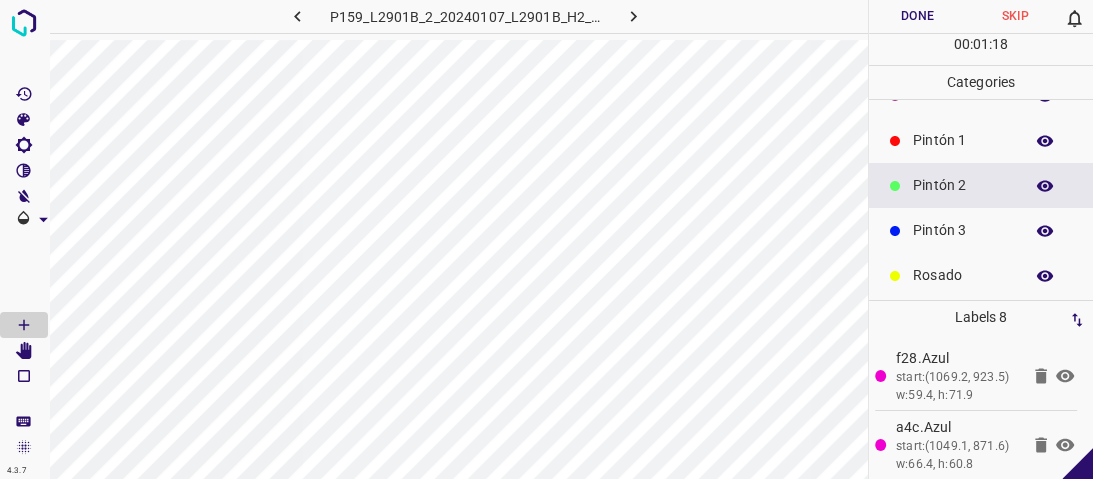 scroll, scrollTop: 160, scrollLeft: 0, axis: vertical 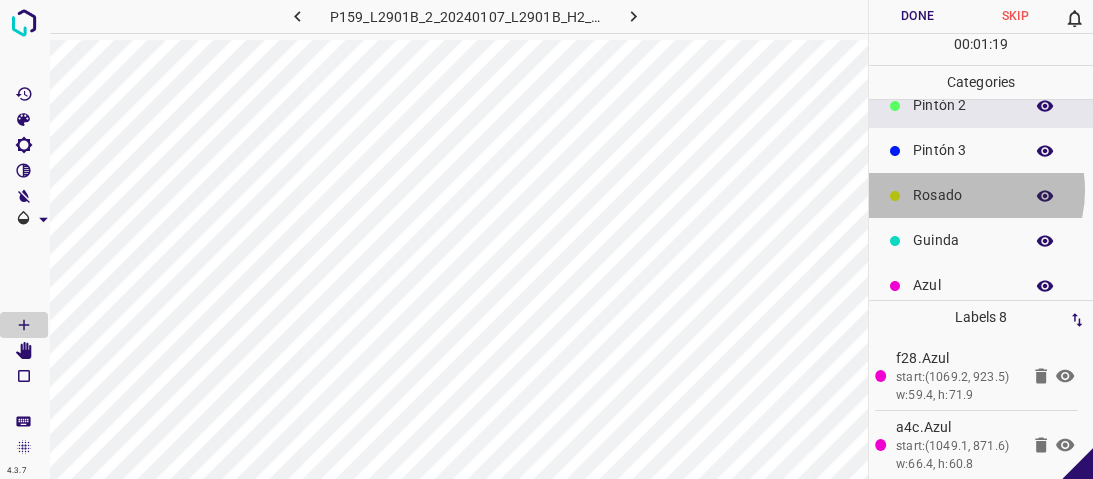click on "Rosado" at bounding box center (963, 195) 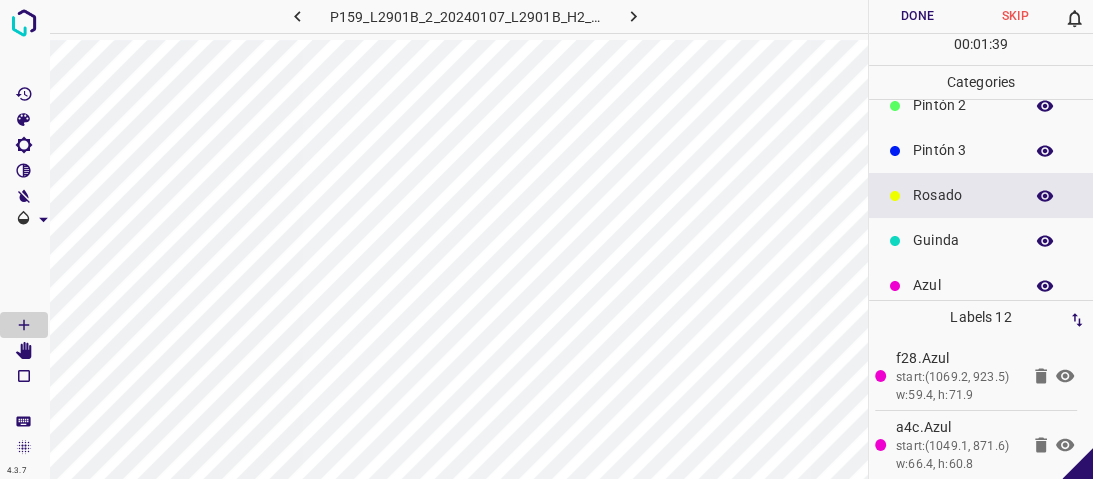 click on "Pintón 3" at bounding box center [963, 150] 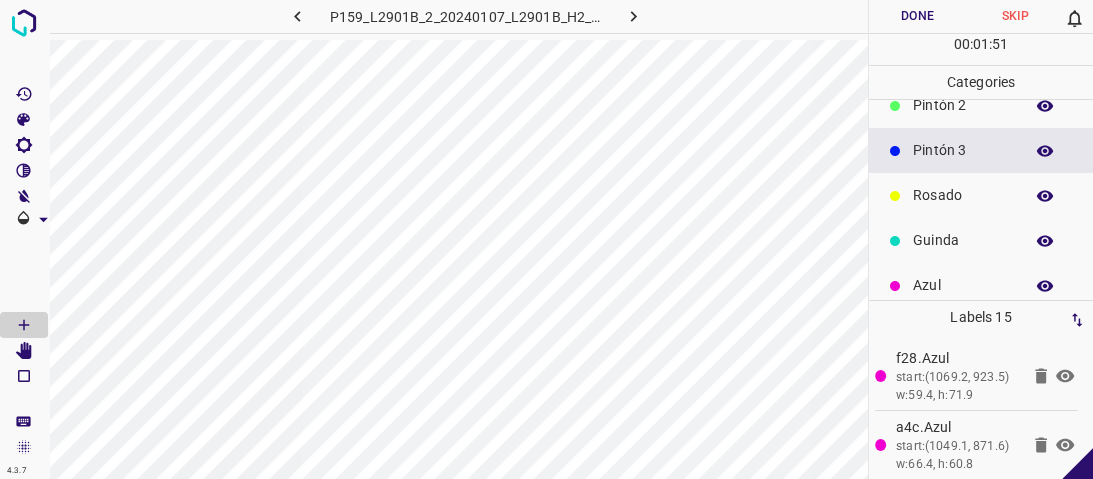 click on "Guinda" at bounding box center (981, 240) 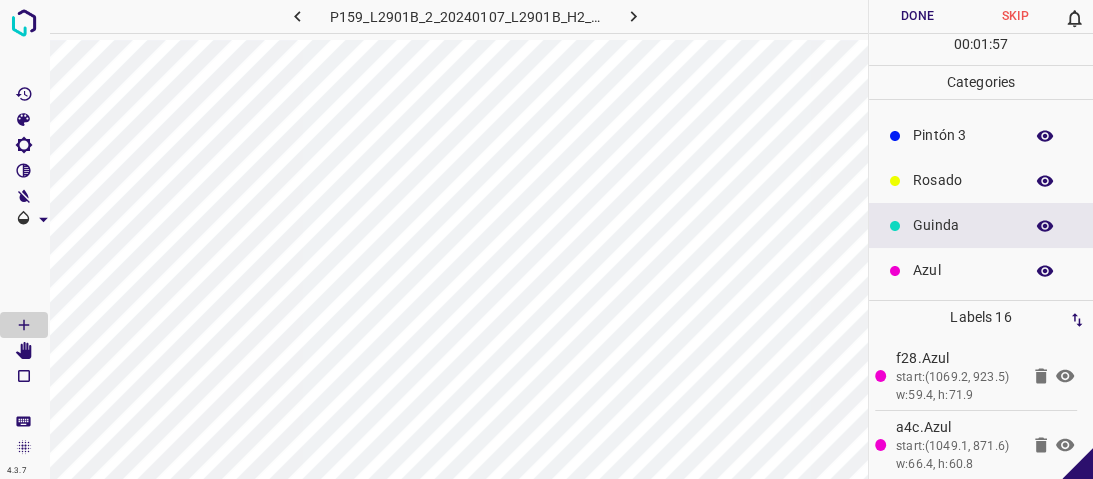 scroll, scrollTop: 176, scrollLeft: 0, axis: vertical 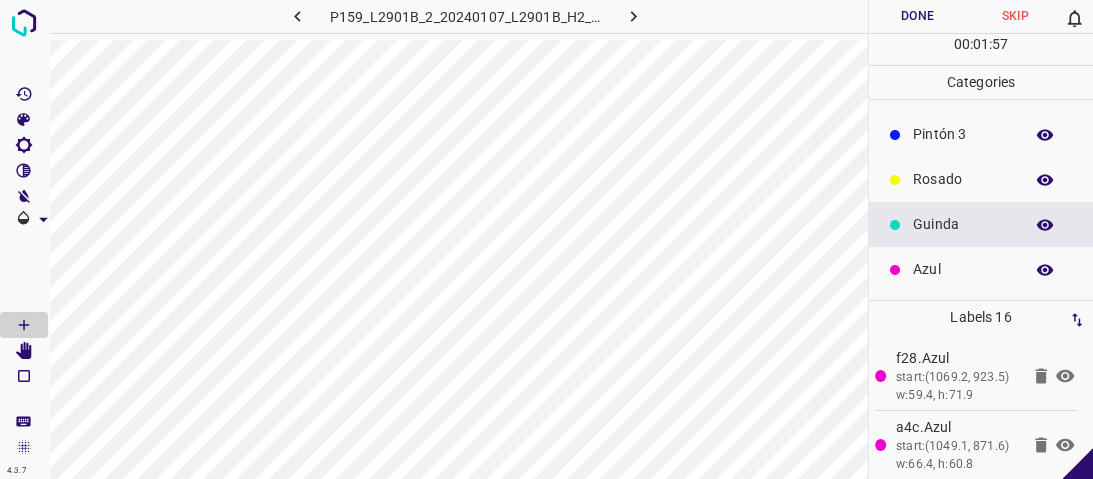 click on "Azul" at bounding box center [963, 269] 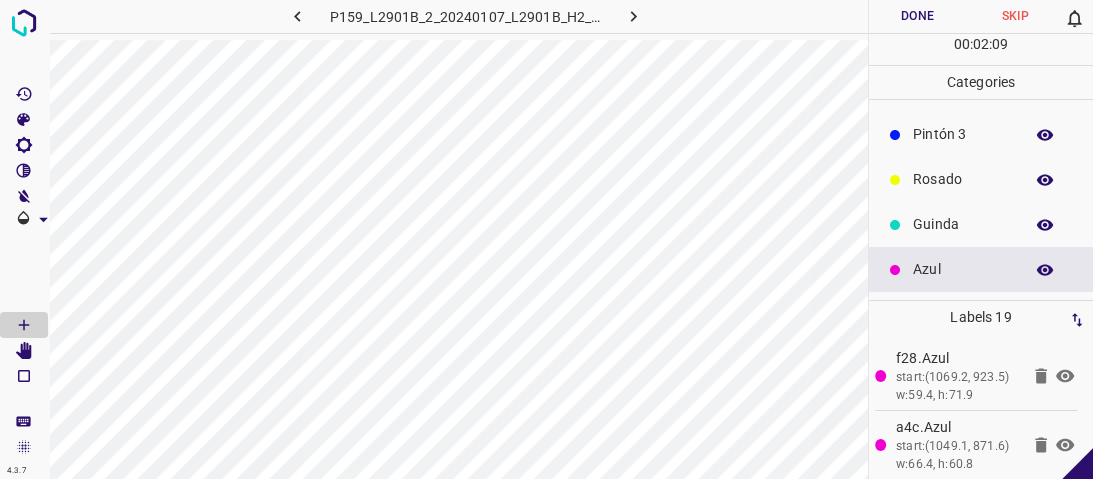 click on "Guinda" at bounding box center [981, 224] 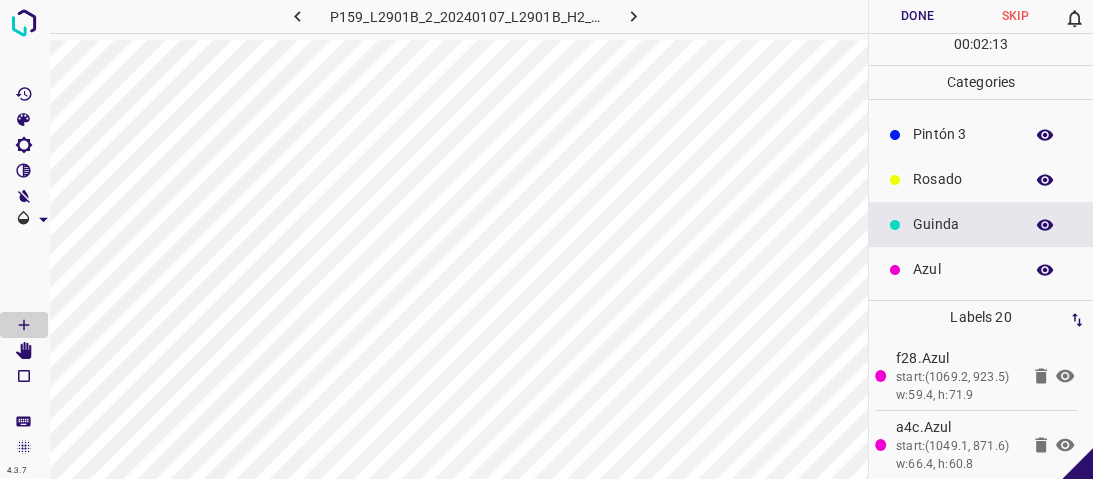 click on "Rosado" at bounding box center (981, 179) 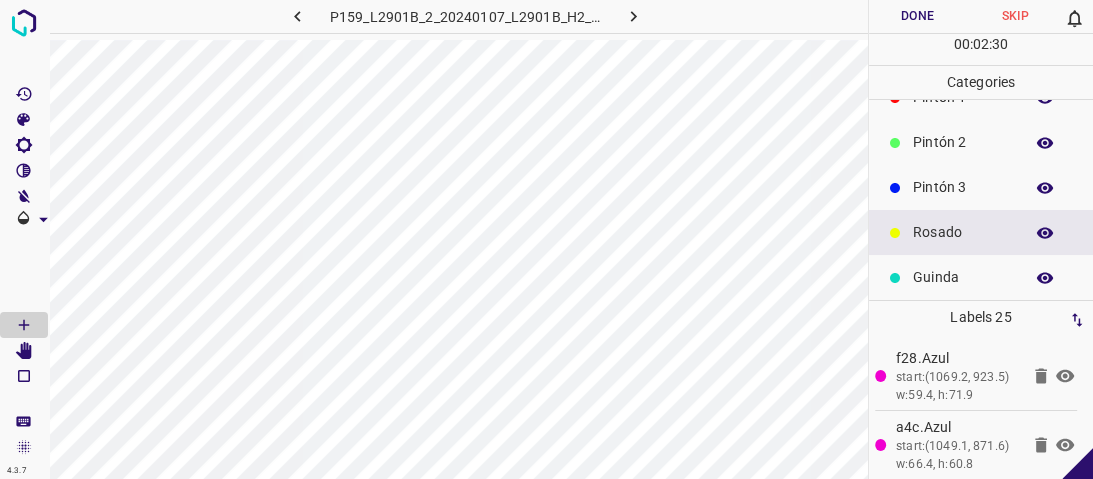 scroll, scrollTop: 96, scrollLeft: 0, axis: vertical 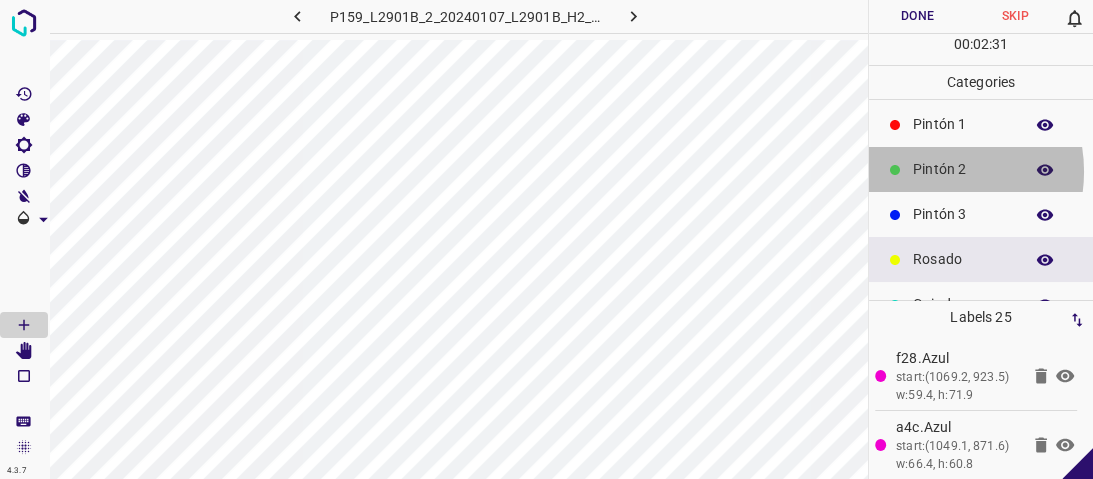 click on "Pintón 2" at bounding box center [963, 169] 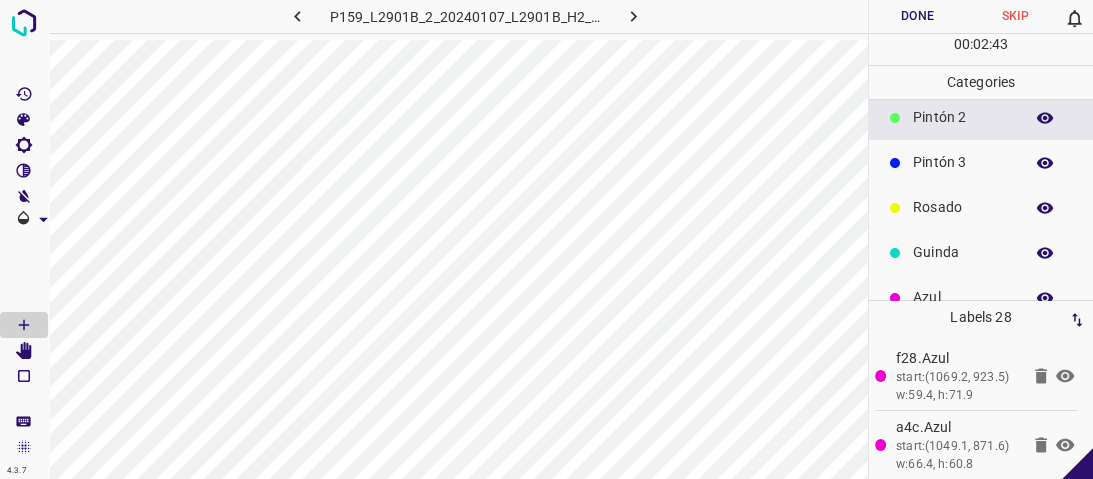 scroll, scrollTop: 176, scrollLeft: 0, axis: vertical 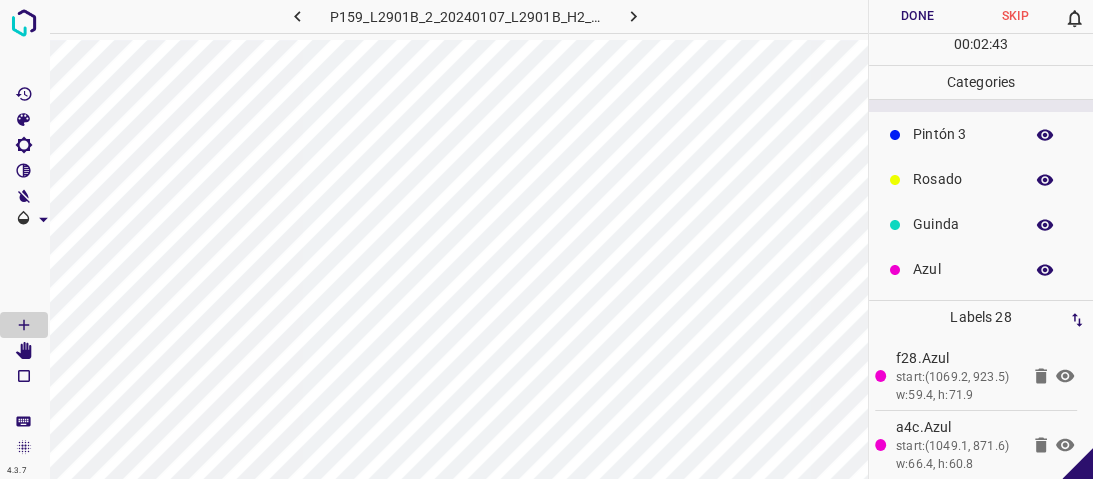 click on "Guinda" at bounding box center [963, 224] 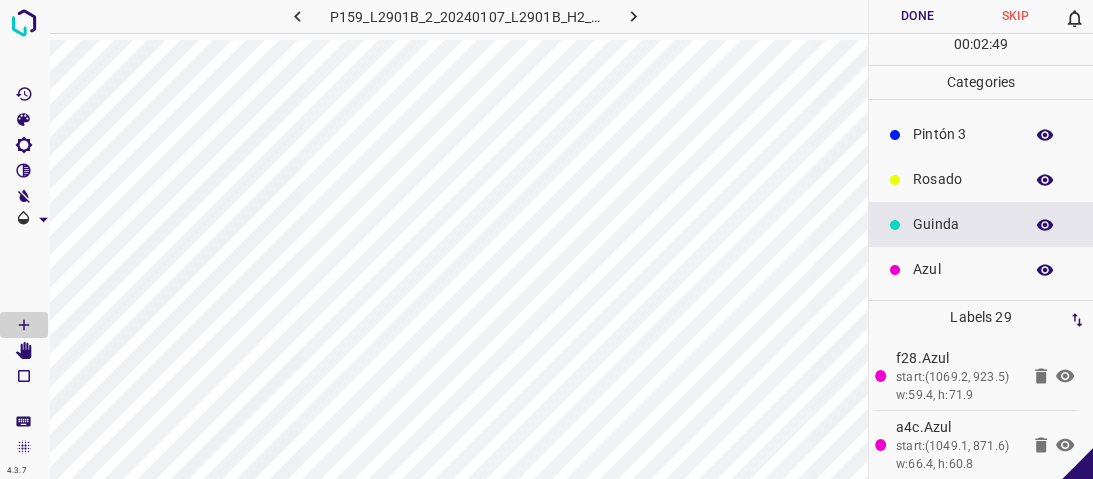 click on "Rosado" at bounding box center (963, 179) 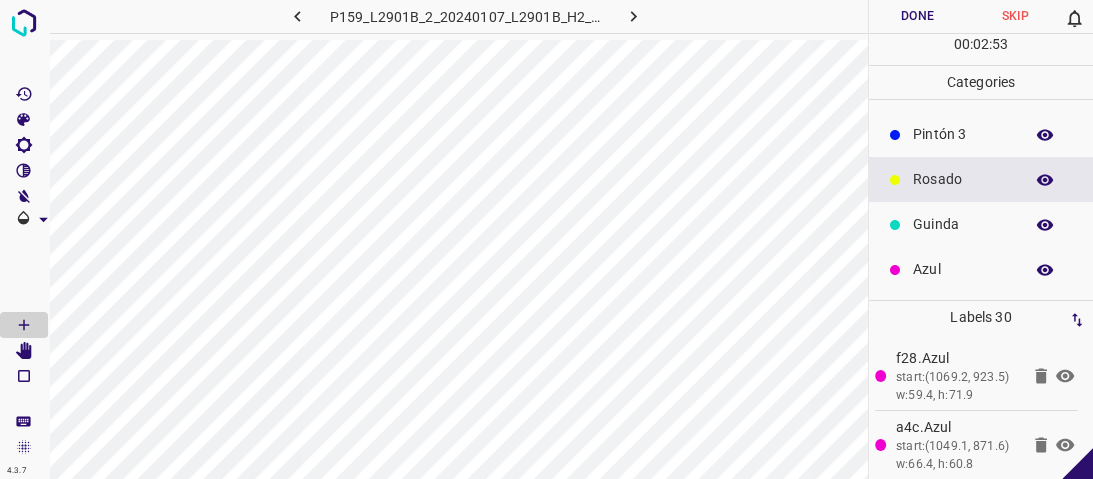 click on "Pintón 3" at bounding box center [963, 134] 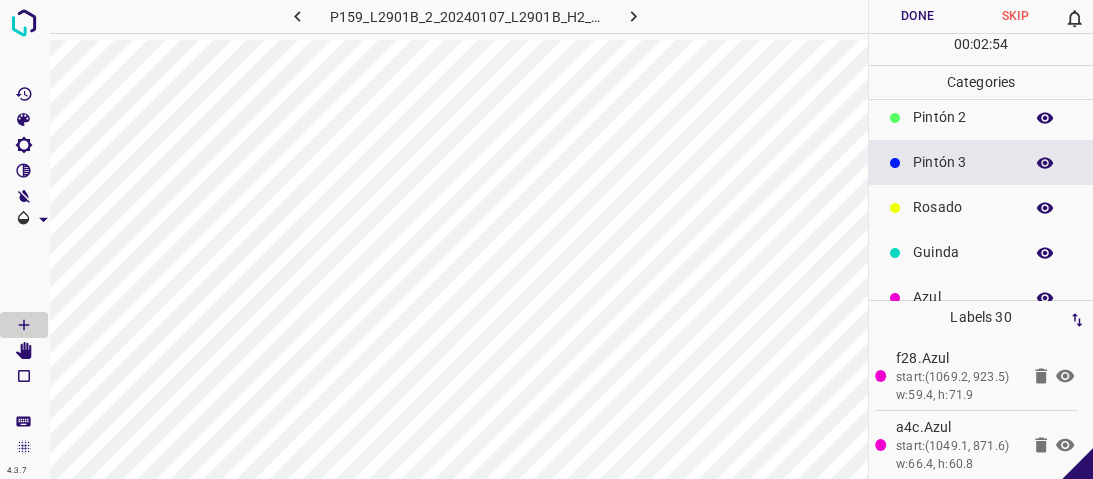 scroll, scrollTop: 176, scrollLeft: 0, axis: vertical 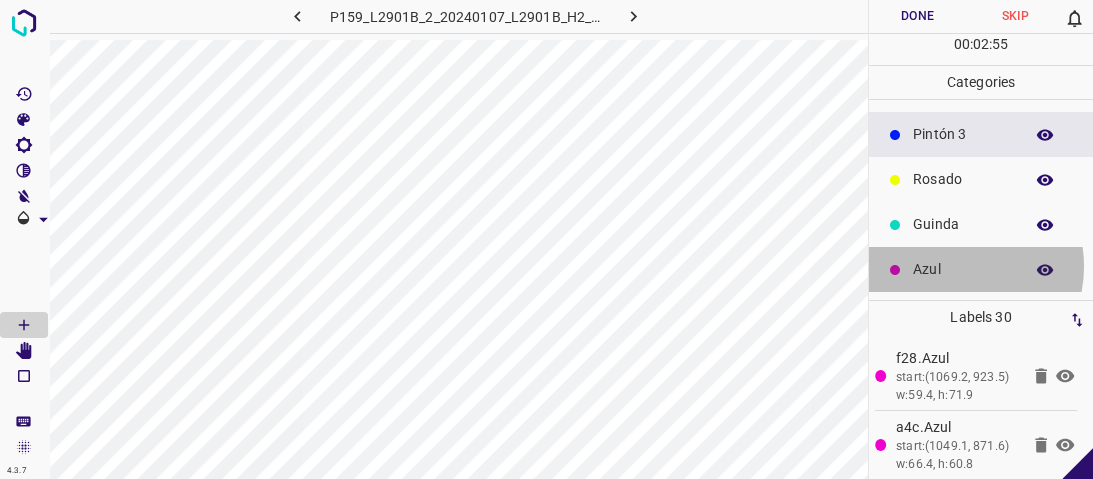 click on "Azul" at bounding box center (963, 269) 